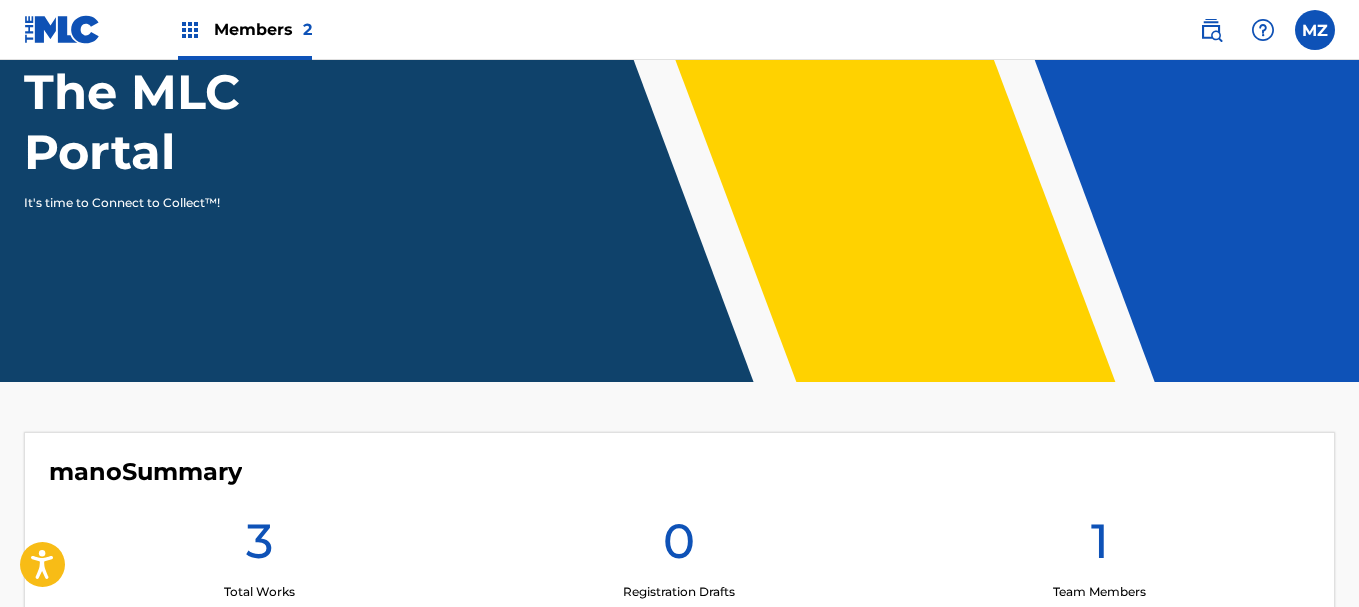 scroll, scrollTop: 0, scrollLeft: 0, axis: both 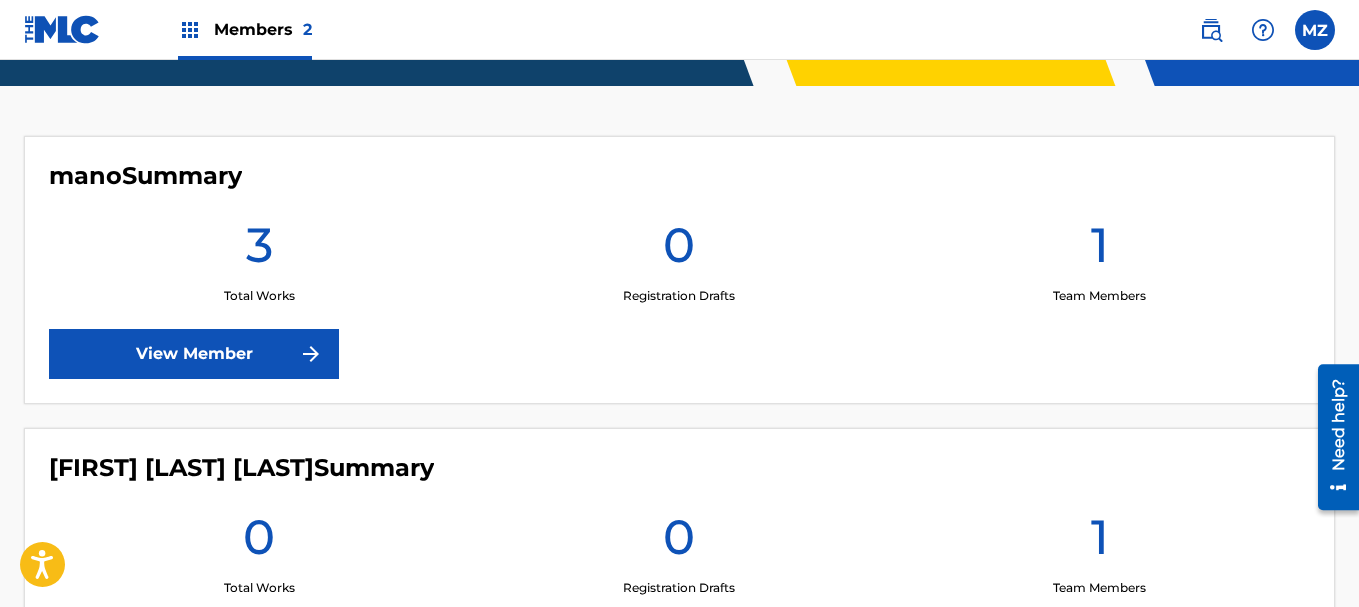 click on "View Member" at bounding box center [194, 354] 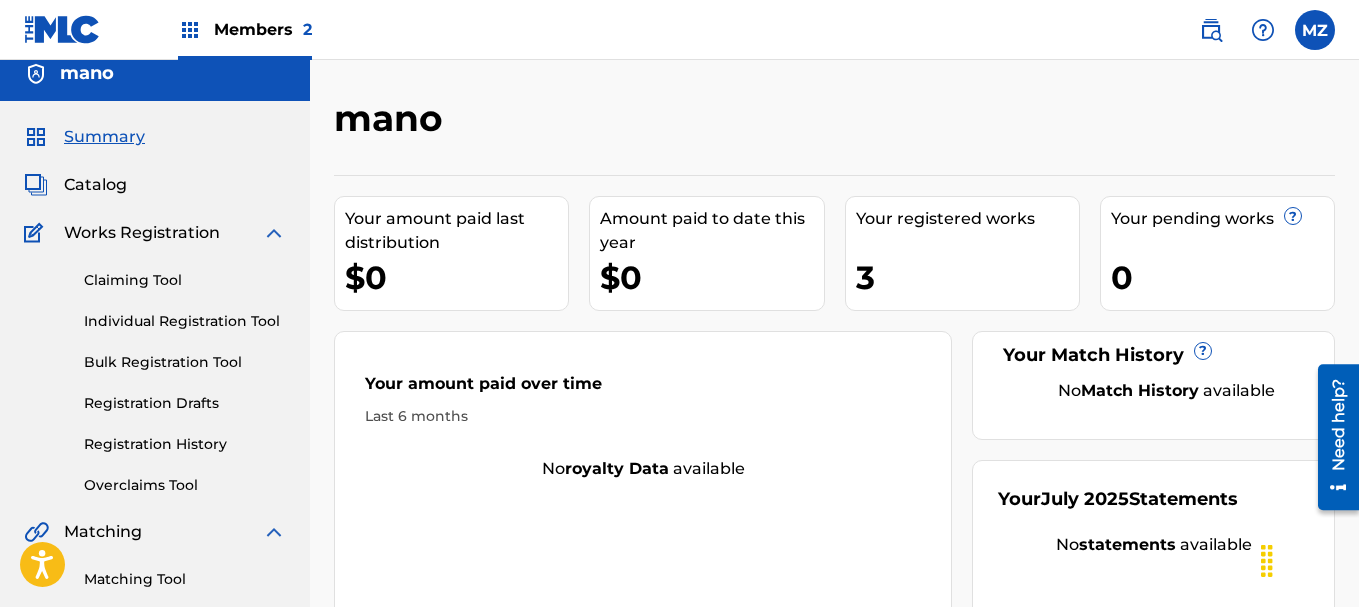 scroll, scrollTop: 252, scrollLeft: 0, axis: vertical 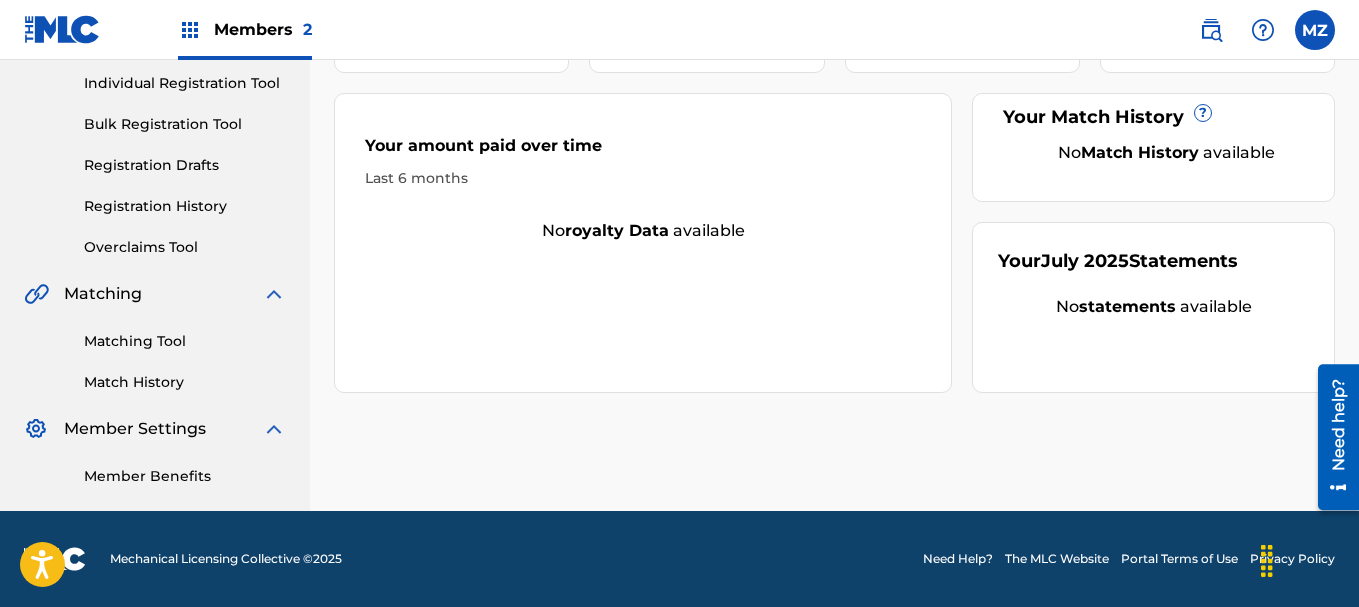 click on "Matching Tool" at bounding box center [185, 341] 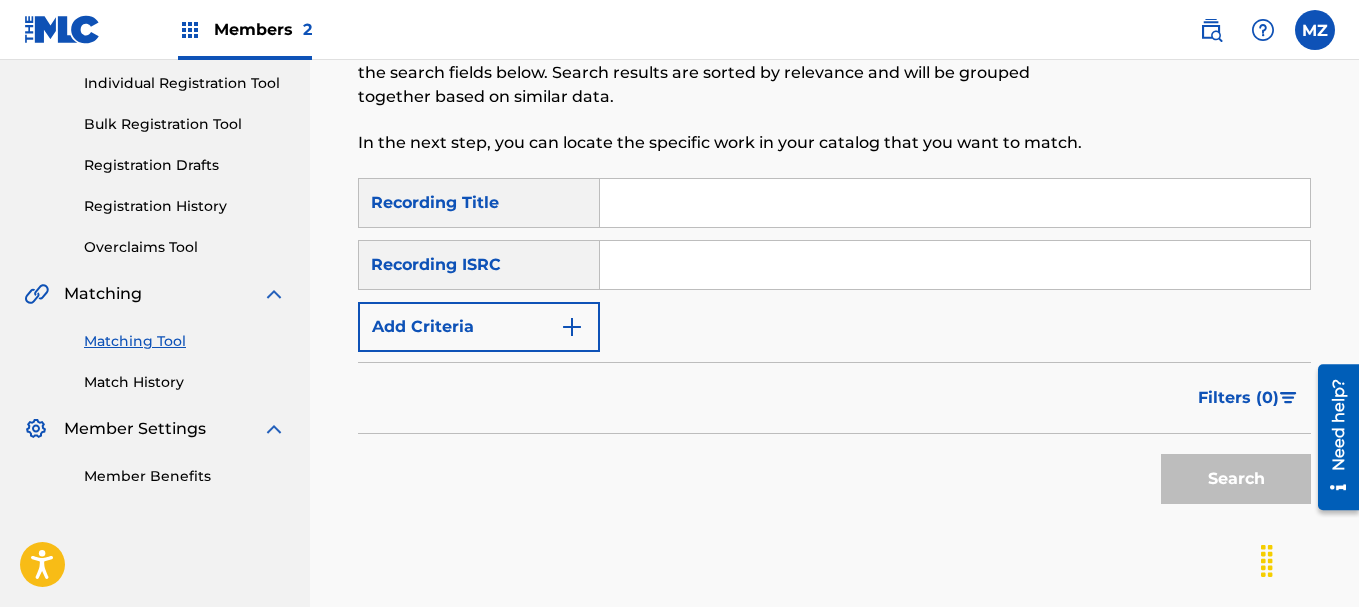 scroll, scrollTop: 0, scrollLeft: 0, axis: both 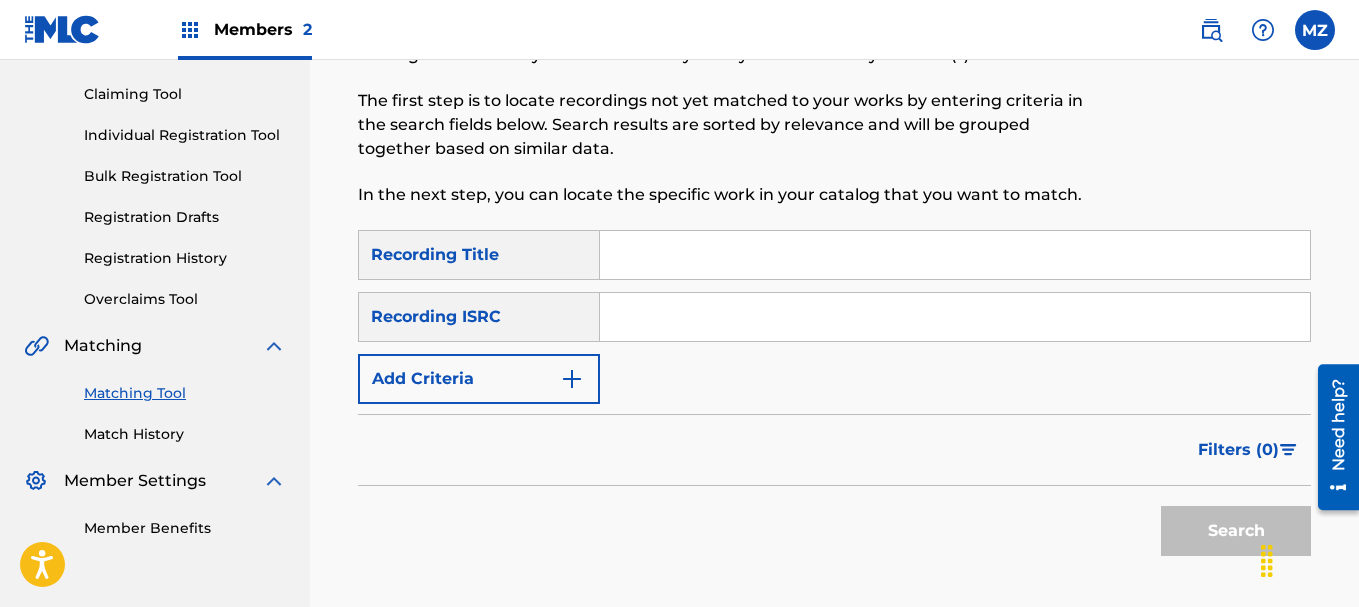 click on "Add Criteria" at bounding box center [479, 379] 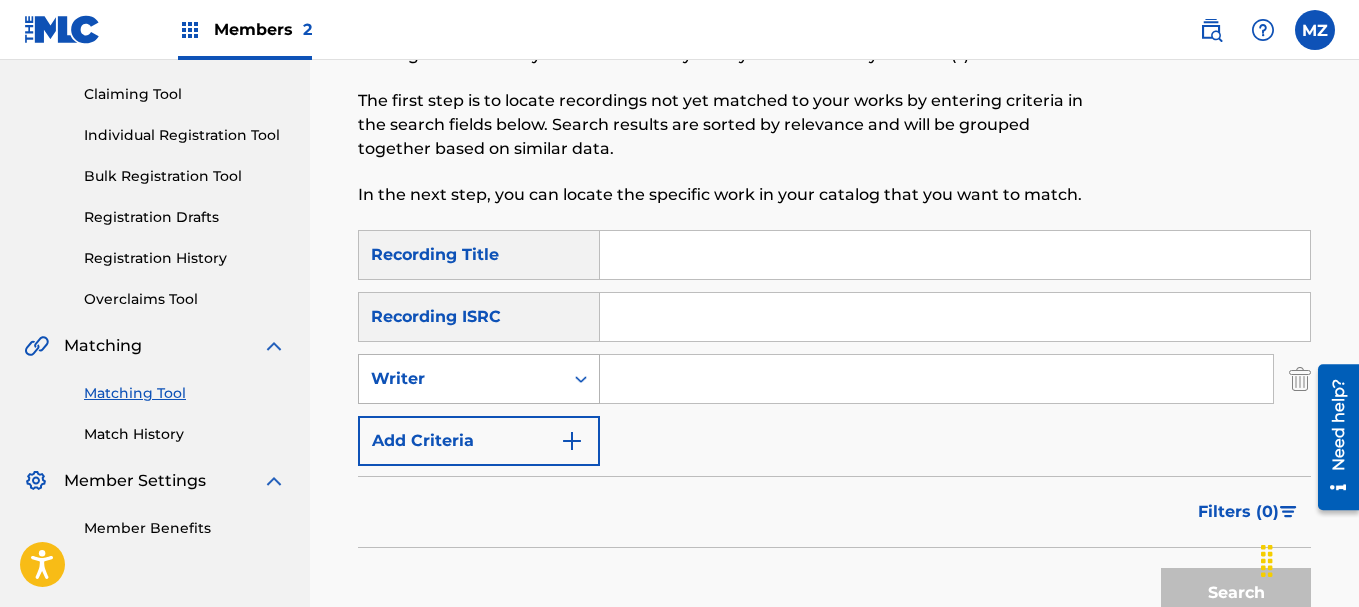 click on "Writer" at bounding box center [461, 379] 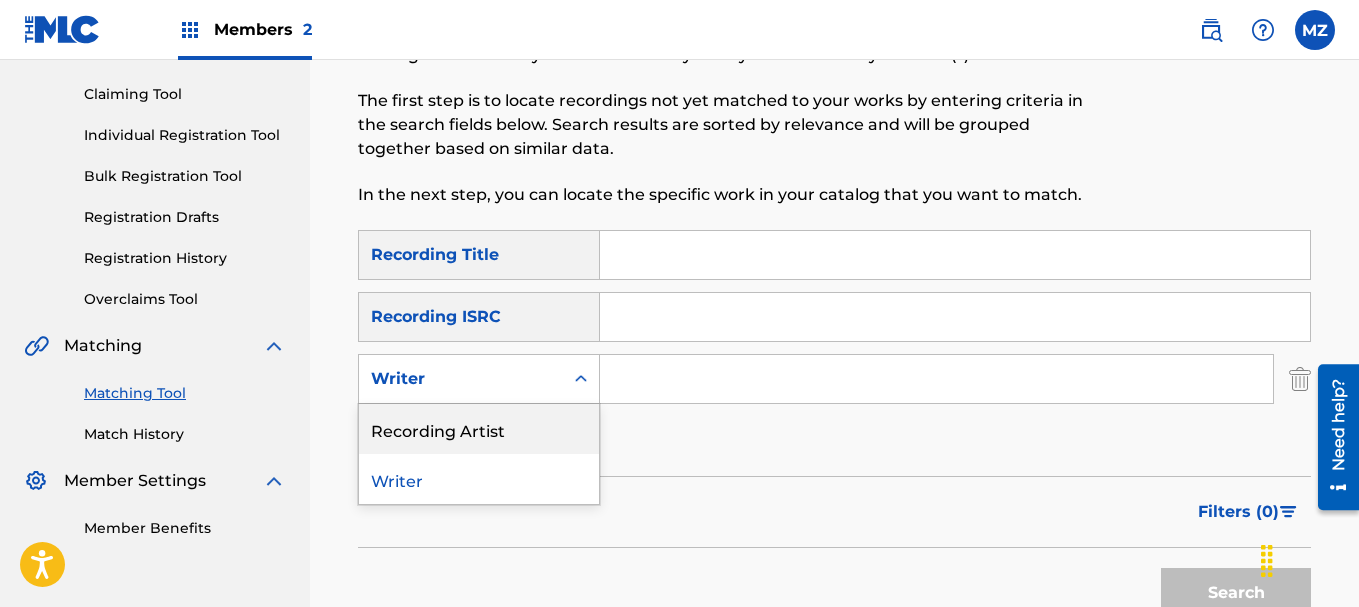click on "Recording Artist" at bounding box center [479, 429] 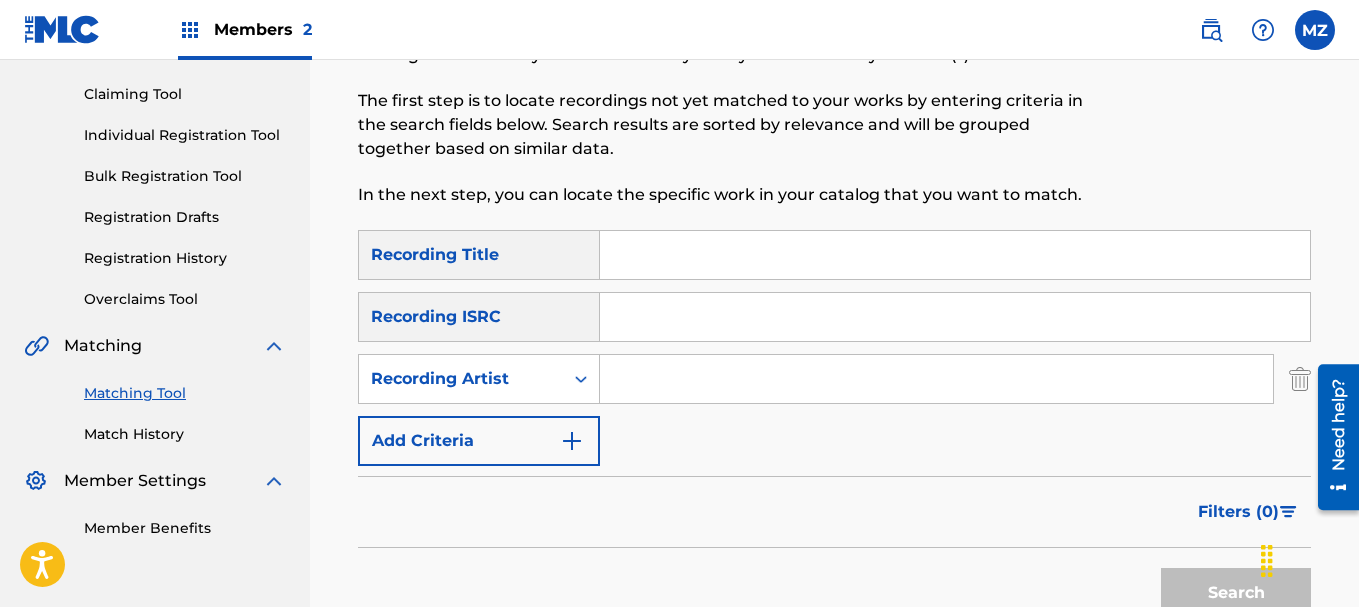 click at bounding box center (936, 379) 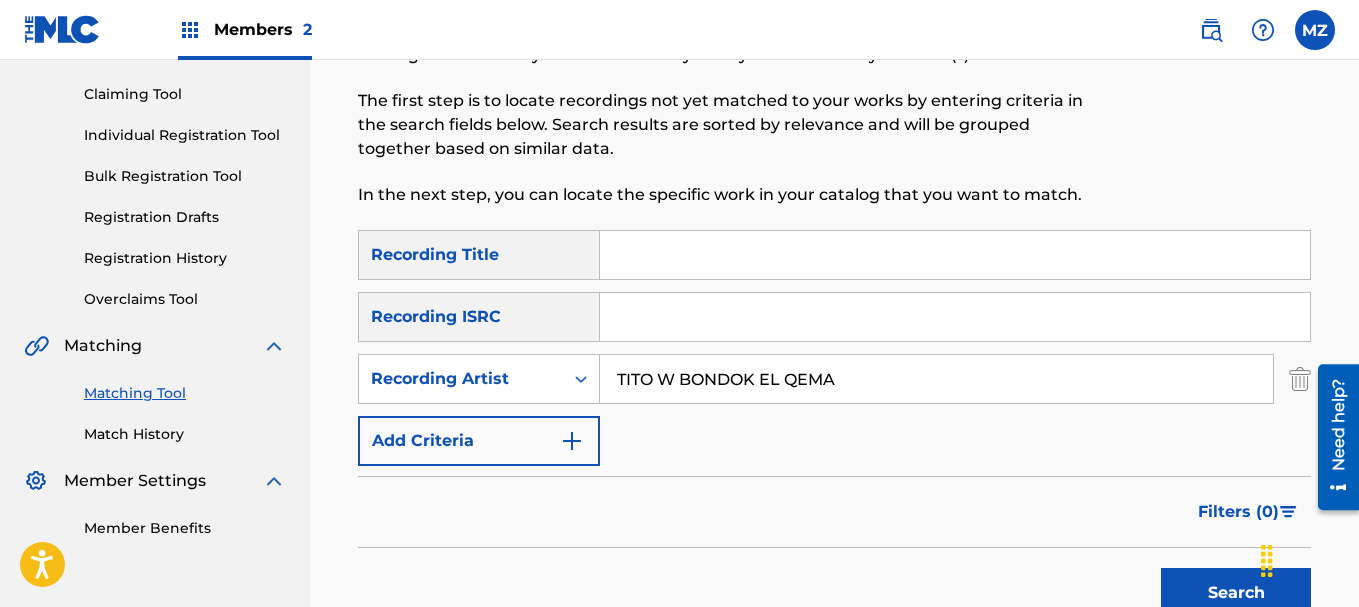 click at bounding box center [955, 255] 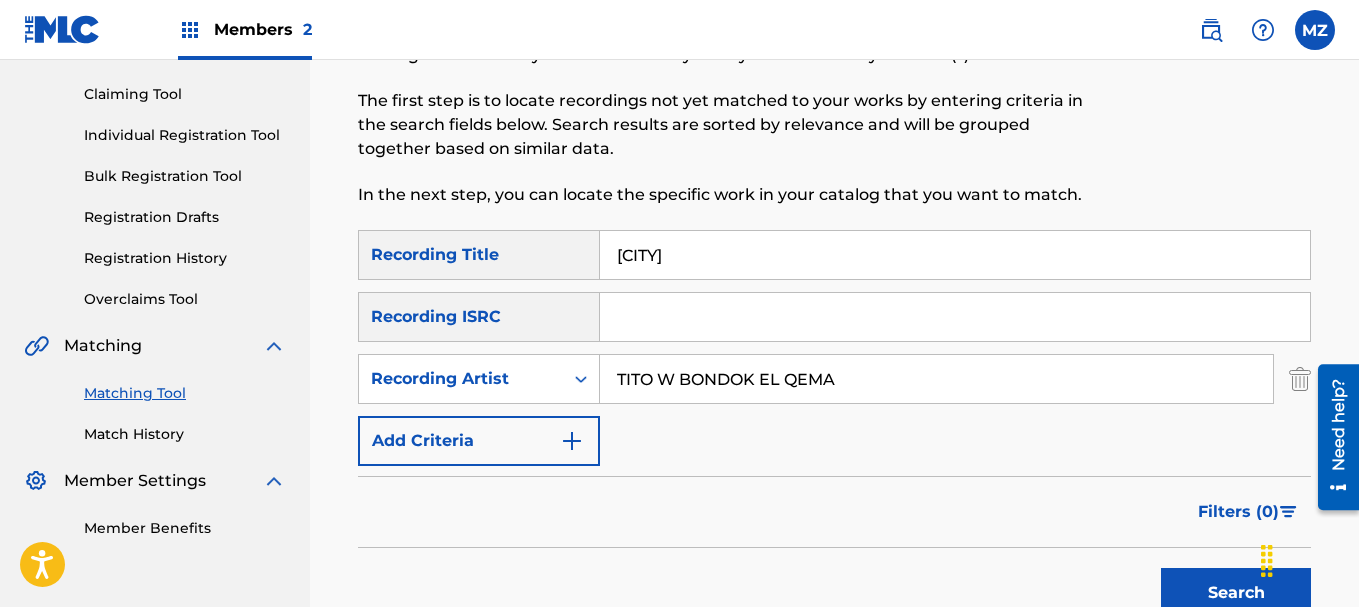 click on "Search" at bounding box center [1236, 593] 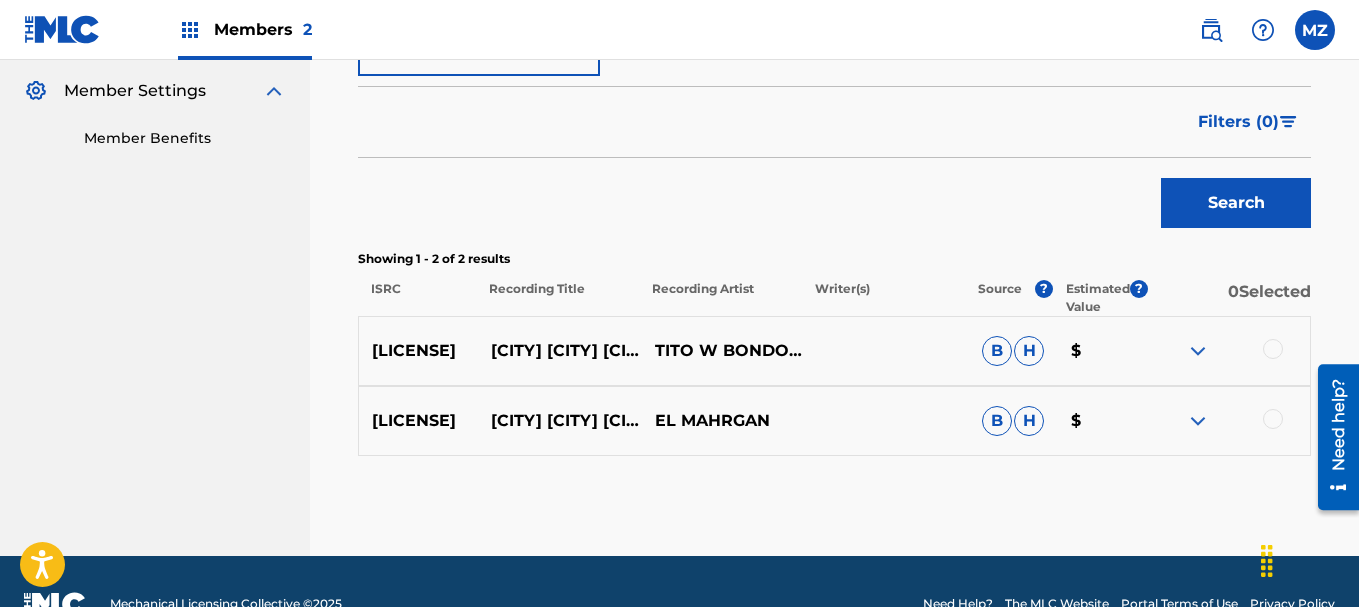 scroll, scrollTop: 600, scrollLeft: 0, axis: vertical 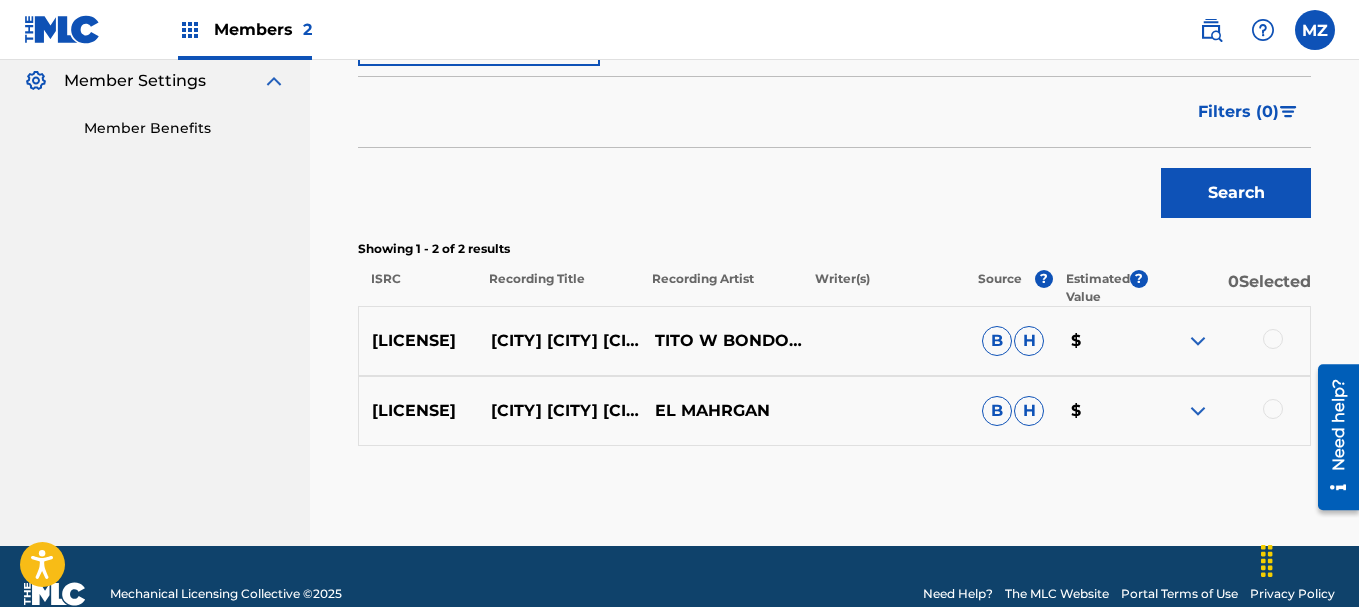 click at bounding box center [1198, 341] 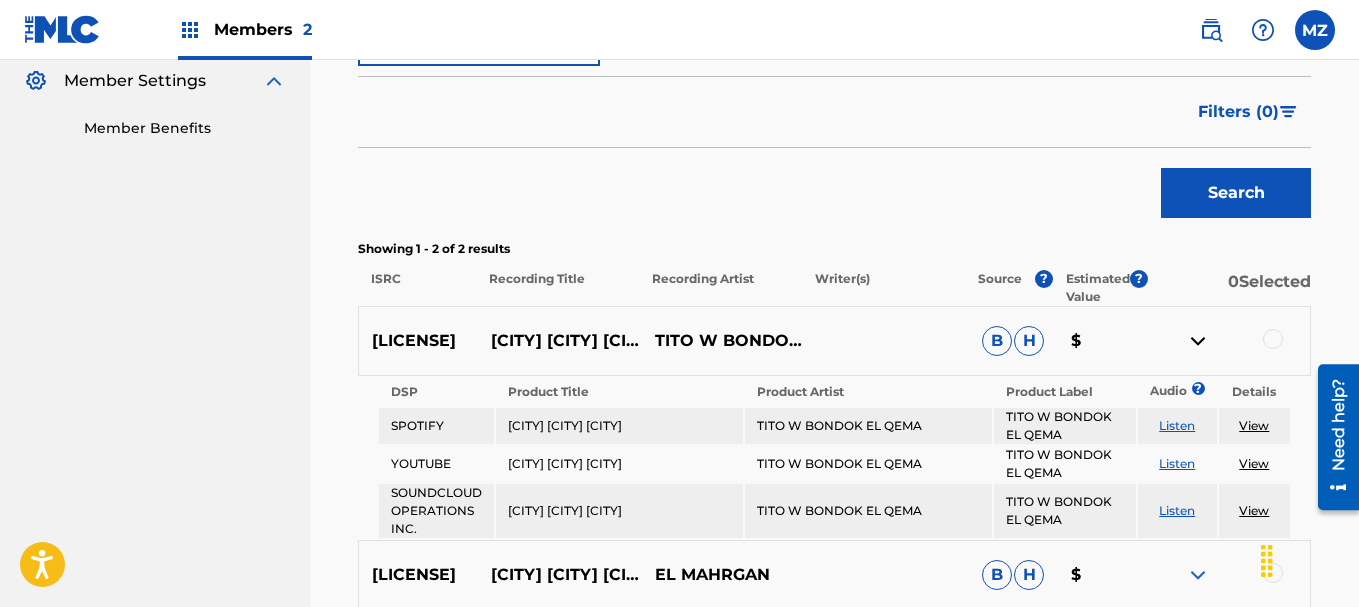 click on "View" at bounding box center [1254, 425] 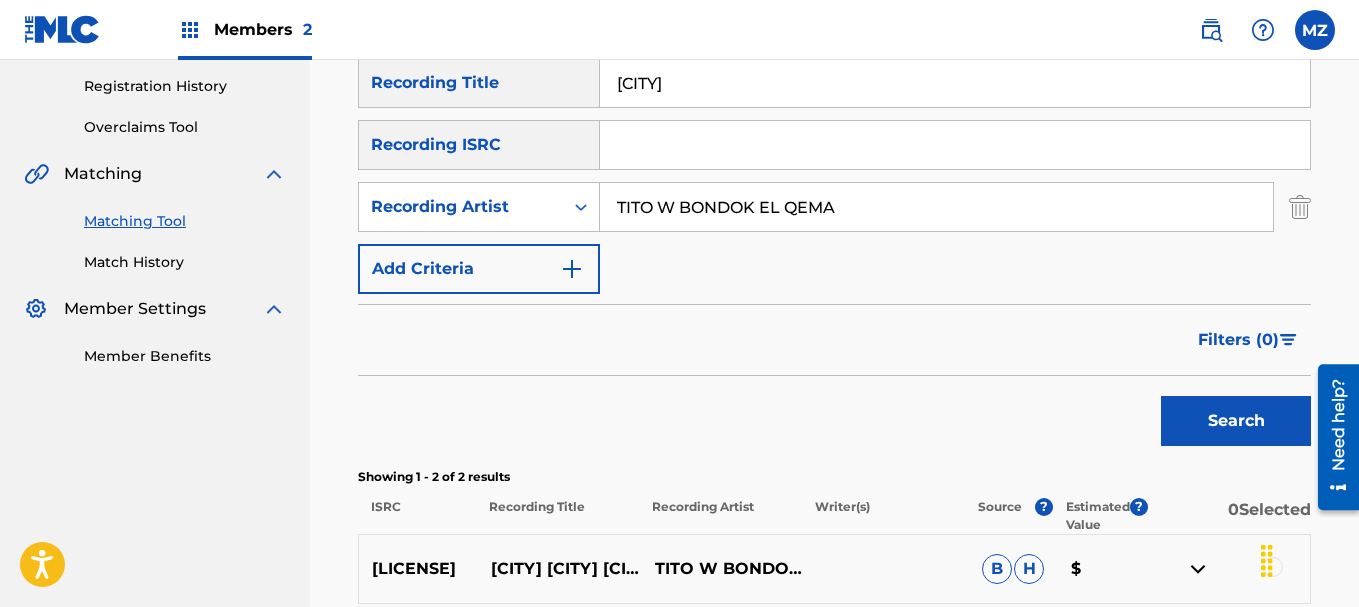 scroll, scrollTop: 300, scrollLeft: 0, axis: vertical 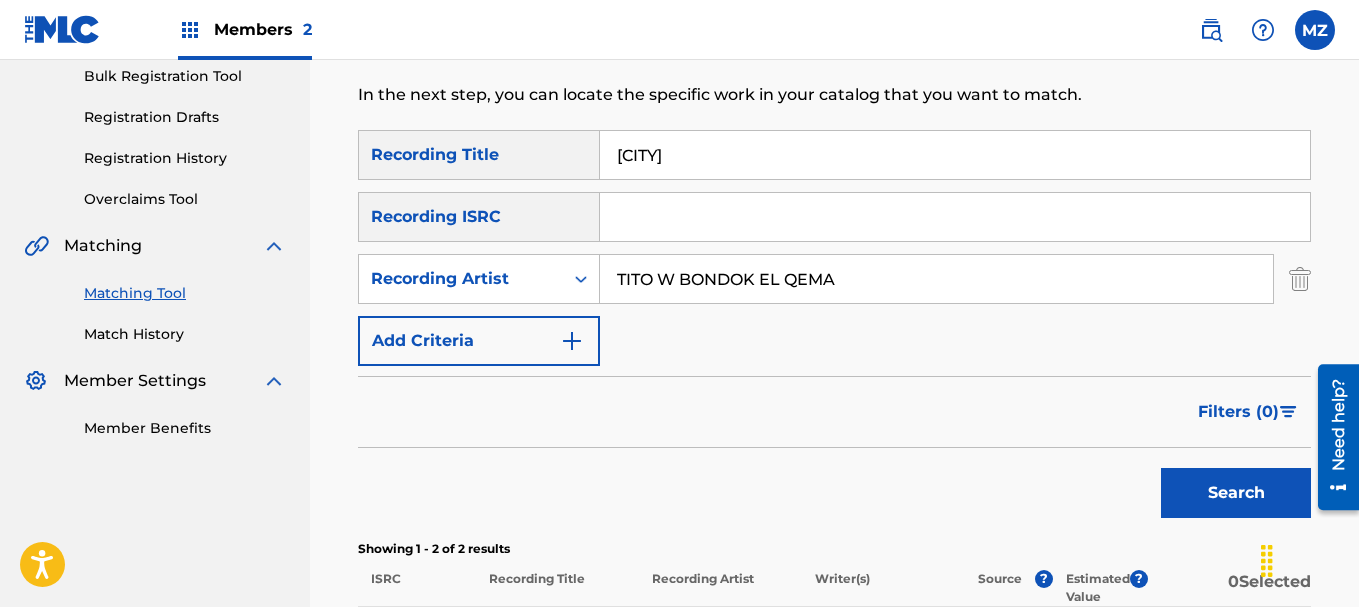click on "klamna" at bounding box center (955, 155) 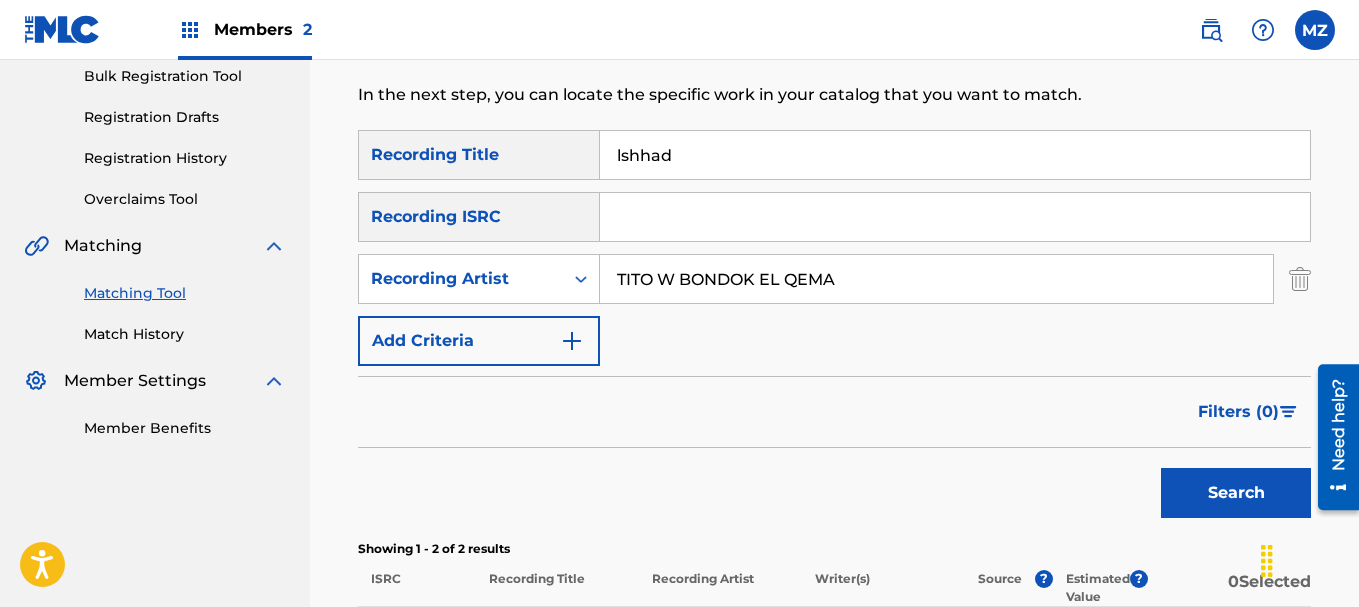 click on "Search" at bounding box center [1236, 493] 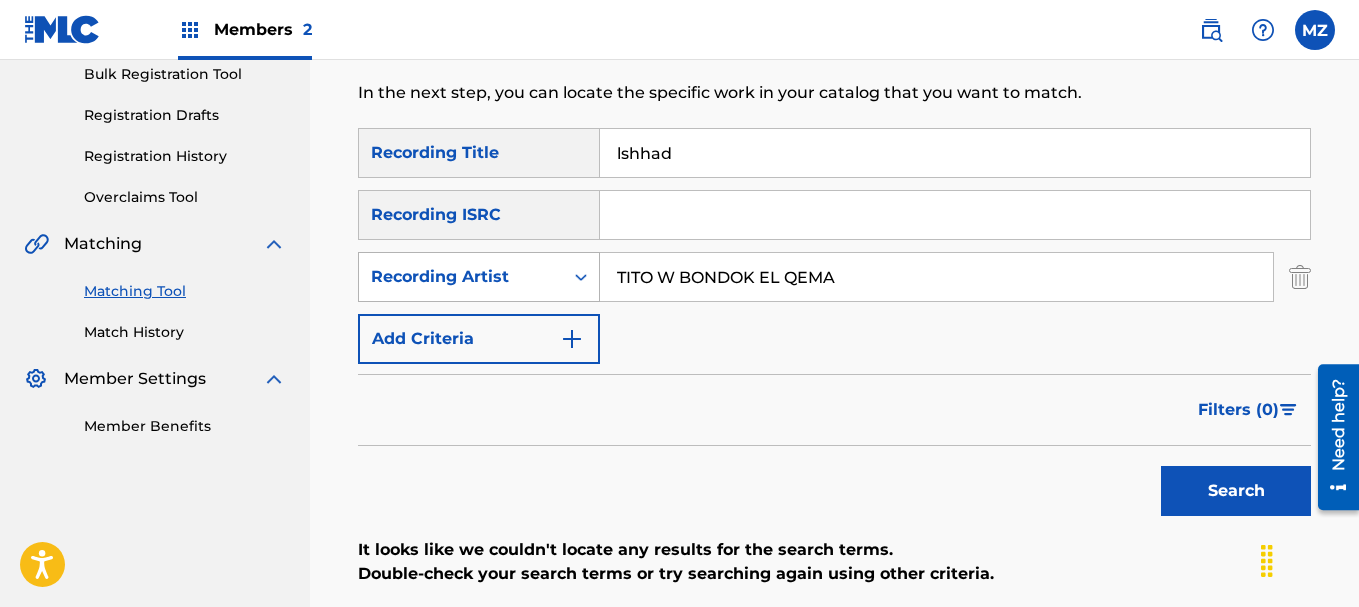 scroll, scrollTop: 300, scrollLeft: 0, axis: vertical 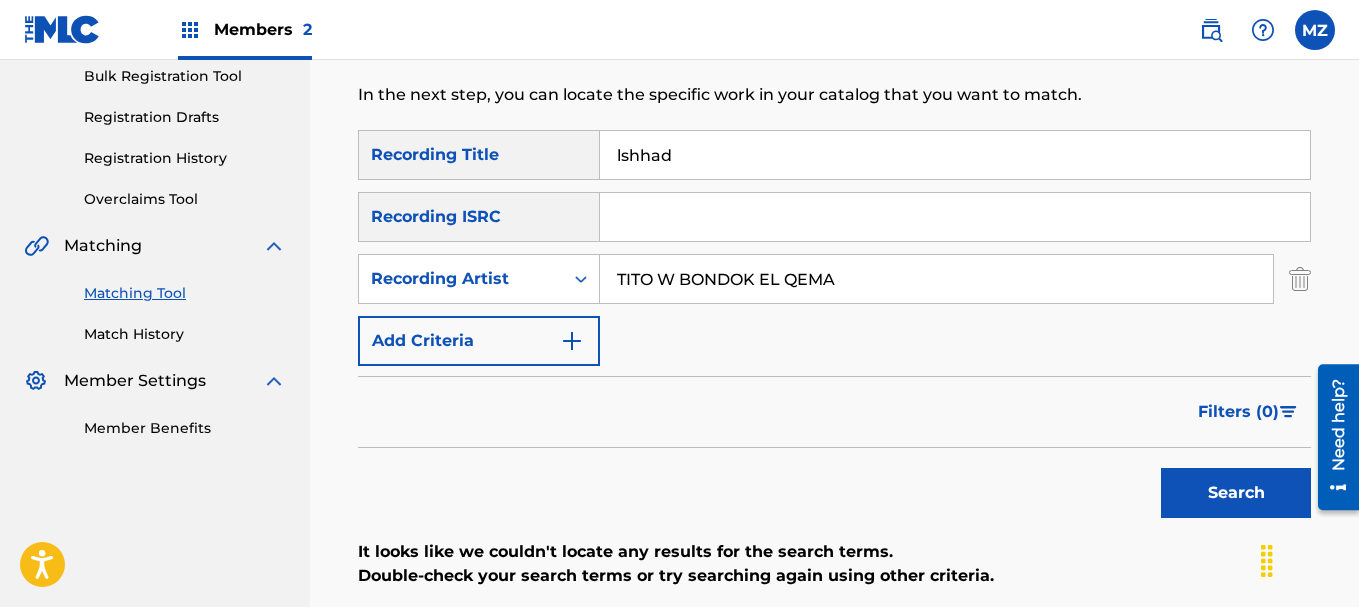 click on "lshhad" at bounding box center (955, 155) 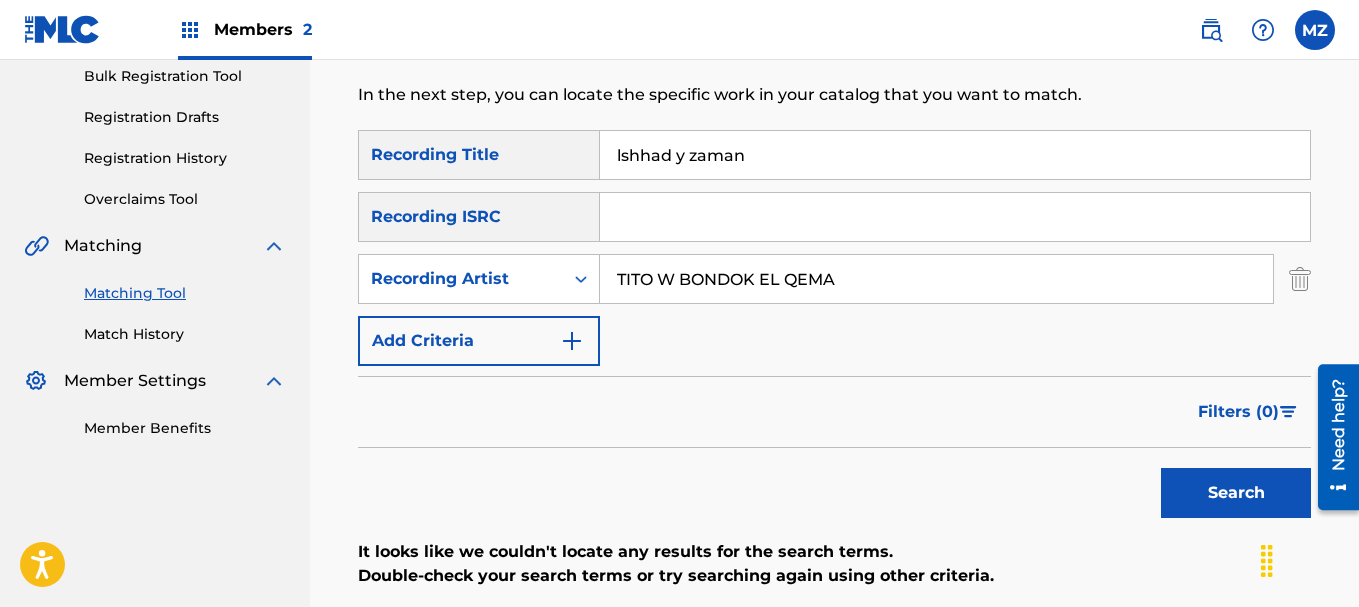 type on "lshhad y zaman" 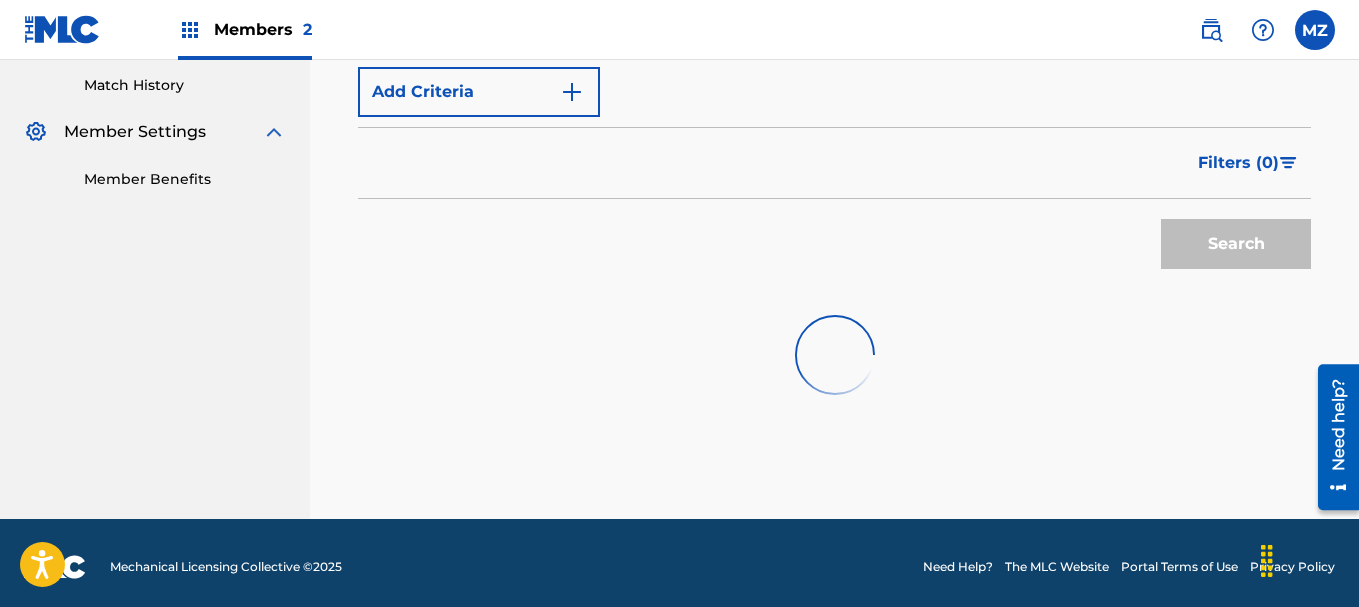 scroll, scrollTop: 557, scrollLeft: 0, axis: vertical 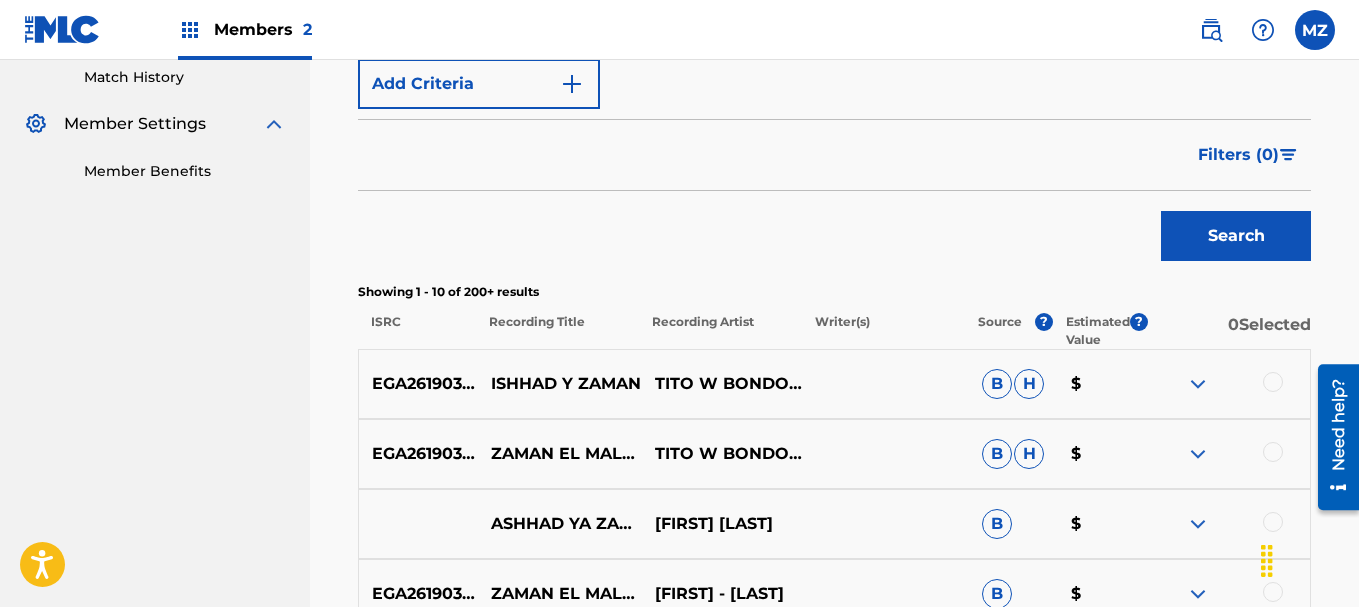 click at bounding box center (1198, 384) 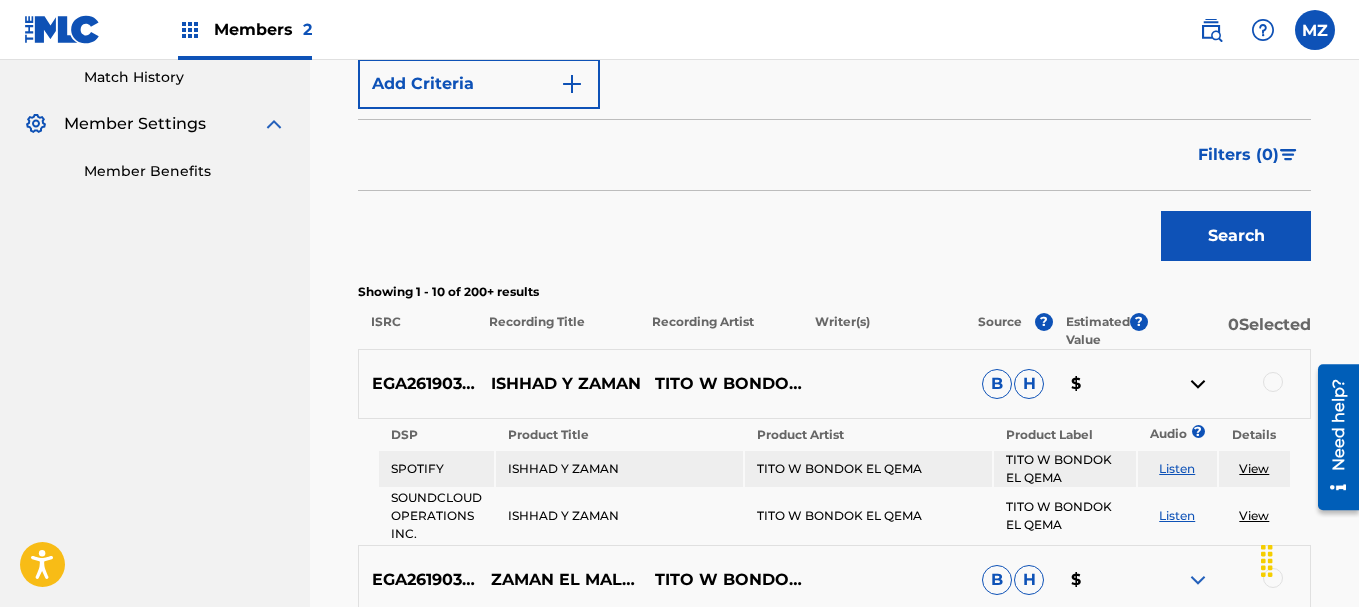 click on "View" at bounding box center [1254, 468] 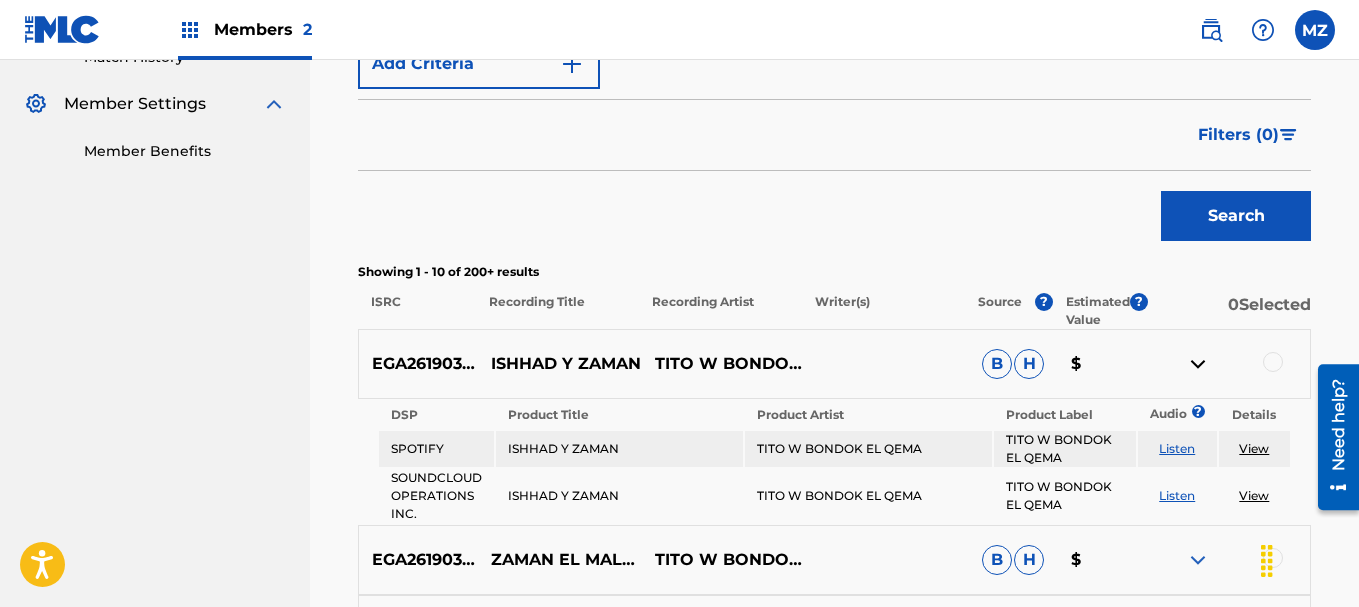 scroll, scrollTop: 357, scrollLeft: 0, axis: vertical 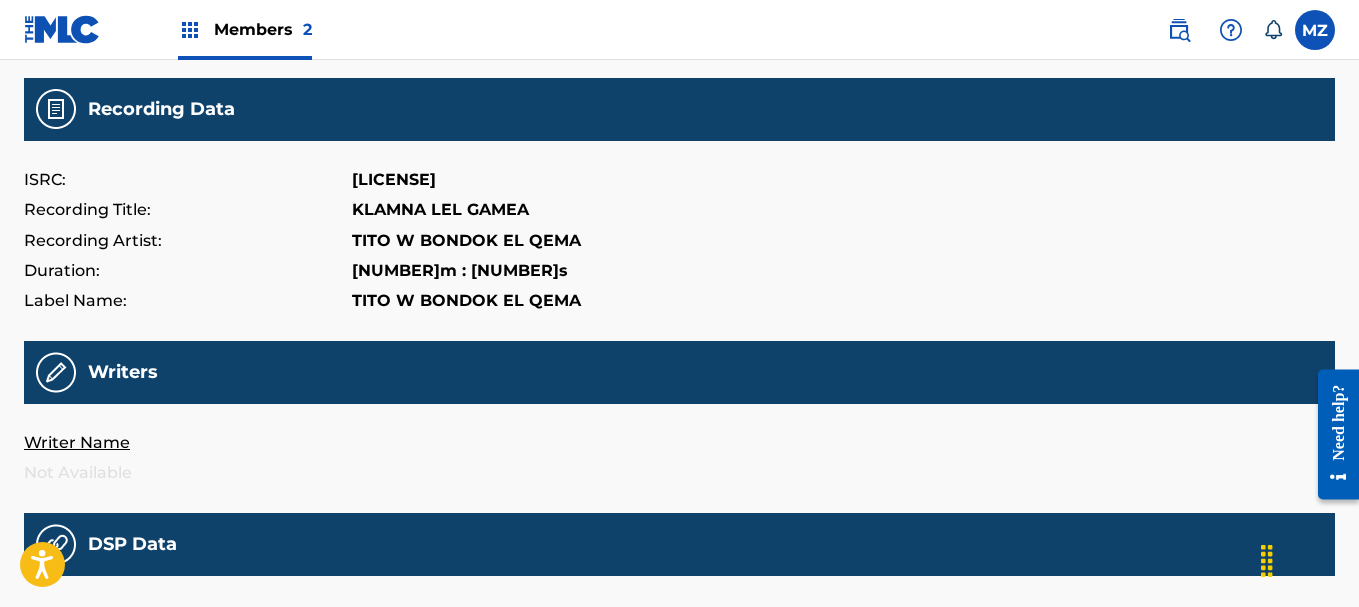 click on "[ISRC]" at bounding box center (394, 180) 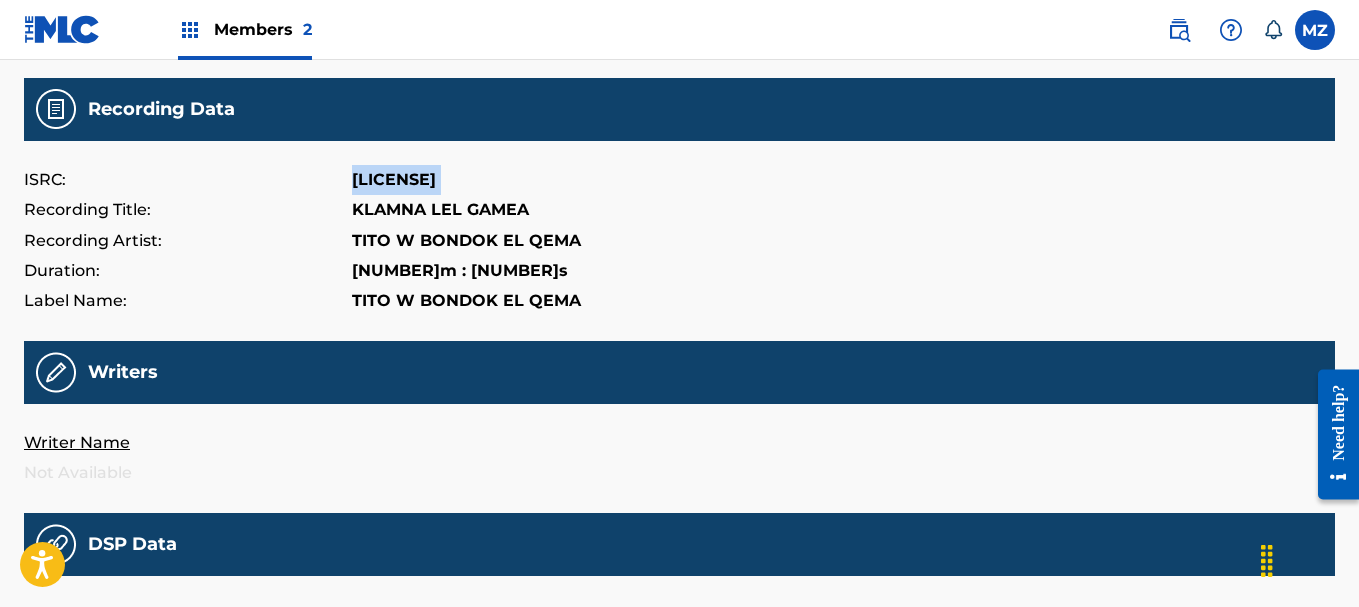 click on "[ISRC]" at bounding box center [394, 180] 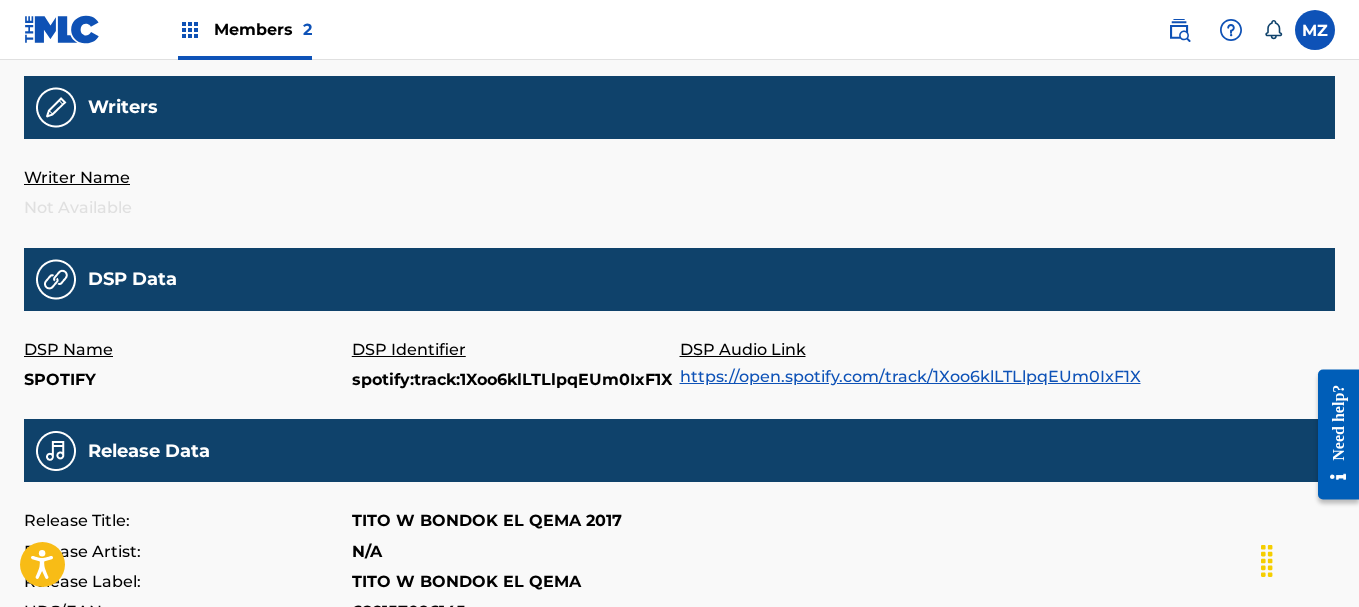 scroll, scrollTop: 800, scrollLeft: 0, axis: vertical 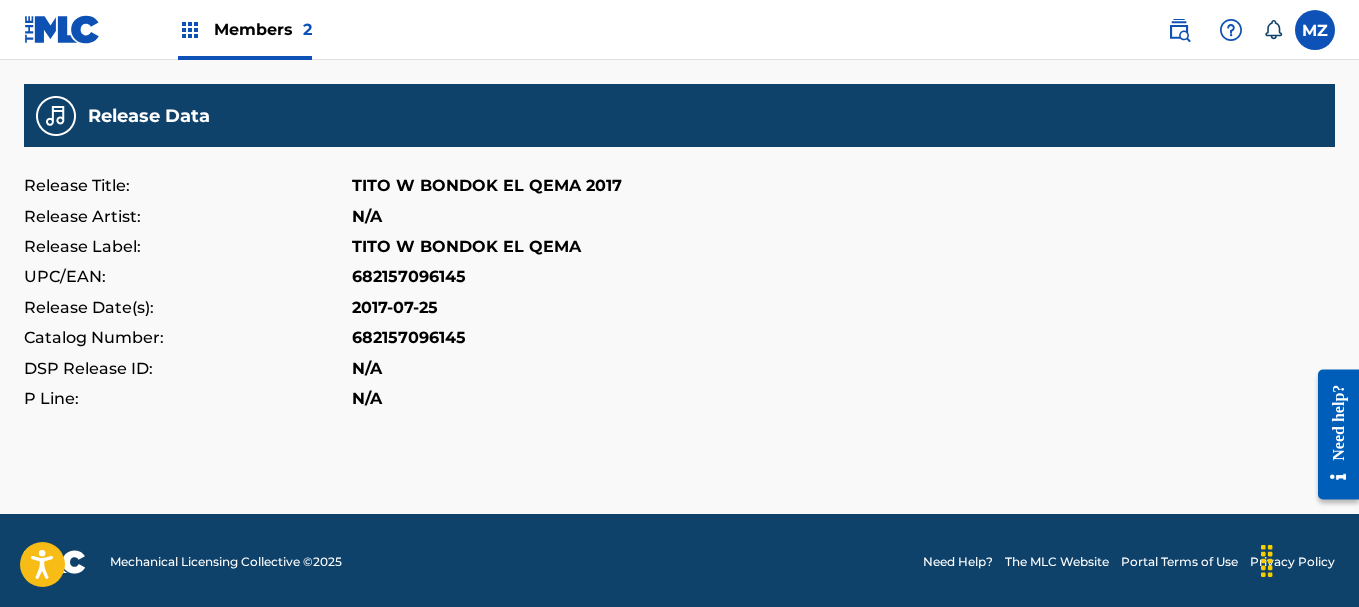 click on "682157096145" at bounding box center [409, 338] 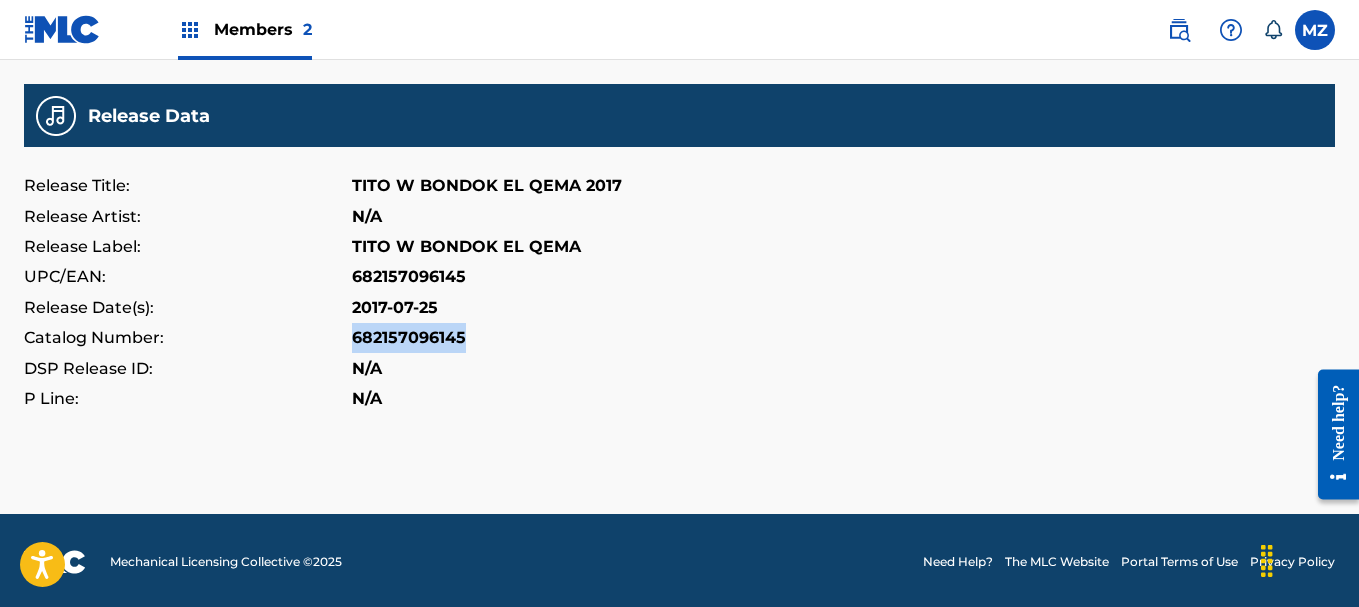 click on "682157096145" at bounding box center (409, 338) 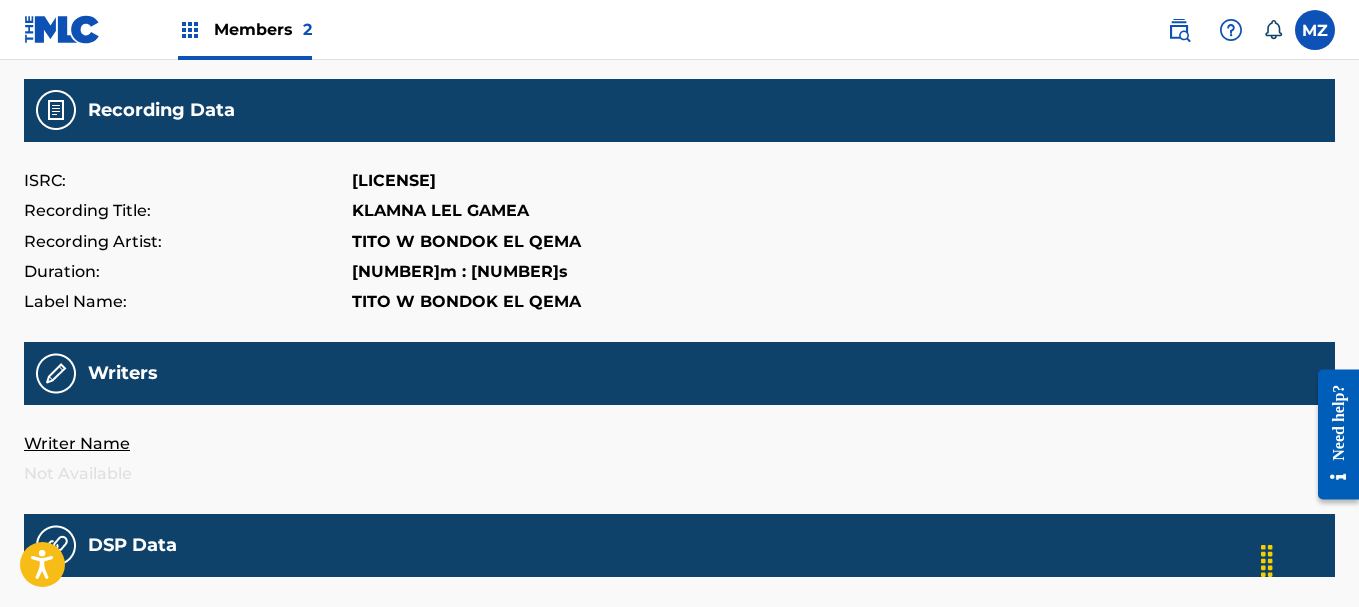 scroll, scrollTop: 200, scrollLeft: 0, axis: vertical 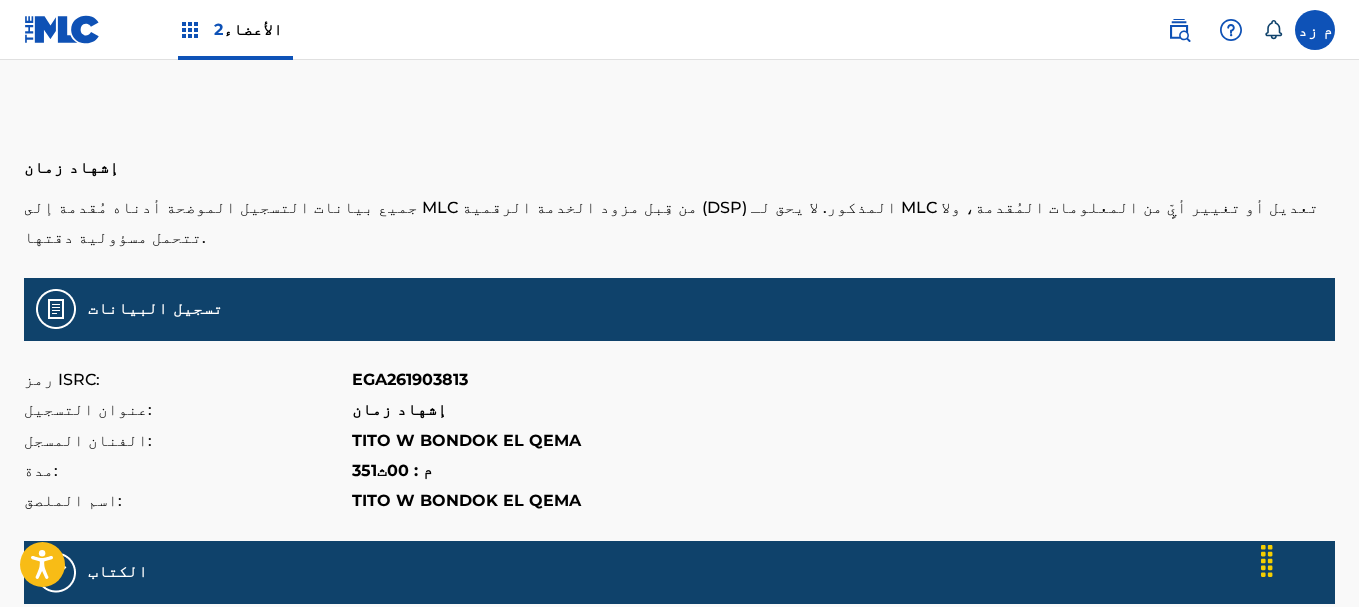 click on "EGA261903813" at bounding box center (410, 379) 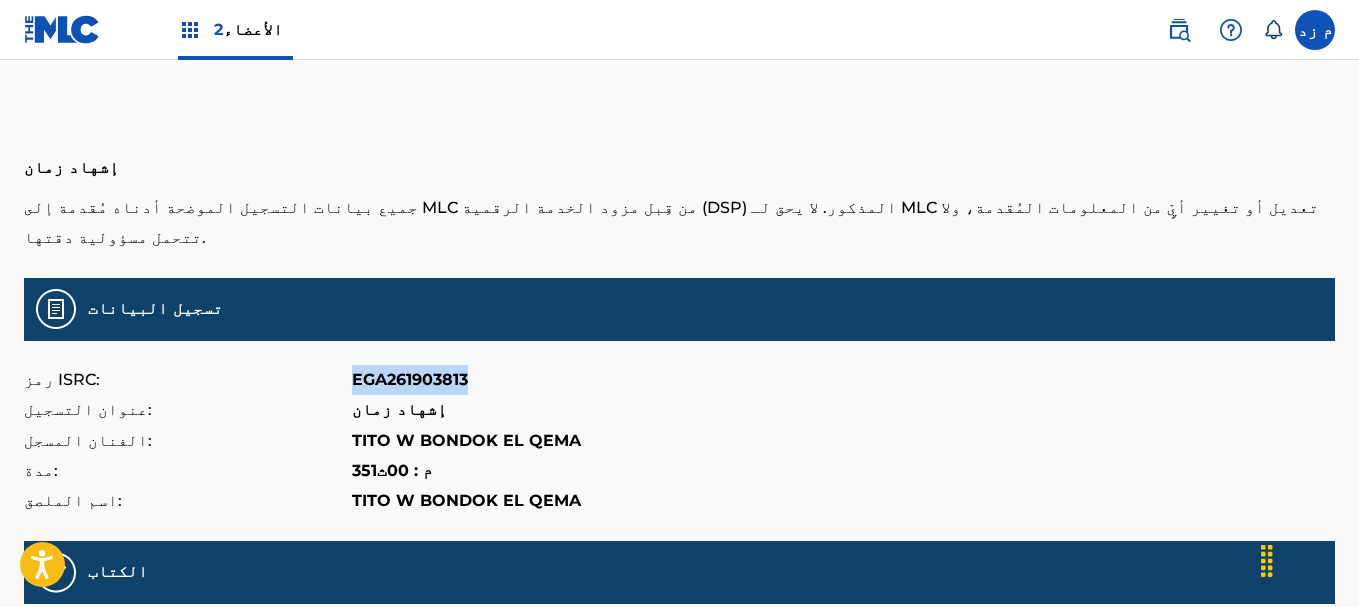 click on "EGA261903813" at bounding box center (410, 379) 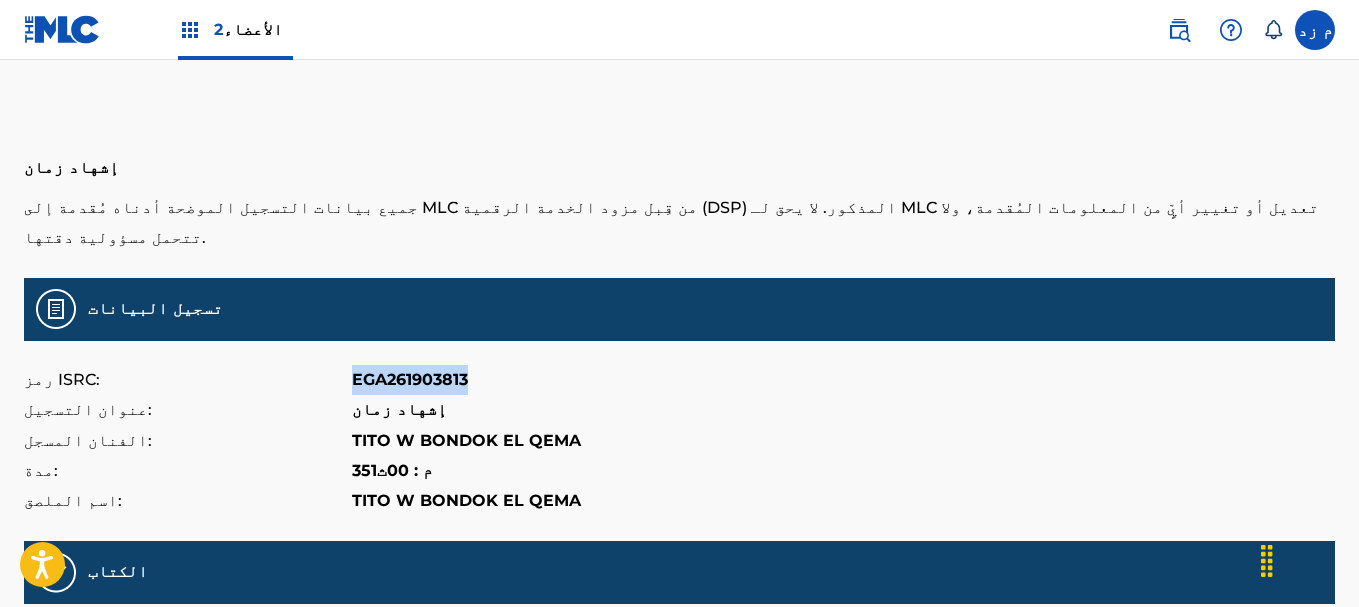 copy on "EGA261903813" 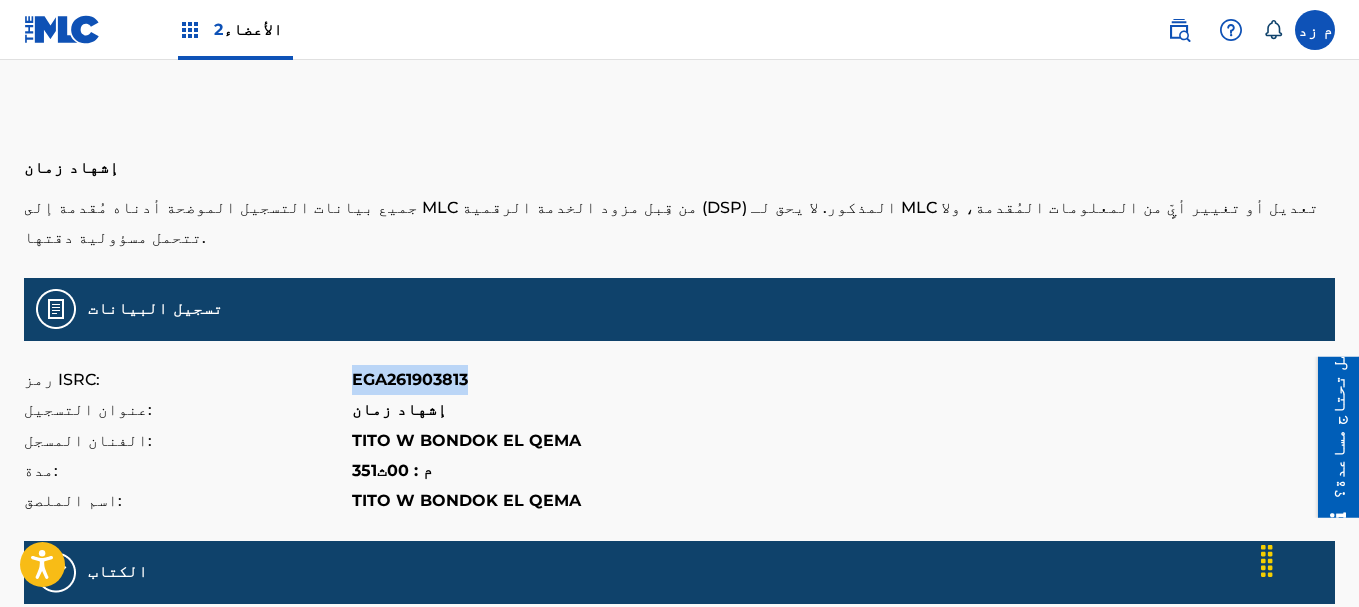copy on "EGA261903813" 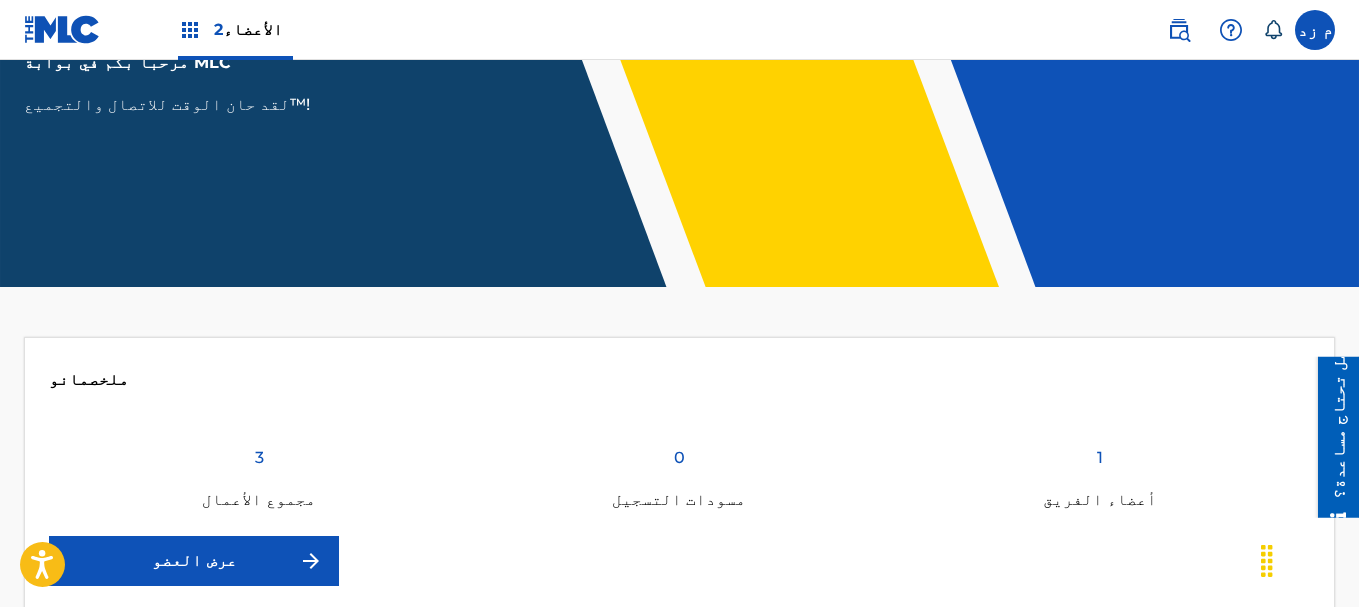 scroll, scrollTop: 200, scrollLeft: 0, axis: vertical 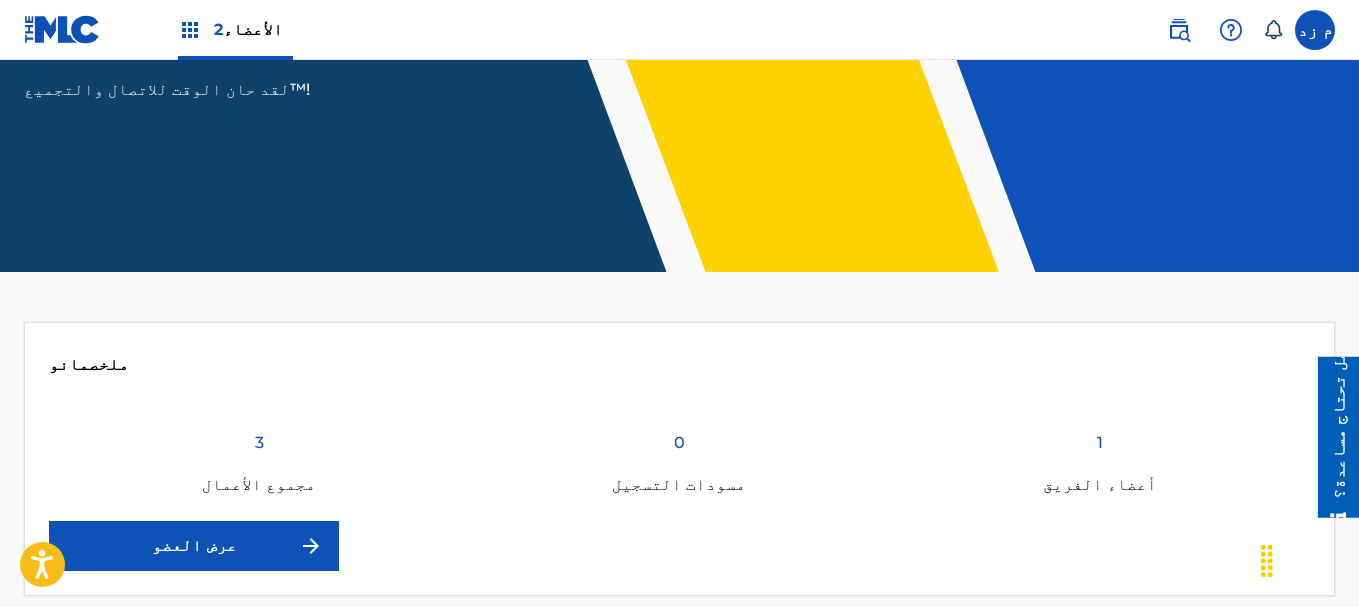 click on "عرض العضو" at bounding box center (194, 546) 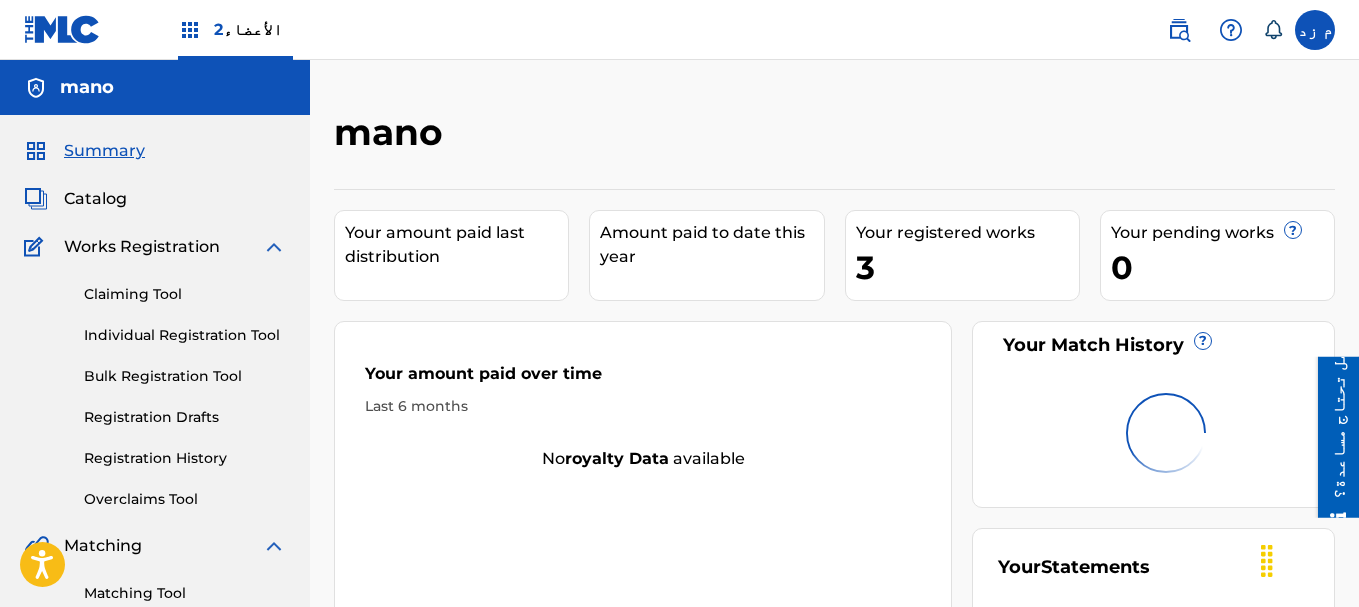 scroll, scrollTop: 259, scrollLeft: 0, axis: vertical 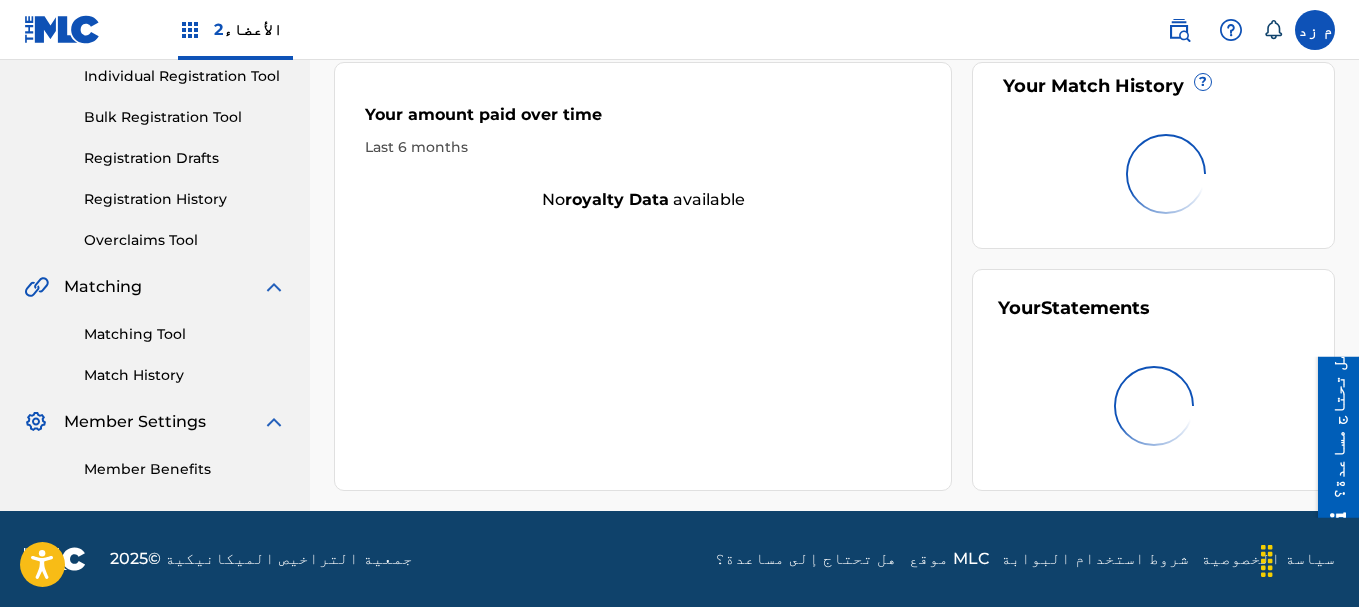 click on "Matching Tool" at bounding box center [185, 334] 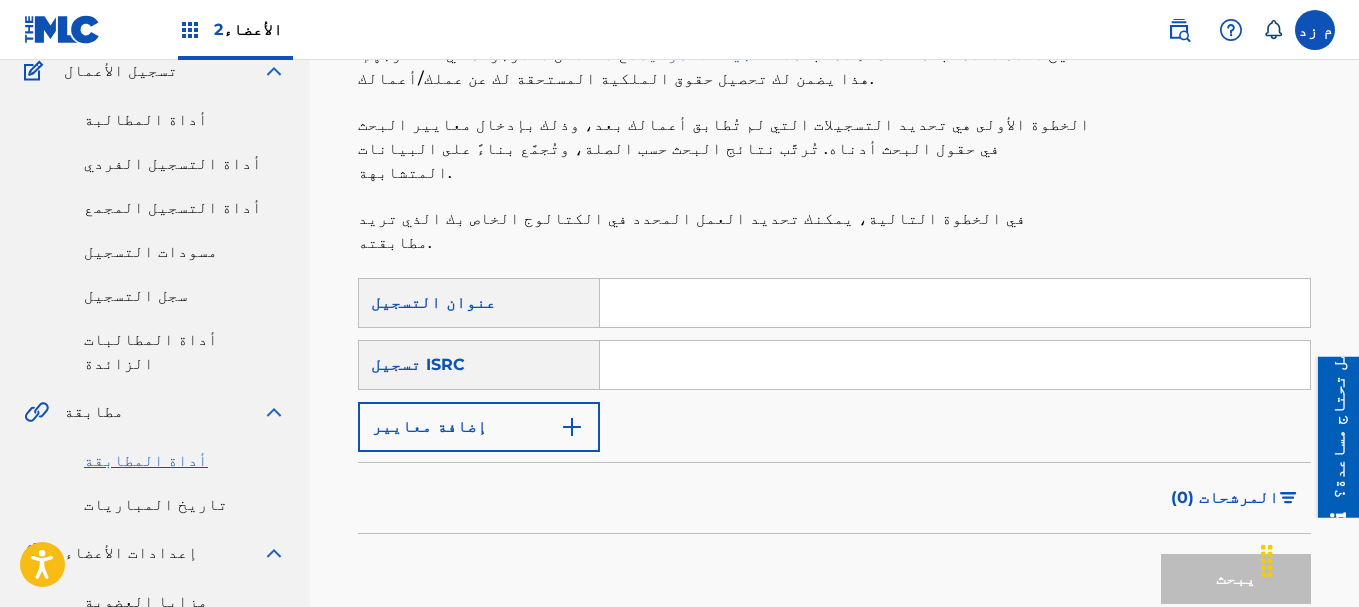 scroll, scrollTop: 143, scrollLeft: 0, axis: vertical 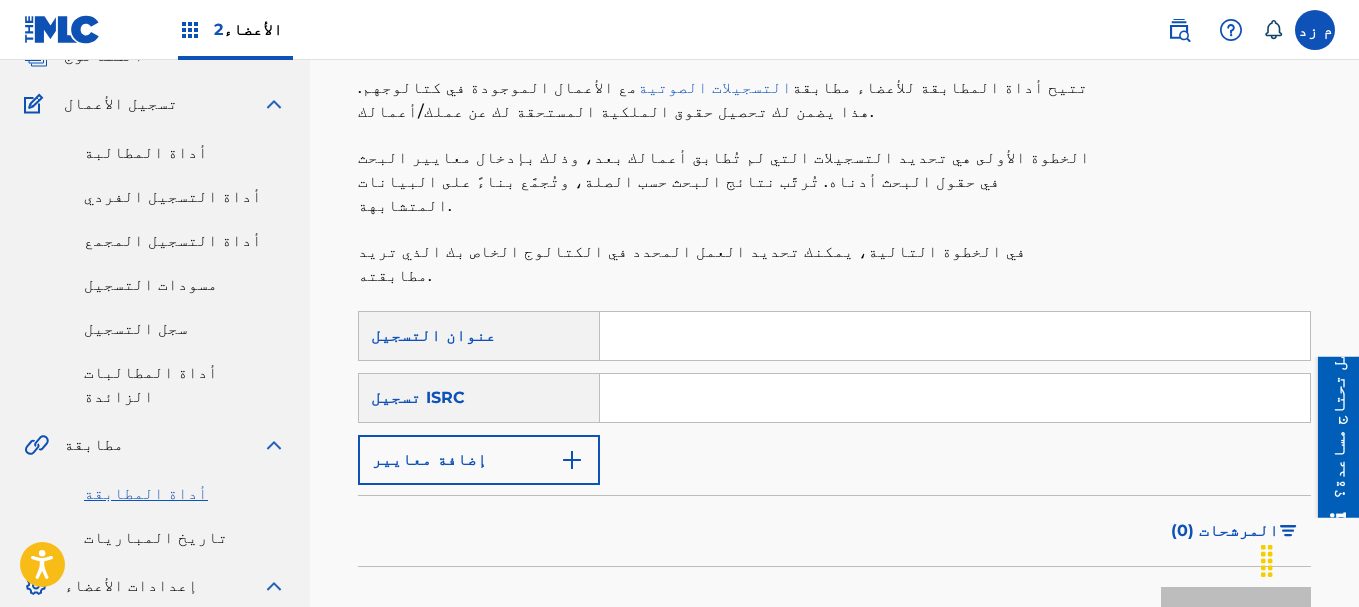 click on "إضافة معايير" at bounding box center (479, 460) 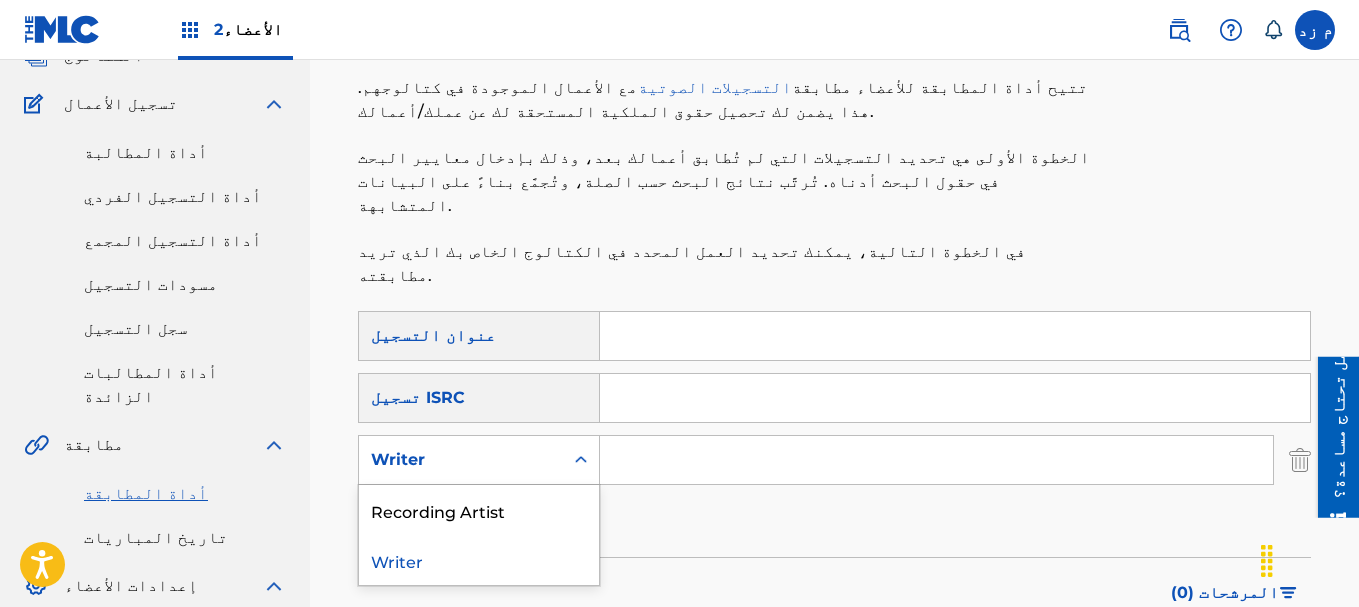 click on "Writer" at bounding box center [461, 460] 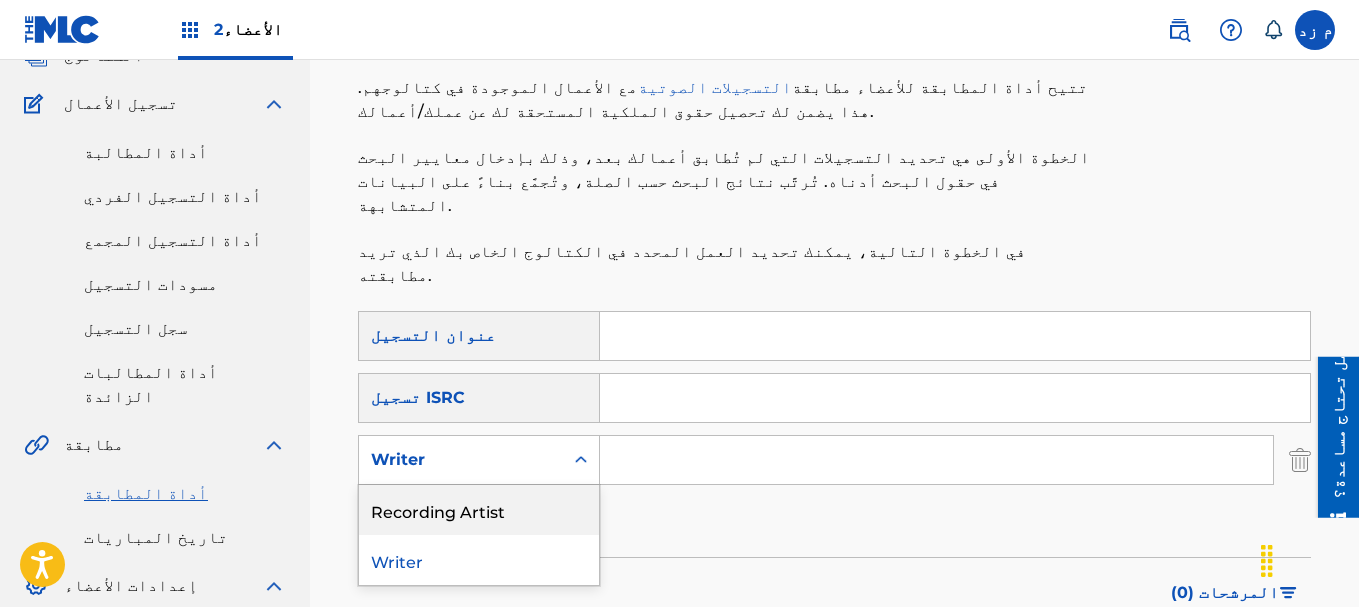 click on "Recording Artist" at bounding box center [479, 510] 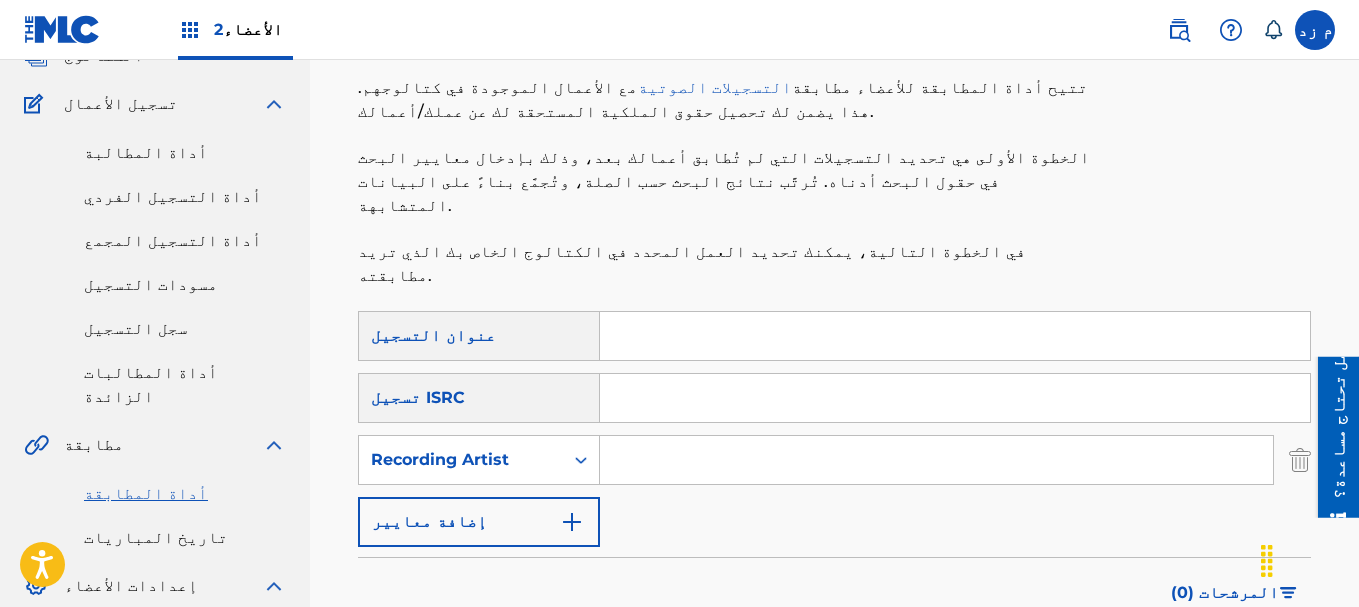 click at bounding box center (936, 460) 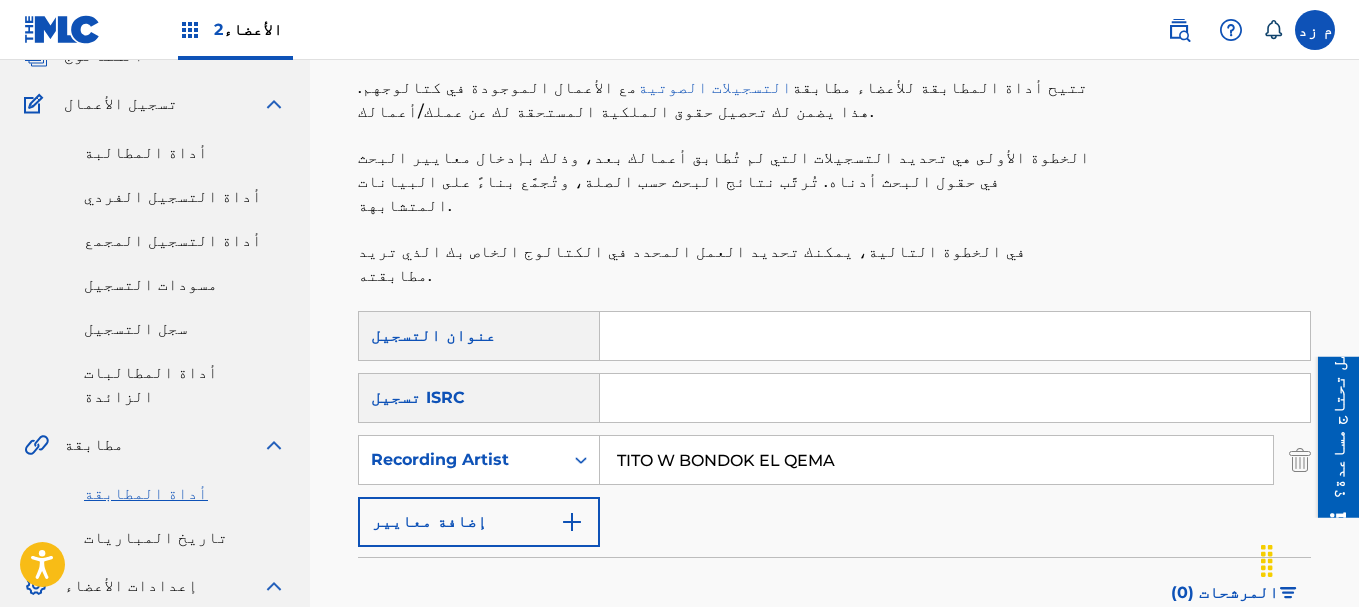 click at bounding box center [955, 336] 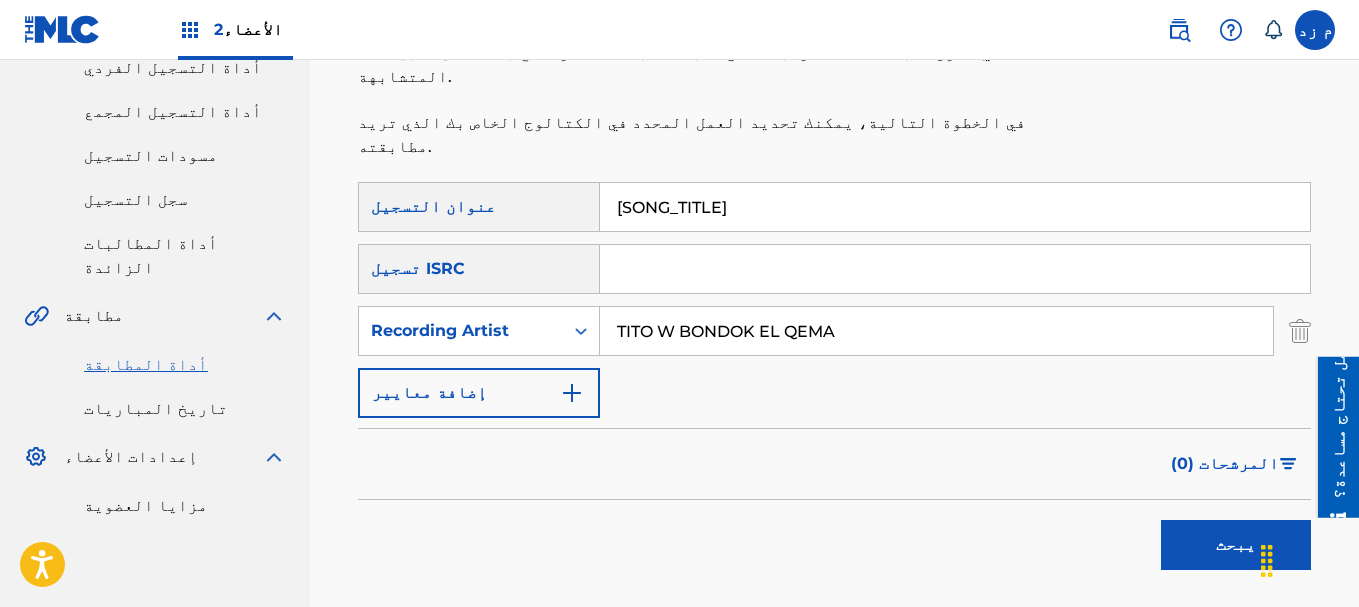 scroll, scrollTop: 405, scrollLeft: 0, axis: vertical 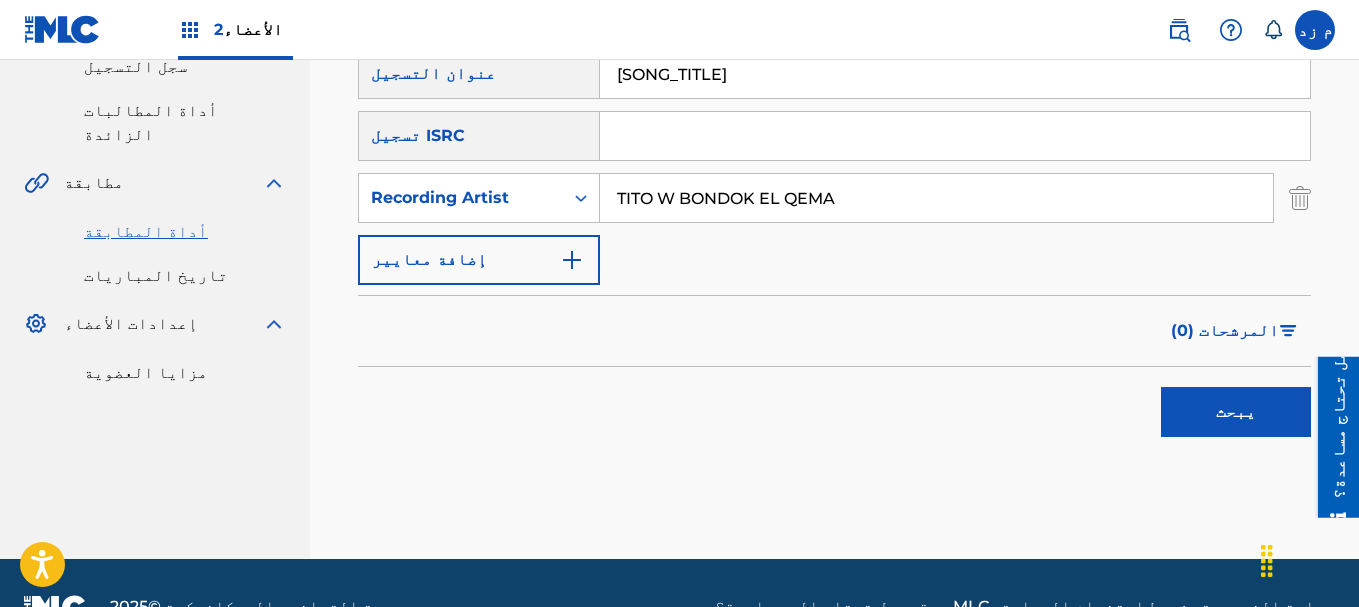 click on "يبحث" at bounding box center [1236, 411] 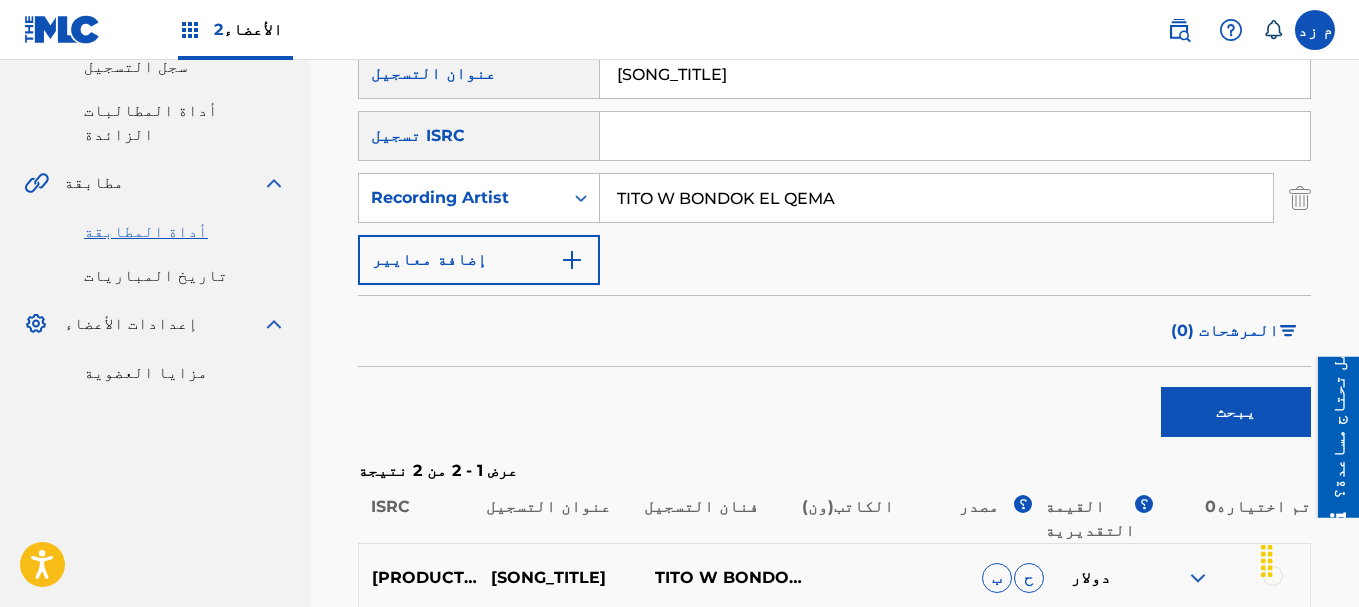 click at bounding box center (1198, 578) 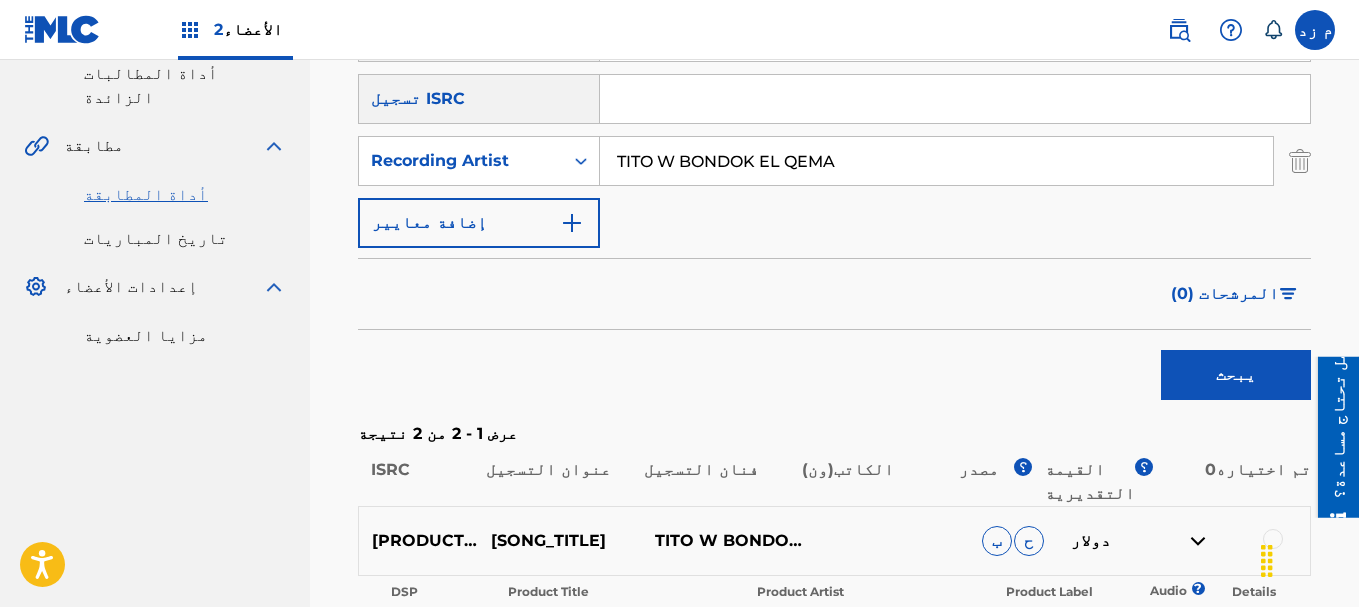 scroll, scrollTop: 605, scrollLeft: 0, axis: vertical 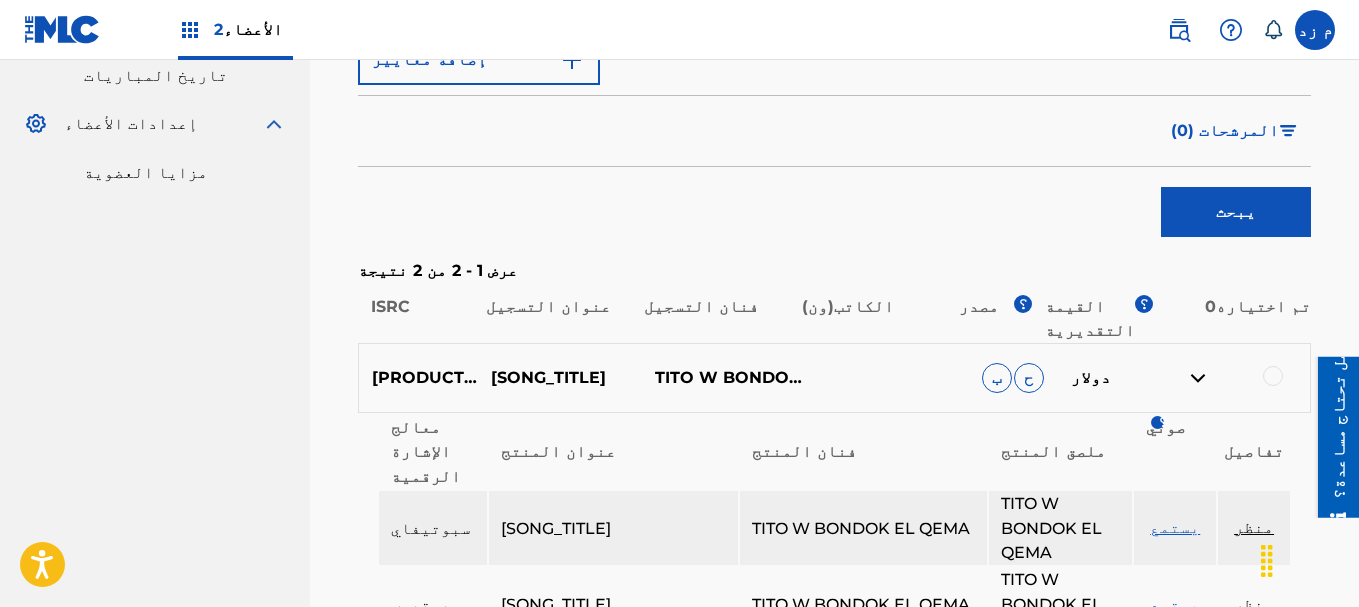 click on "يستمع" at bounding box center [1175, 527] 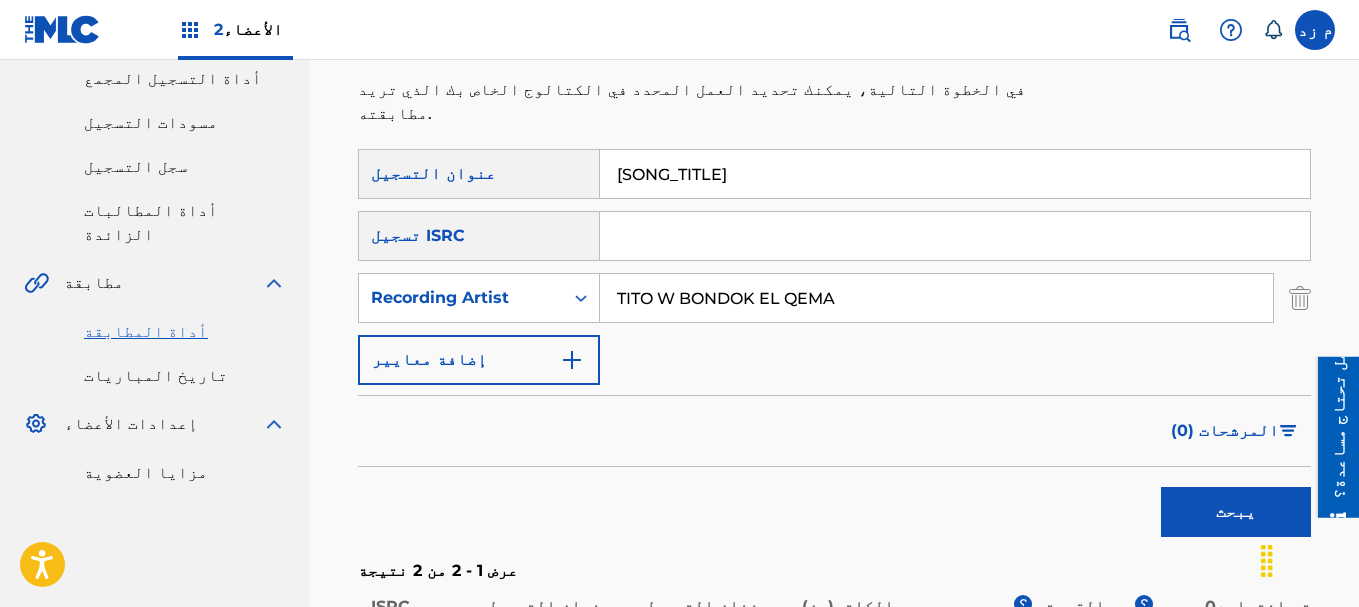 scroll, scrollTop: 205, scrollLeft: 0, axis: vertical 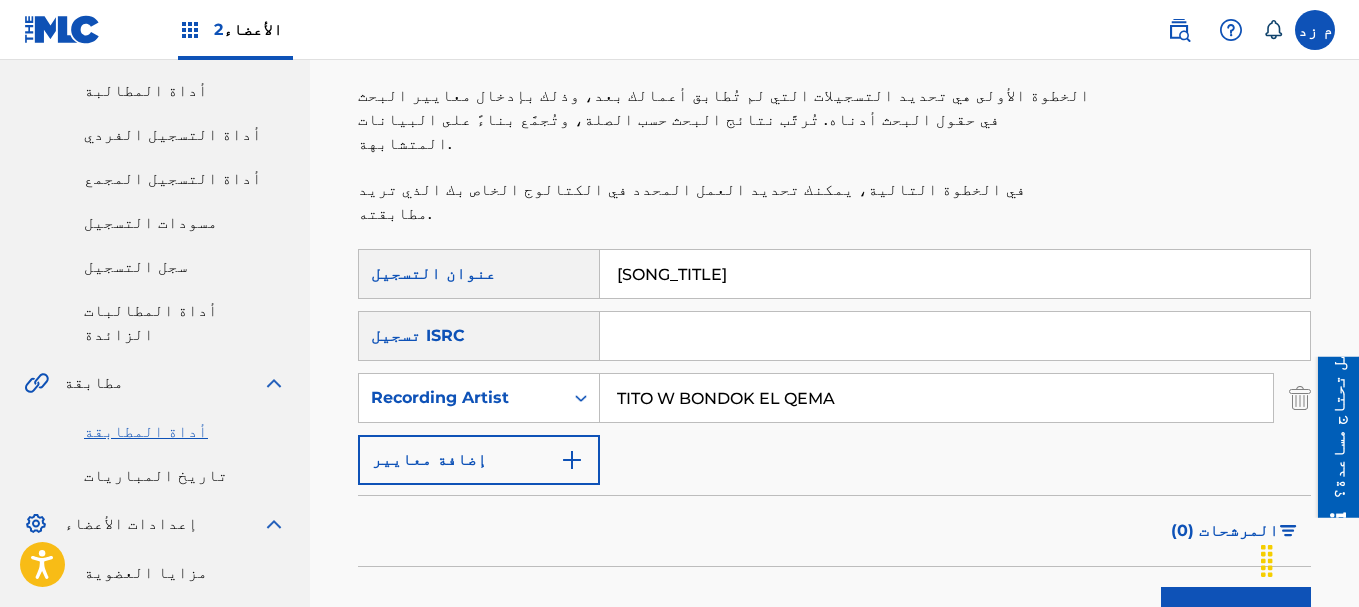 click on "klamna" at bounding box center [955, 274] 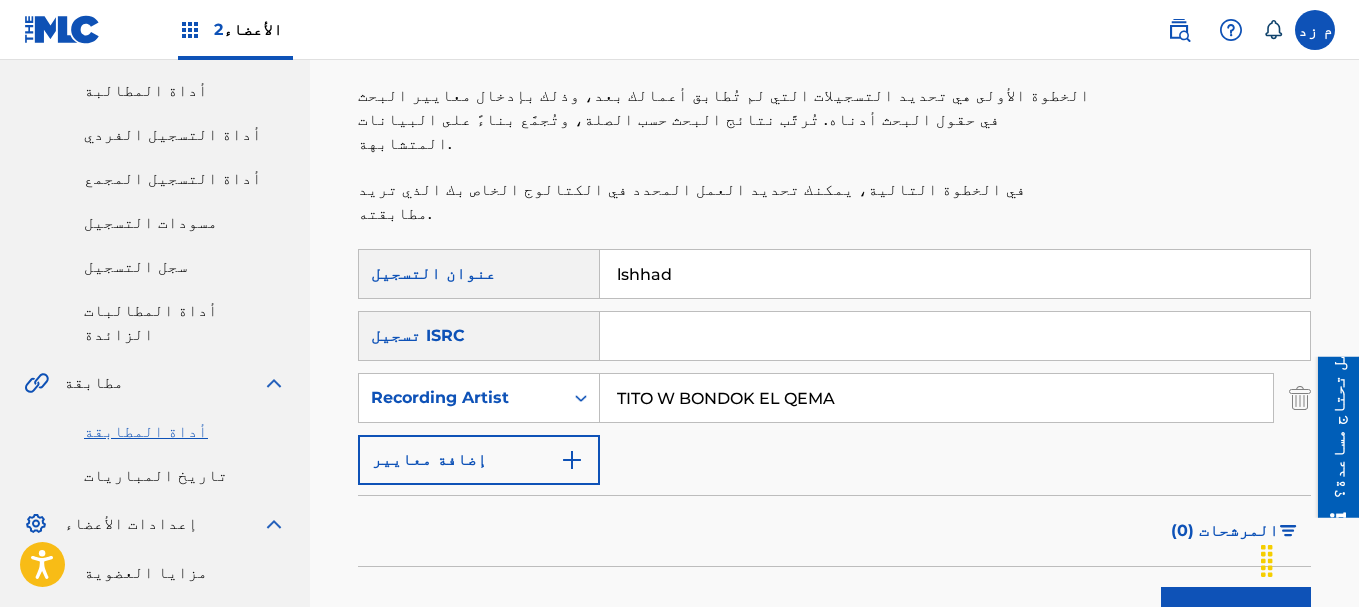 click on "يبحث" at bounding box center [1236, 612] 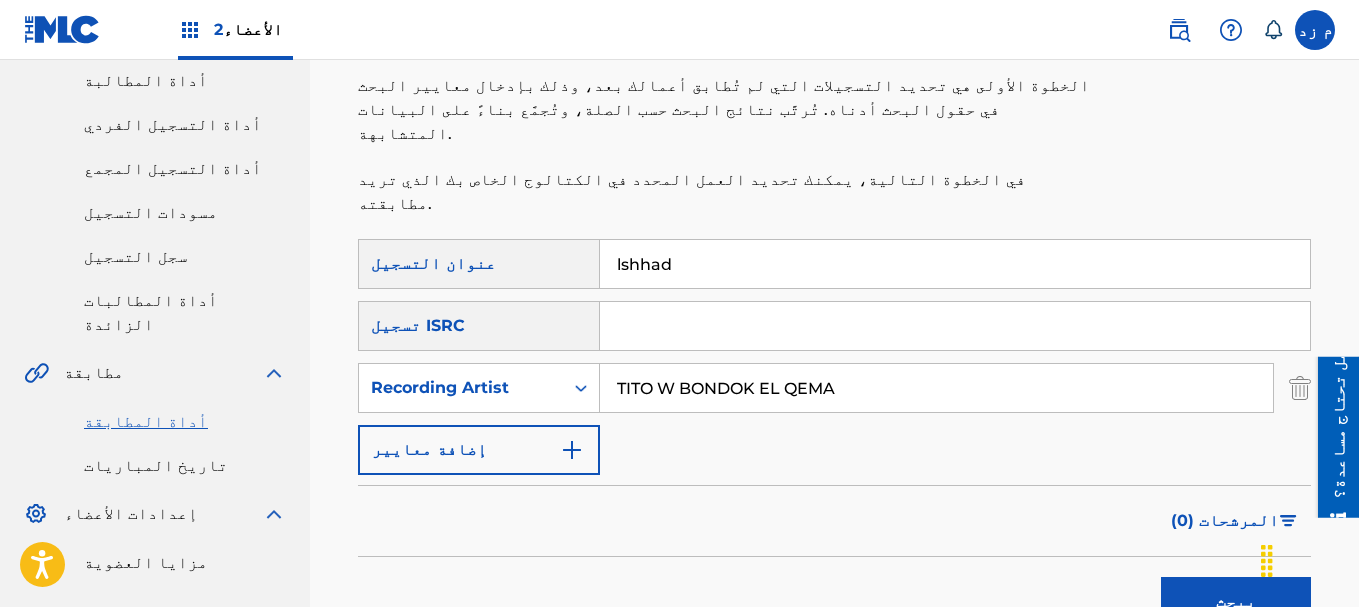 scroll, scrollTop: 100, scrollLeft: 0, axis: vertical 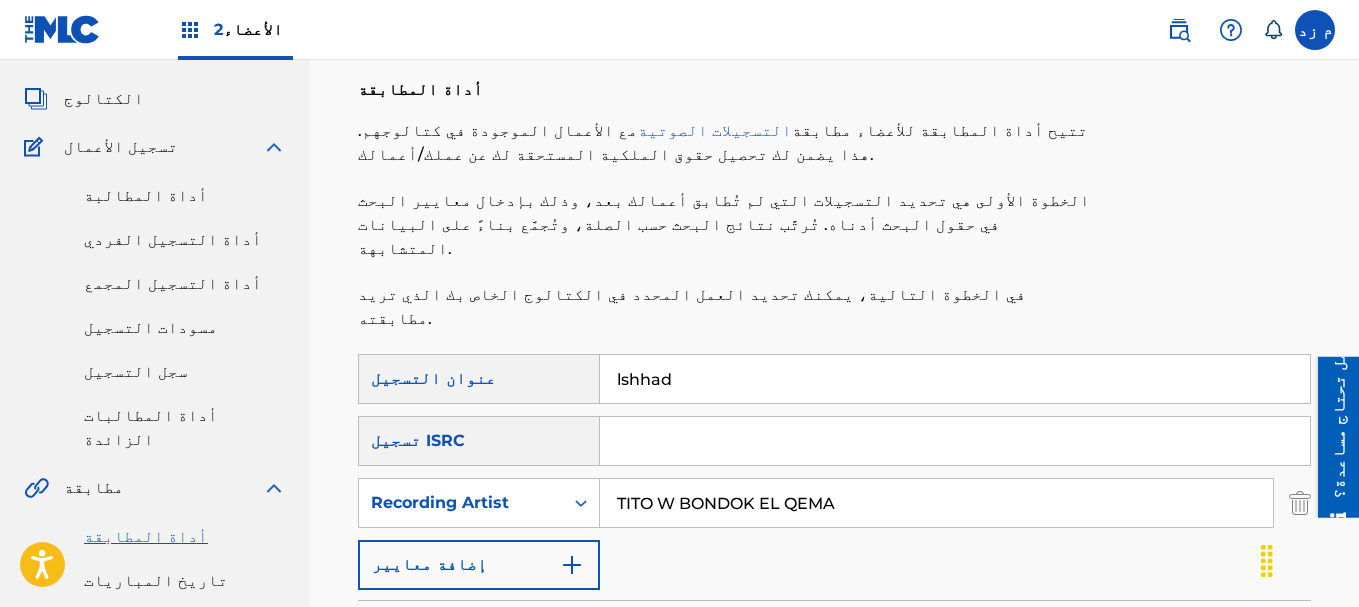 click on "lshhad" at bounding box center [955, 379] 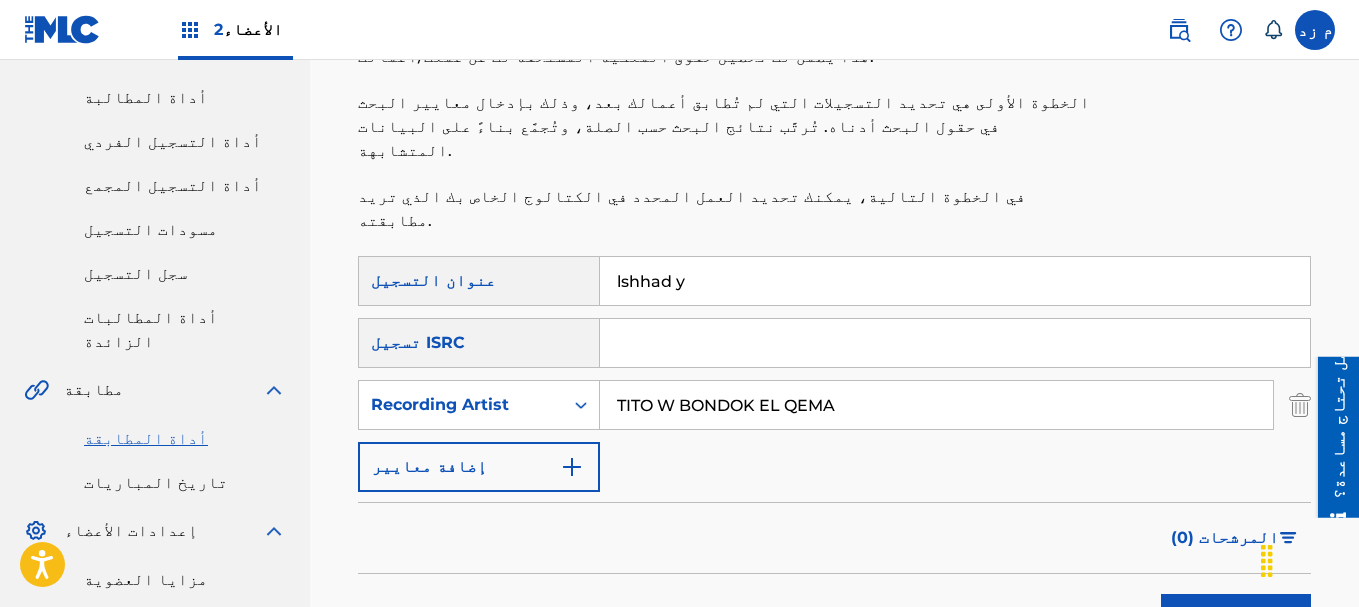 scroll, scrollTop: 400, scrollLeft: 0, axis: vertical 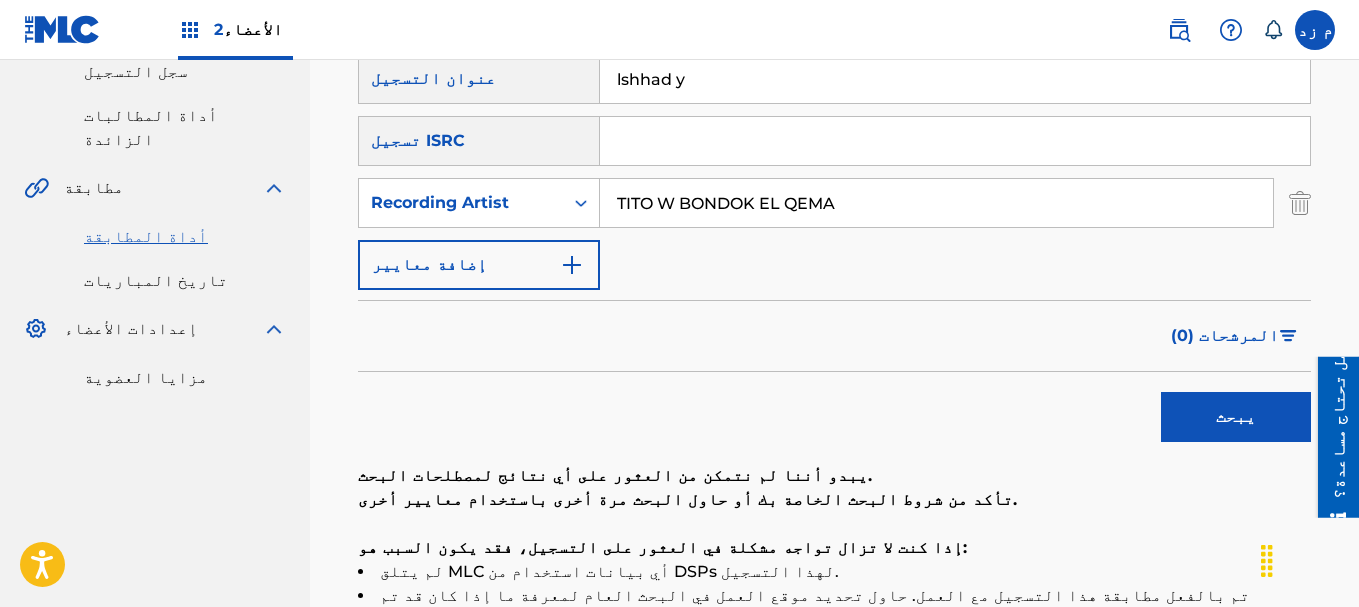 click on "يبحث" at bounding box center (1236, 417) 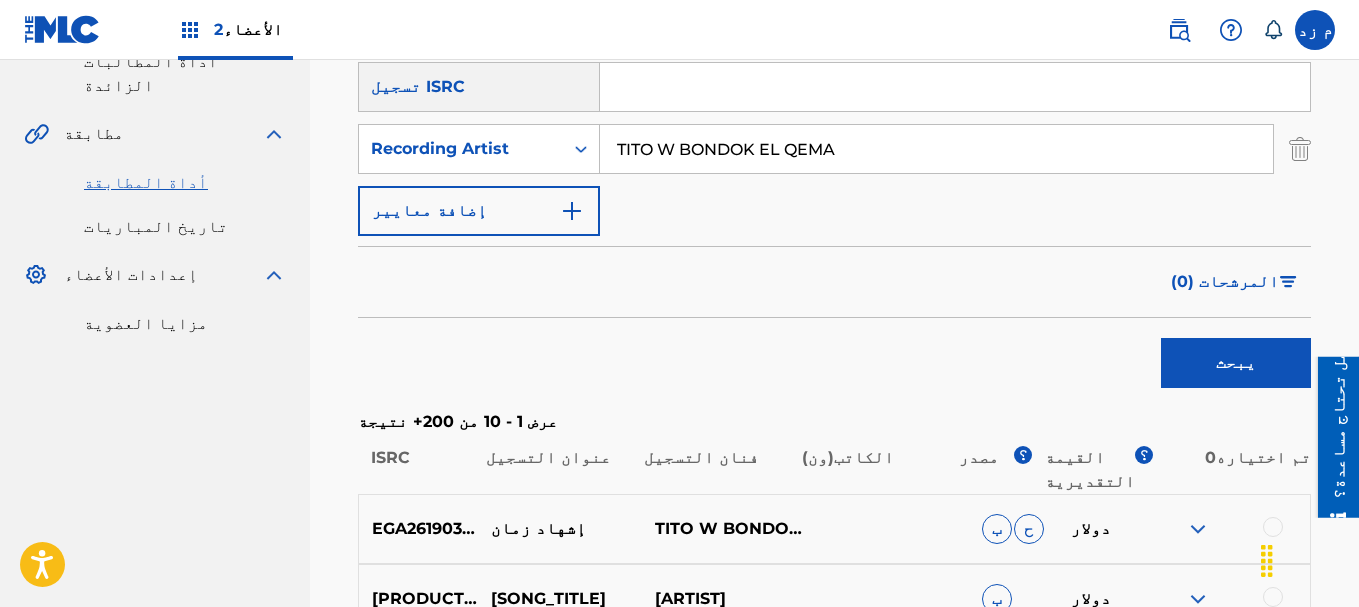 scroll, scrollTop: 500, scrollLeft: 0, axis: vertical 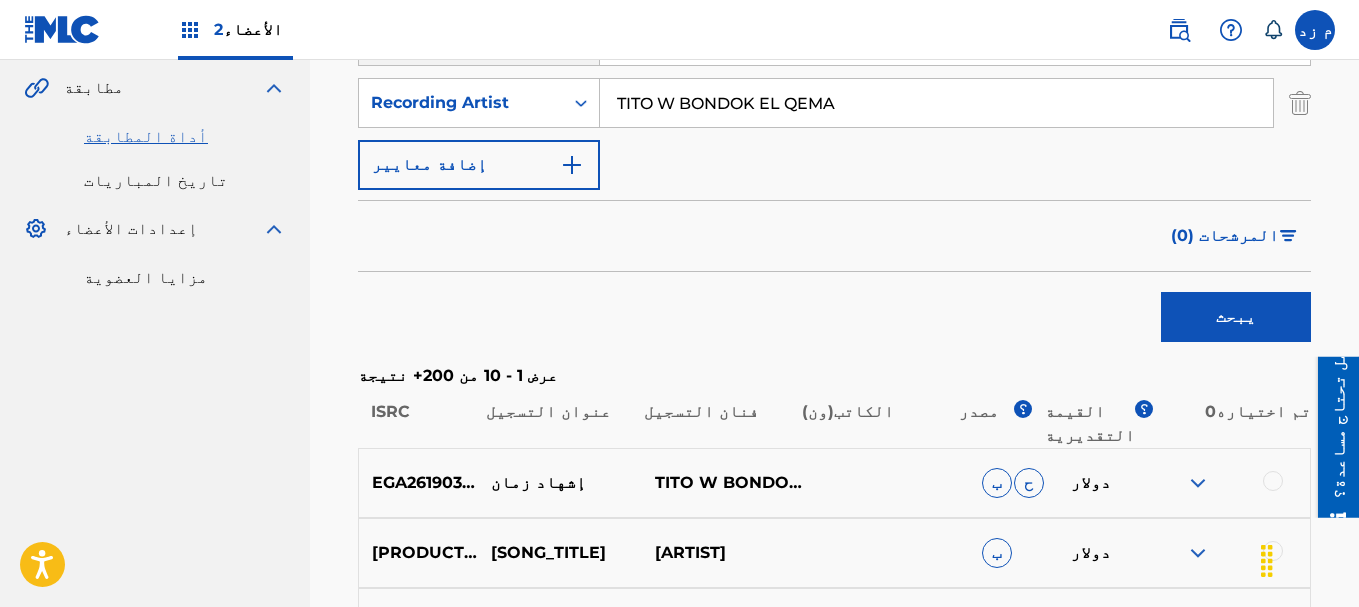 click at bounding box center [1198, 483] 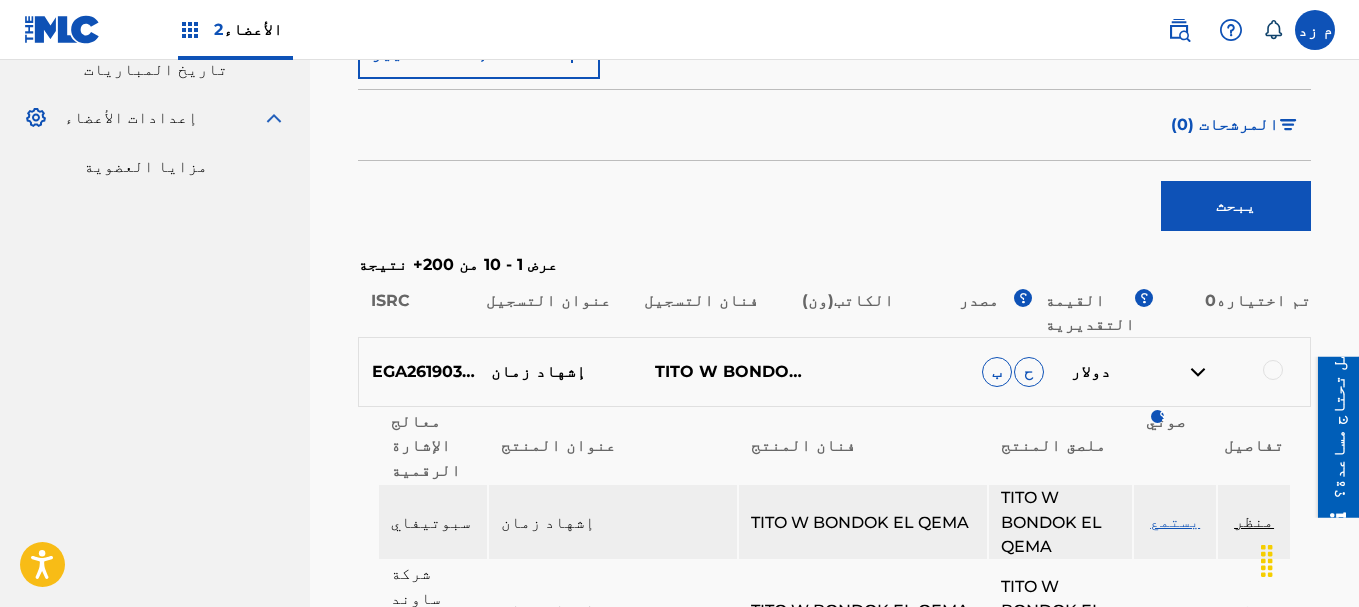 scroll, scrollTop: 800, scrollLeft: 0, axis: vertical 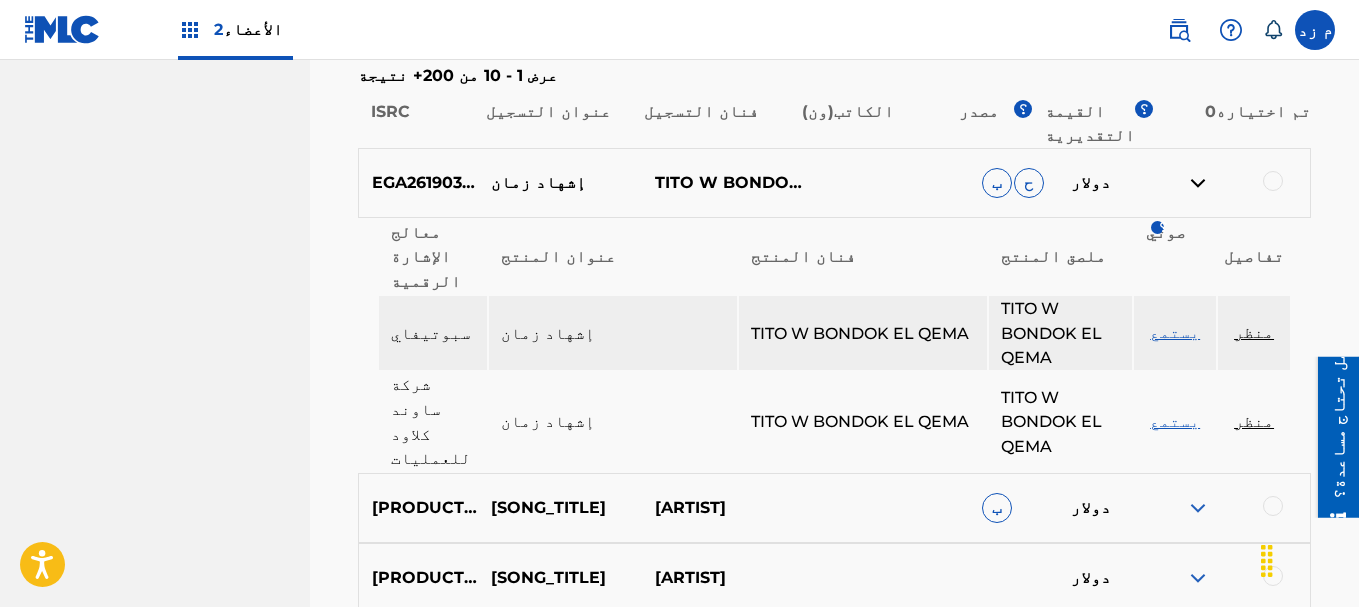 click on "منظر" at bounding box center (1254, 332) 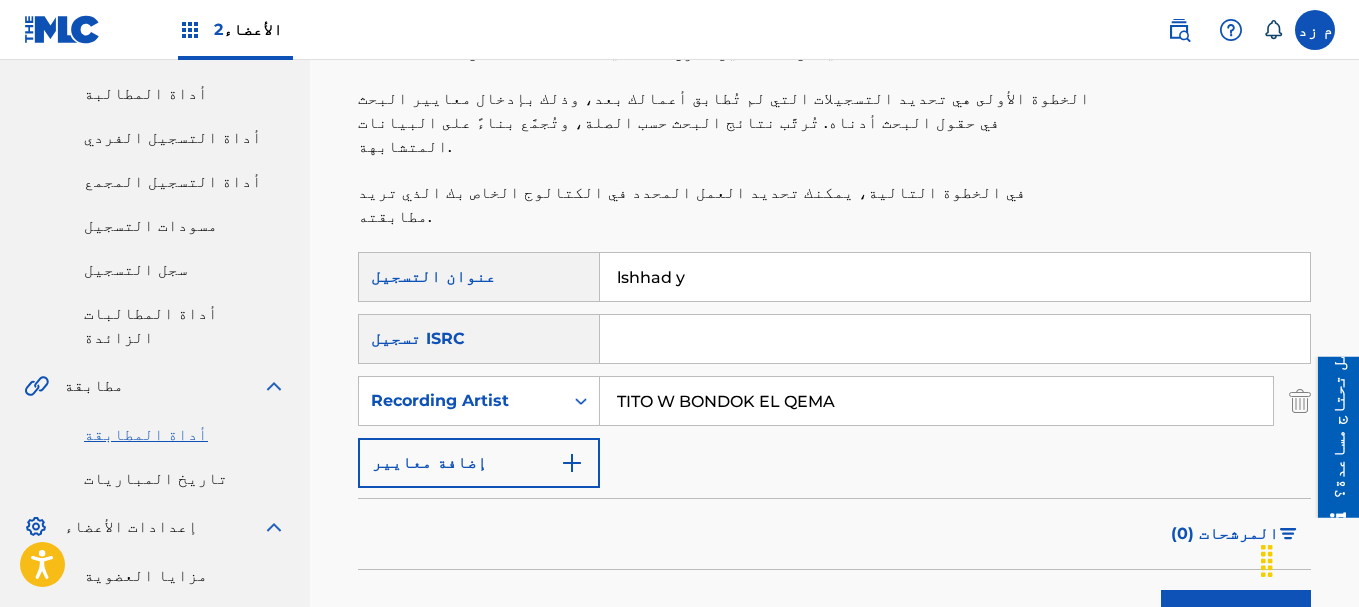 scroll, scrollTop: 200, scrollLeft: 0, axis: vertical 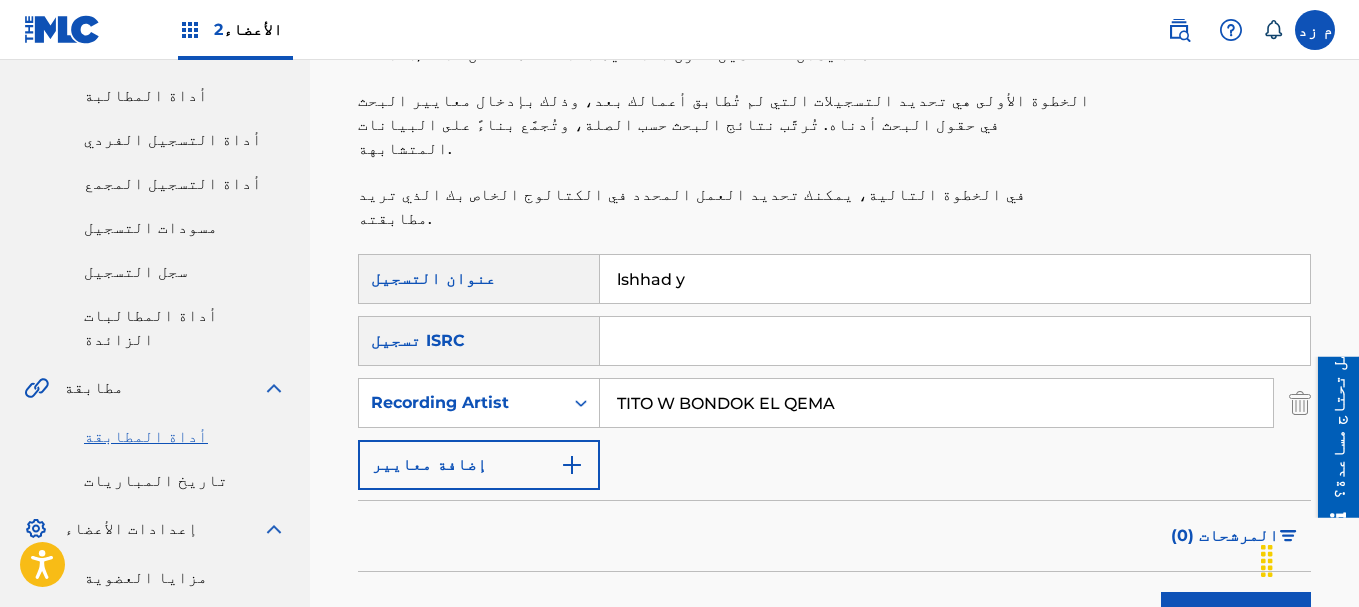 drag, startPoint x: 761, startPoint y: 246, endPoint x: 561, endPoint y: 251, distance: 200.06248 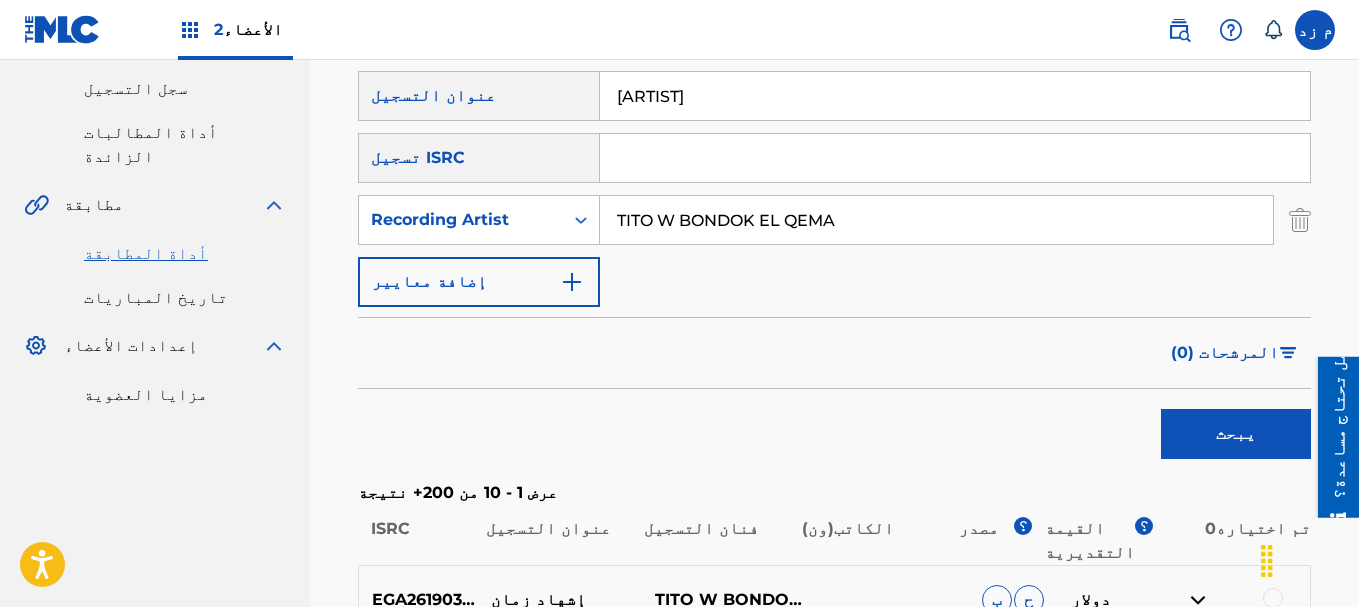 scroll, scrollTop: 600, scrollLeft: 0, axis: vertical 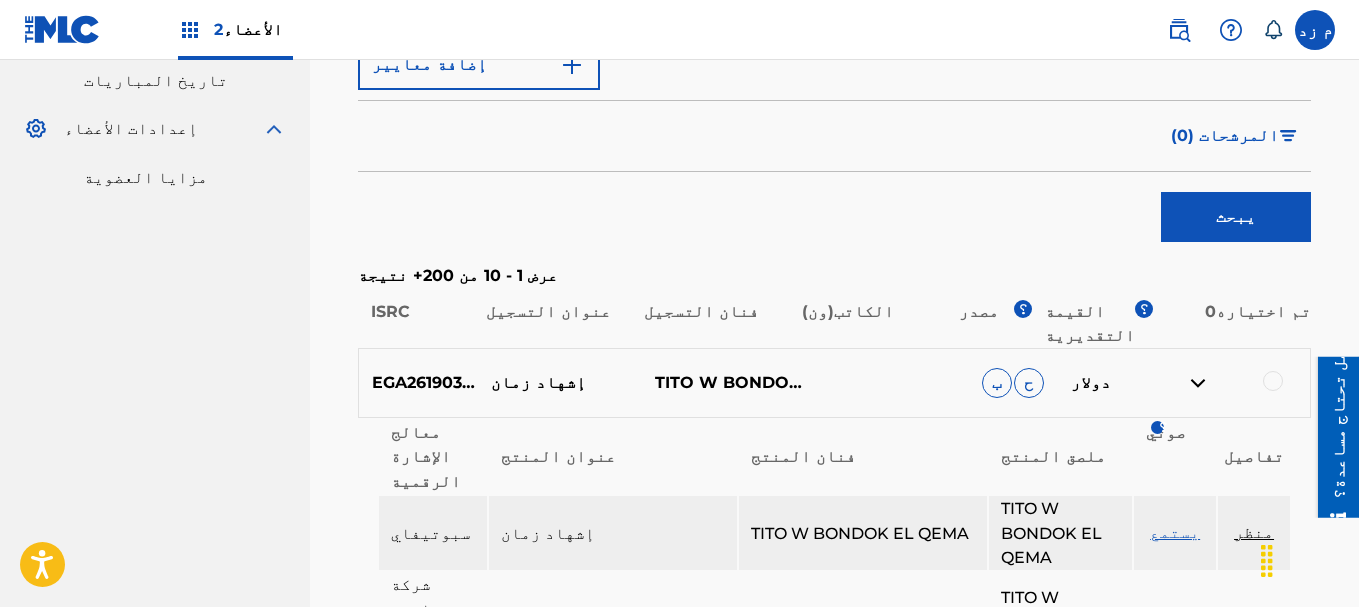 type on "Eani leel" 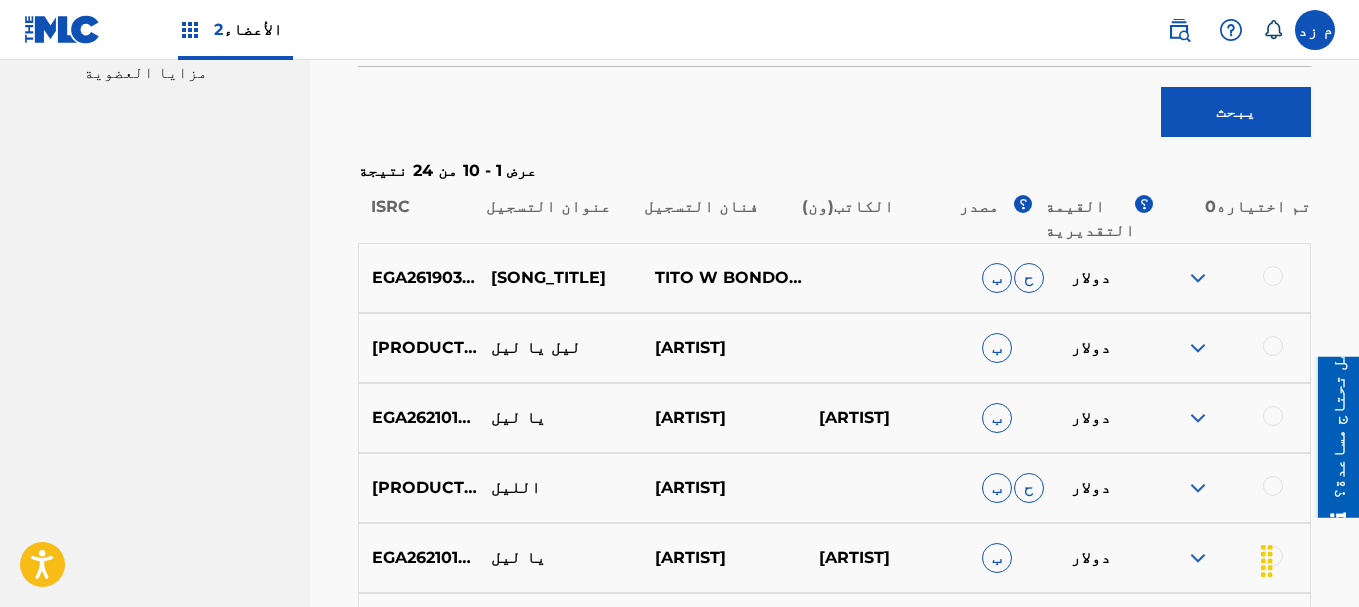 scroll, scrollTop: 800, scrollLeft: 0, axis: vertical 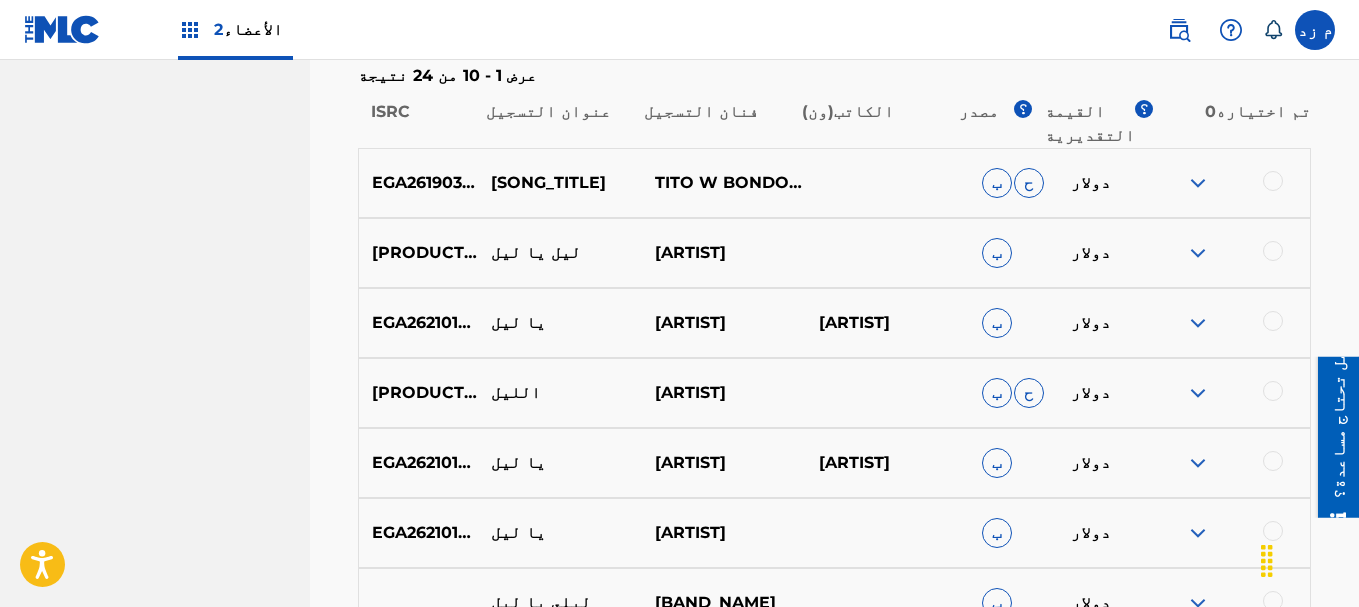 click at bounding box center [1198, 183] 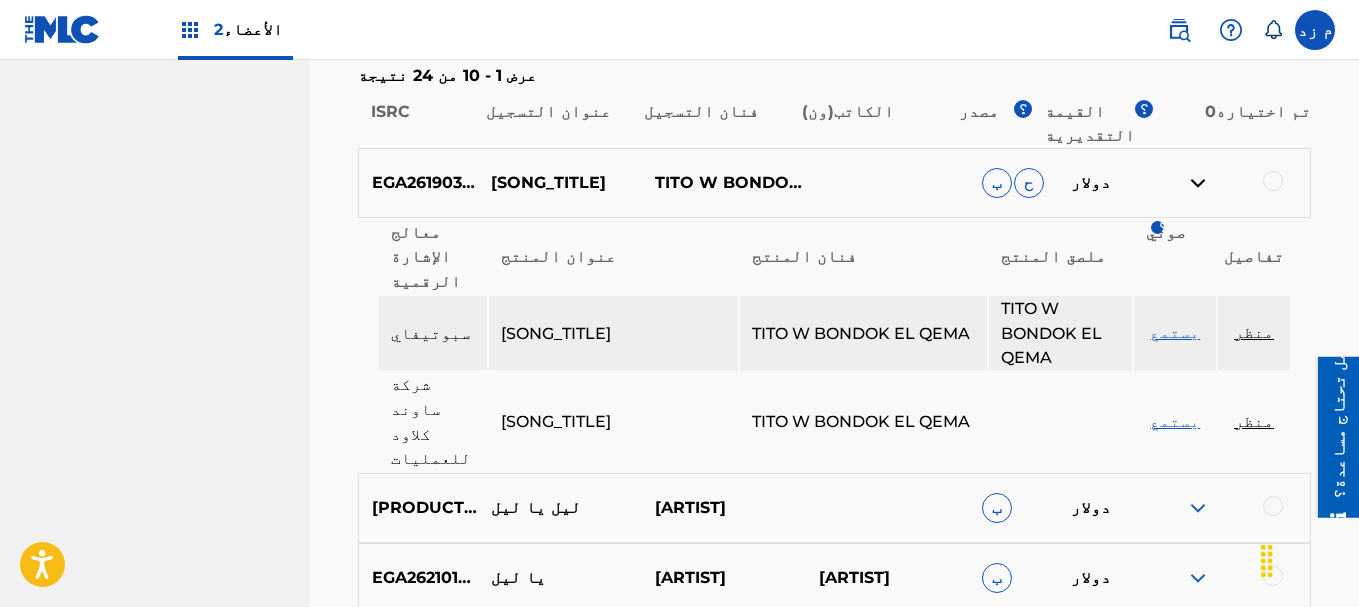 click on "منظر" at bounding box center [1254, 332] 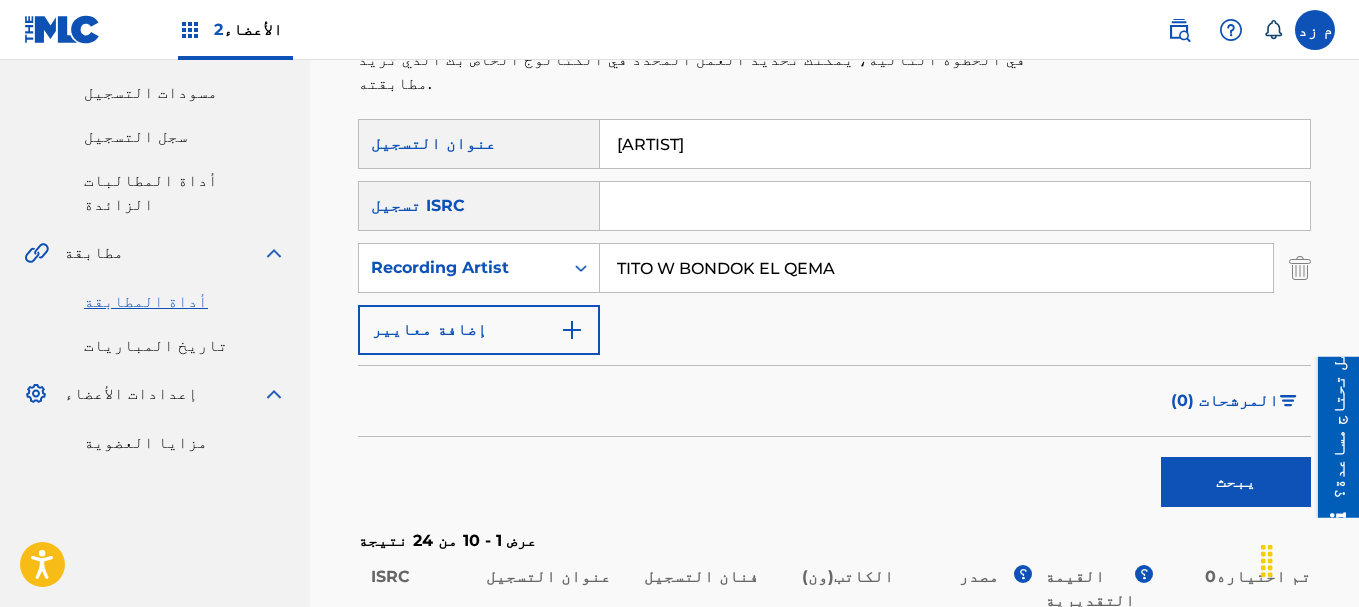 scroll, scrollTop: 300, scrollLeft: 0, axis: vertical 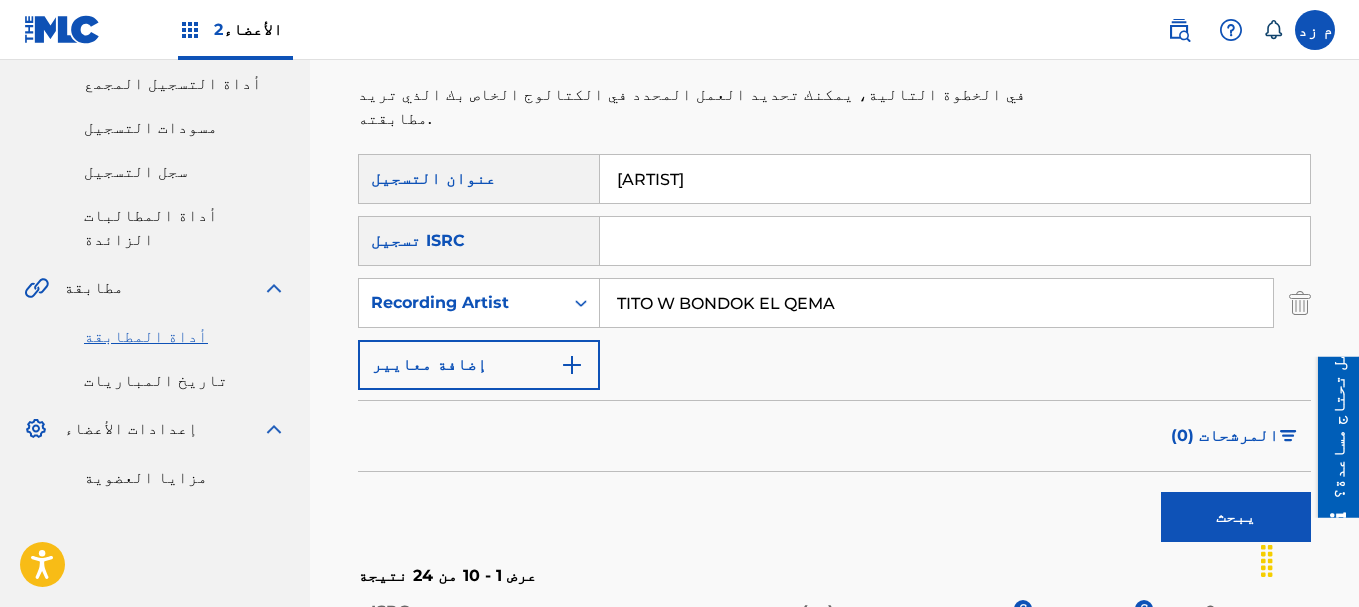 click on "Eani leel" at bounding box center (955, 179) 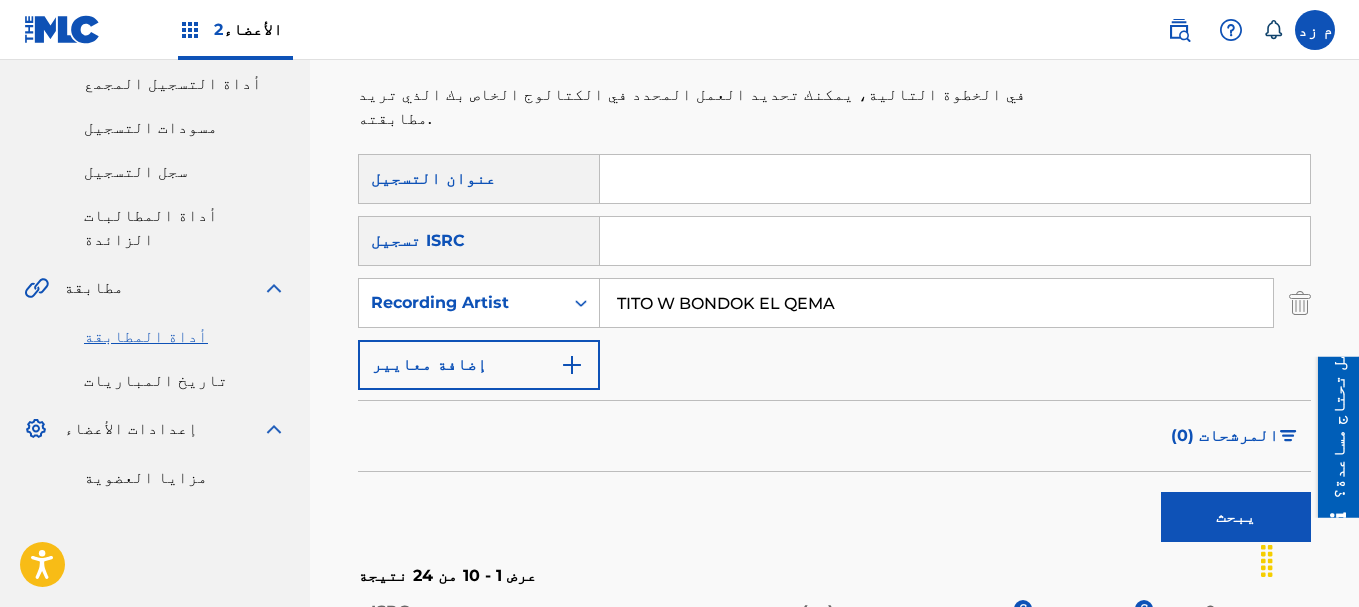 type on "ث" 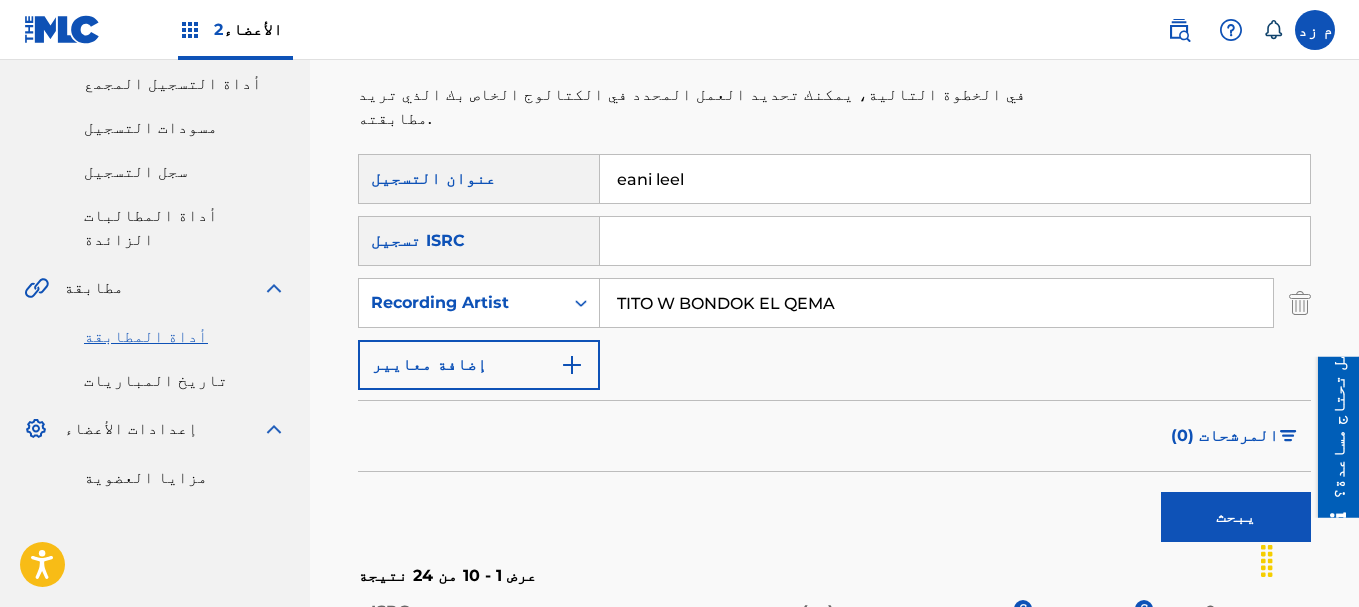 click on "يبحث" at bounding box center [1236, 517] 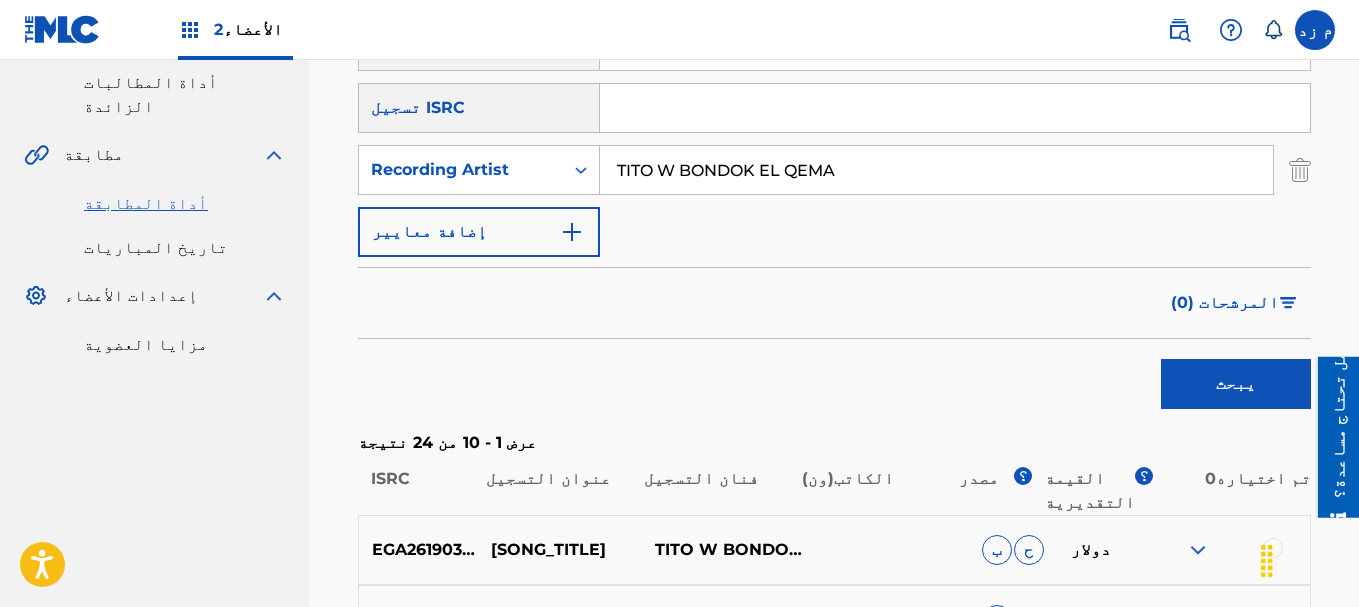 scroll, scrollTop: 600, scrollLeft: 0, axis: vertical 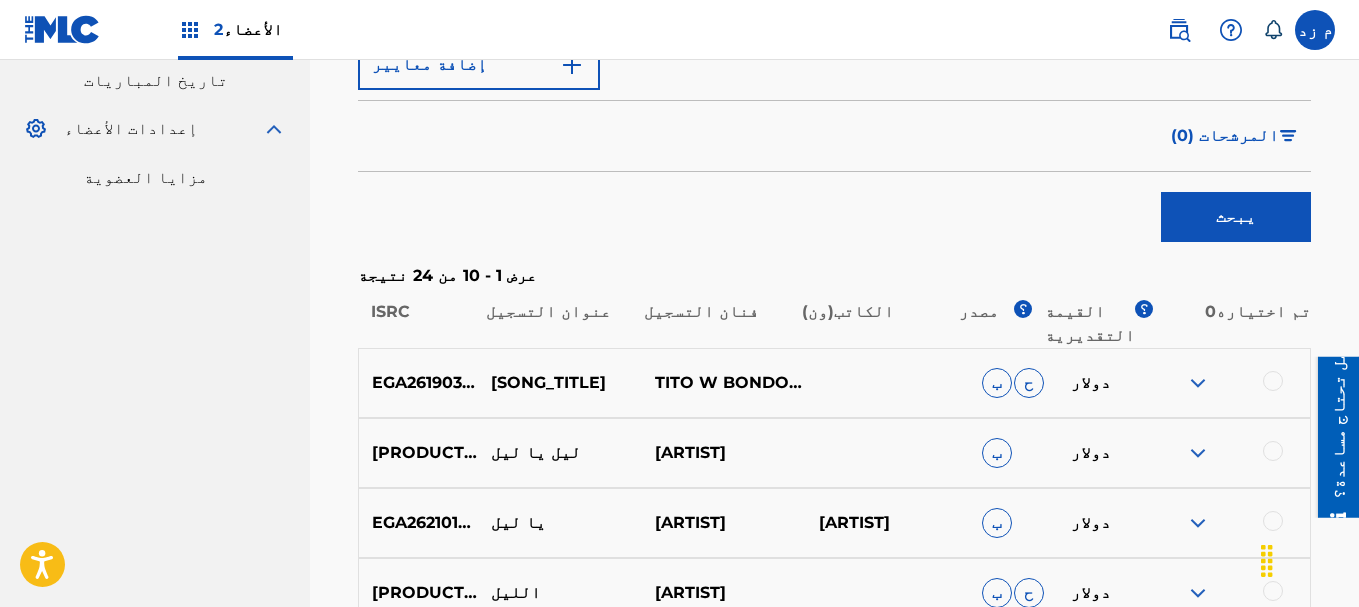 click at bounding box center (1198, 383) 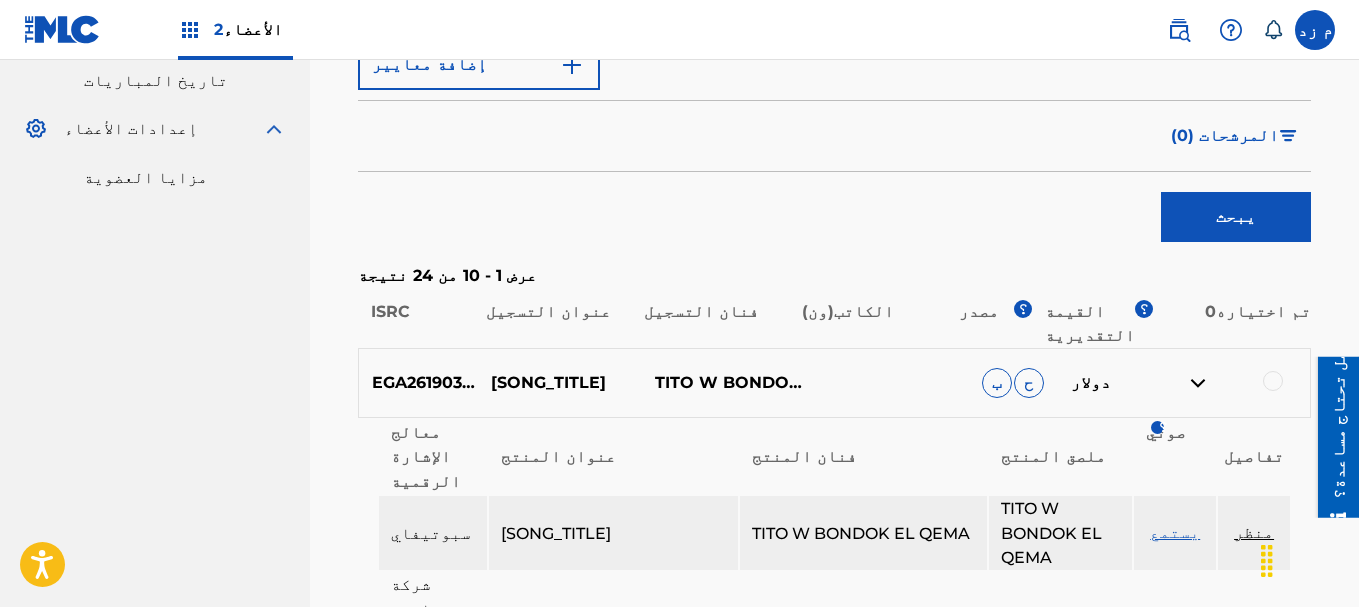 click on "منظر" at bounding box center [1254, 532] 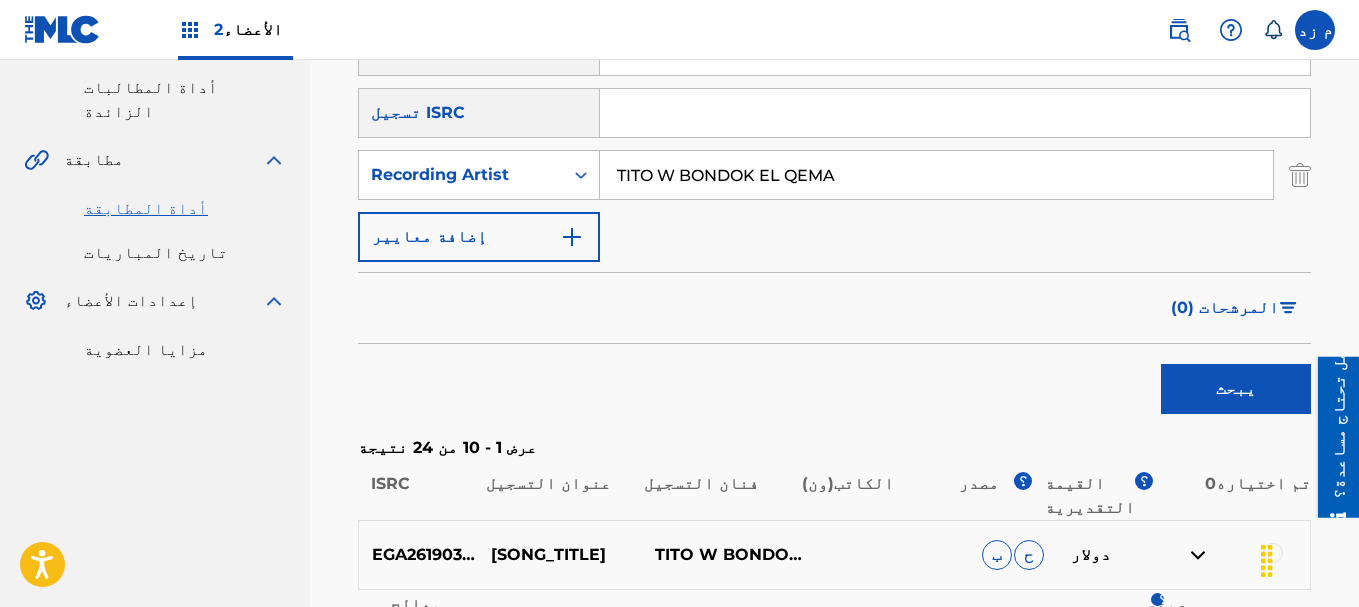 scroll, scrollTop: 200, scrollLeft: 0, axis: vertical 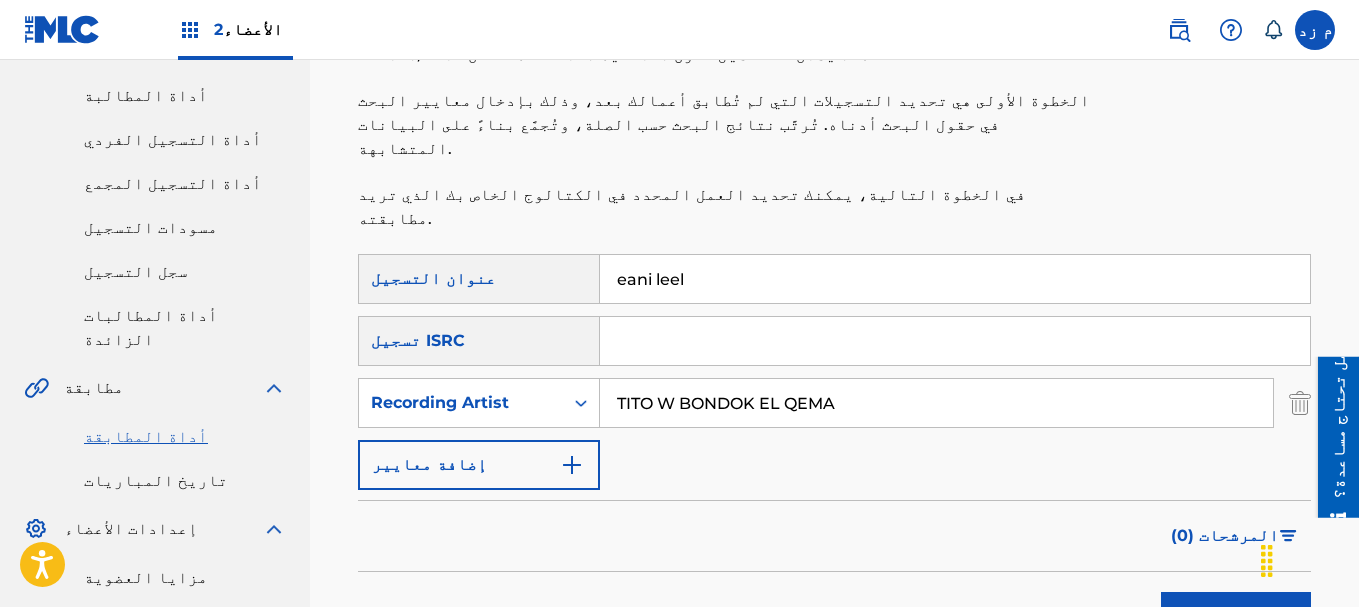 click on "eani leel" at bounding box center [955, 279] 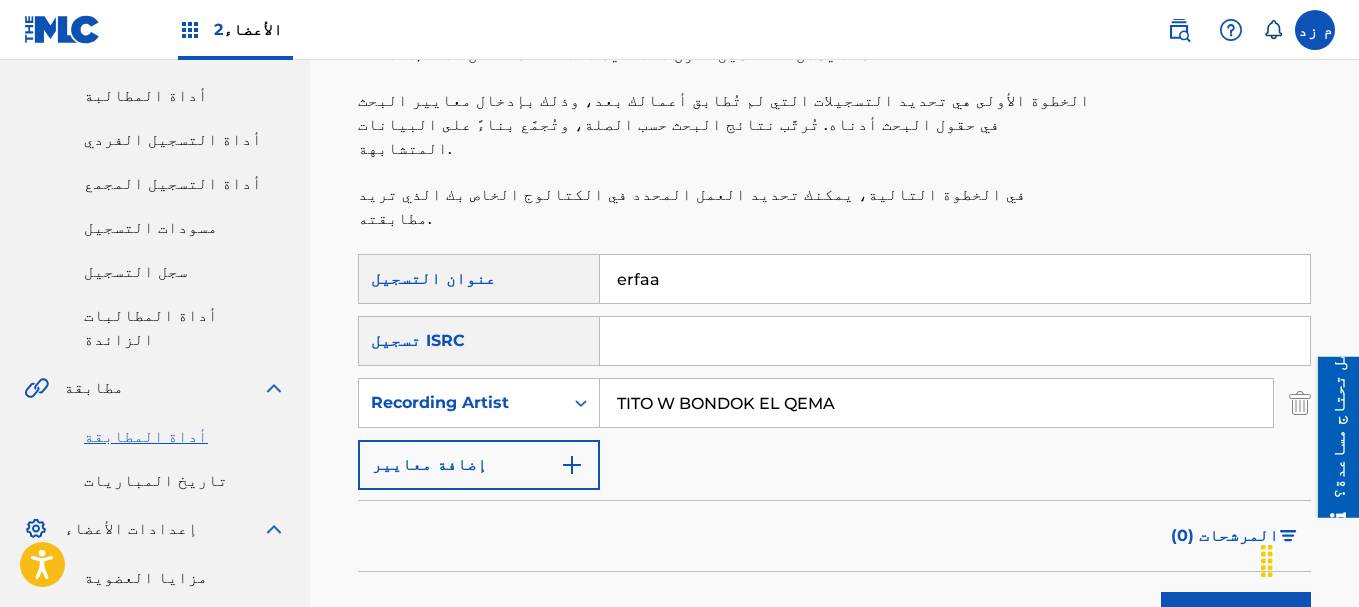 click on "erfaa" at bounding box center [955, 279] 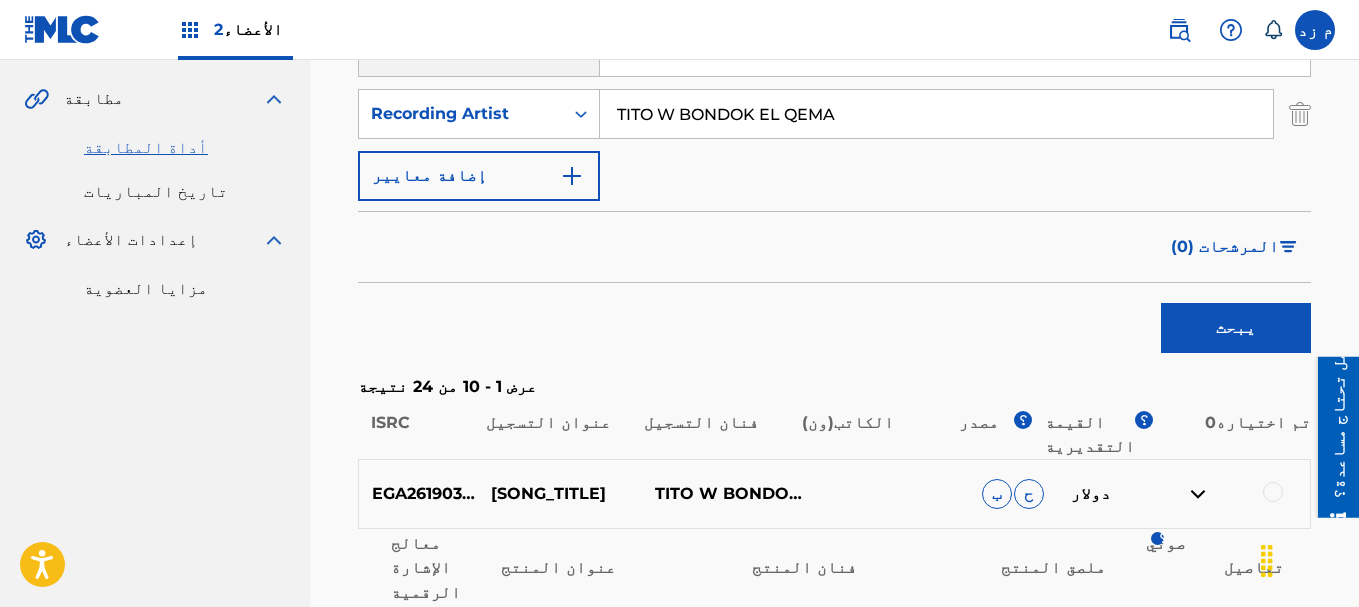 scroll, scrollTop: 500, scrollLeft: 0, axis: vertical 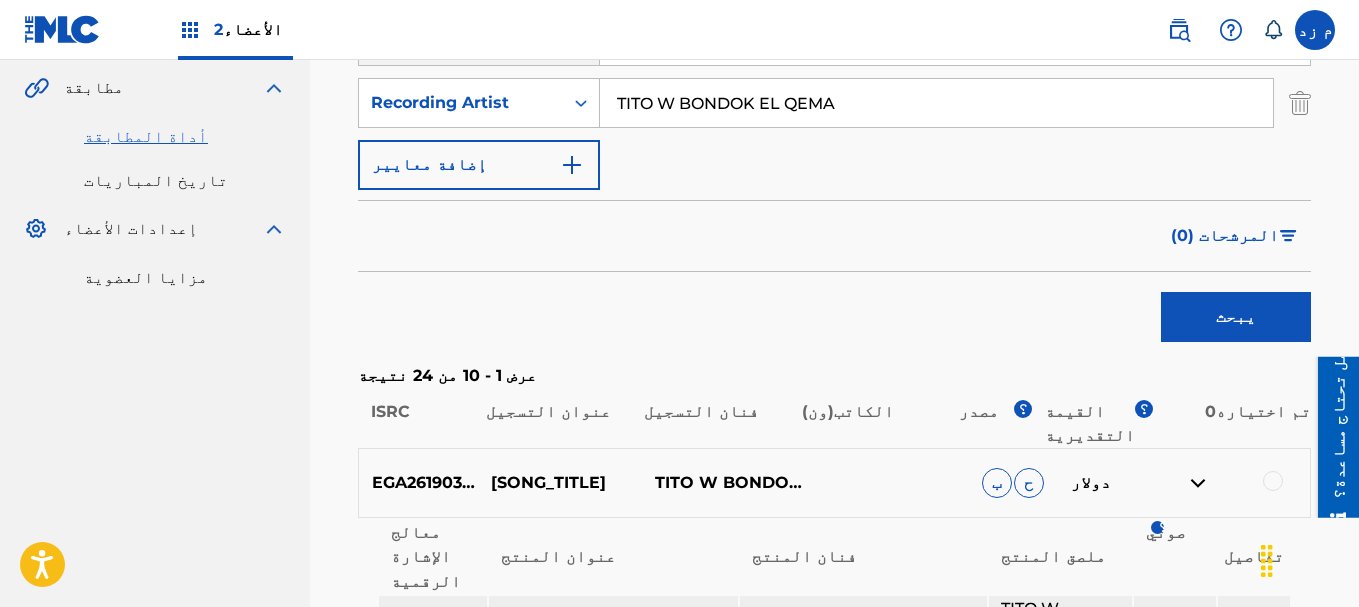type on "erfaa edak" 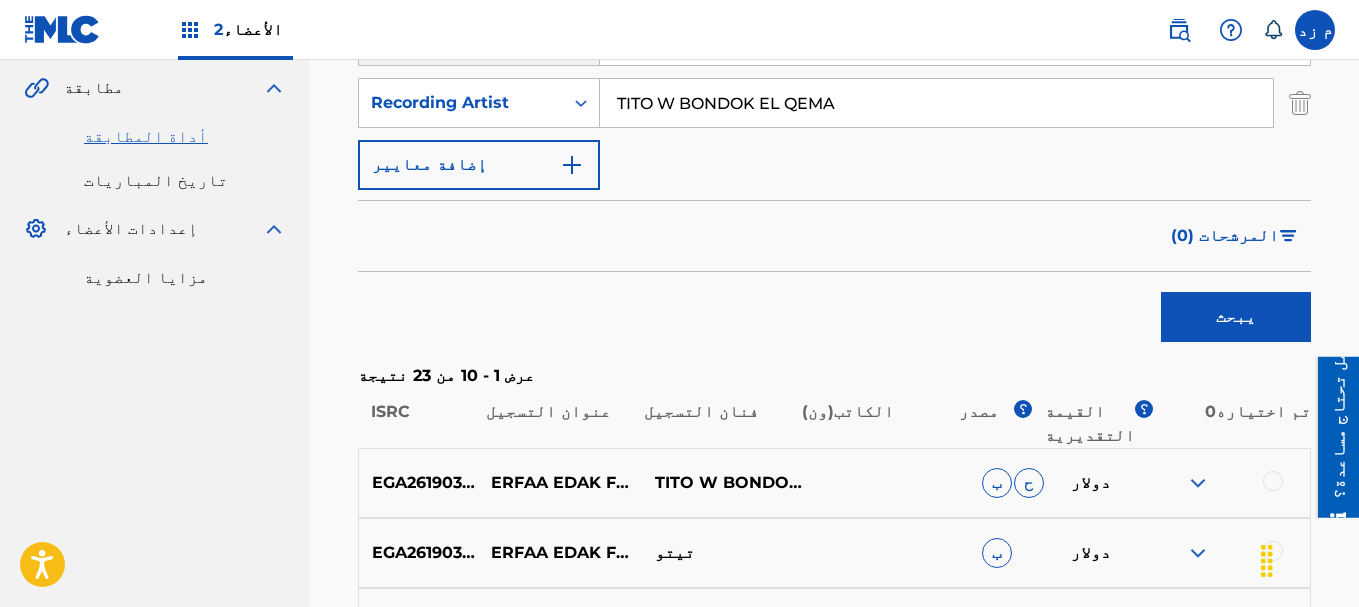 click at bounding box center (1198, 483) 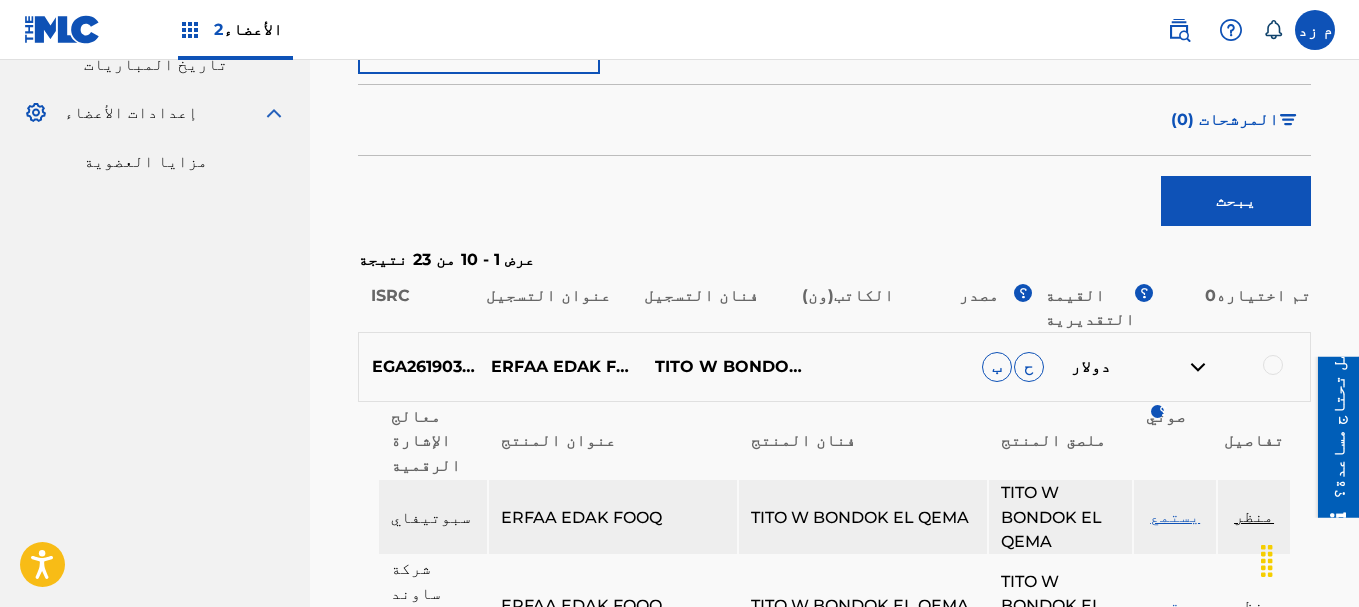 scroll, scrollTop: 700, scrollLeft: 0, axis: vertical 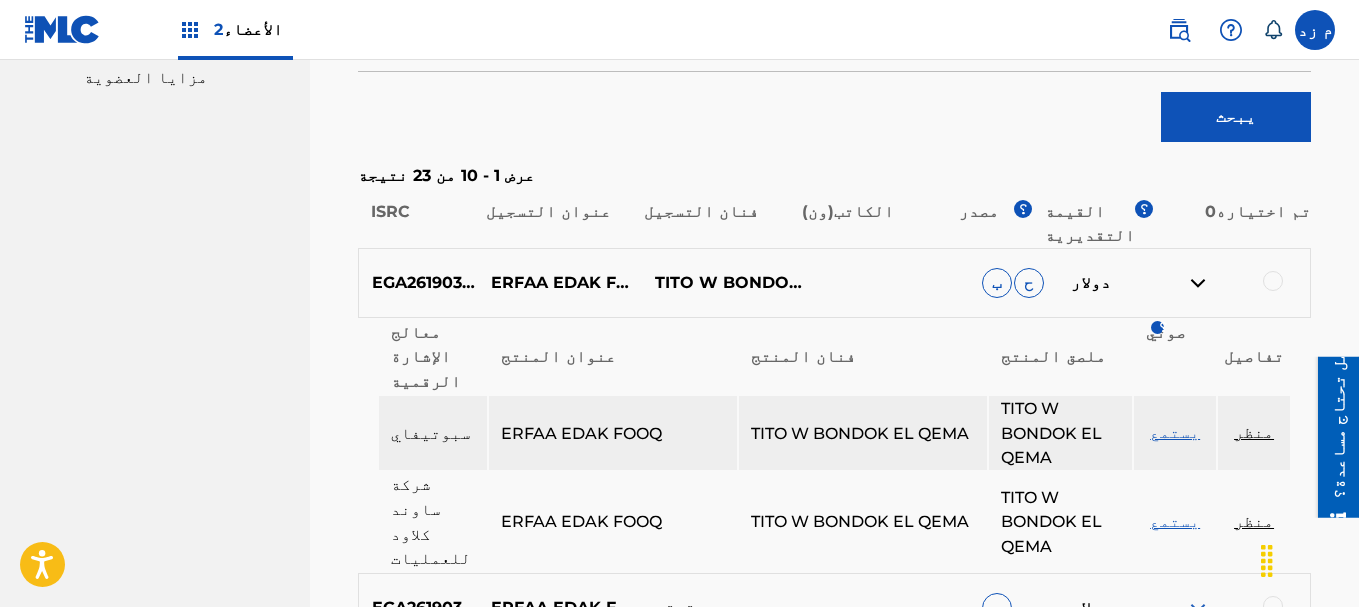 click on "منظر" at bounding box center (1254, 432) 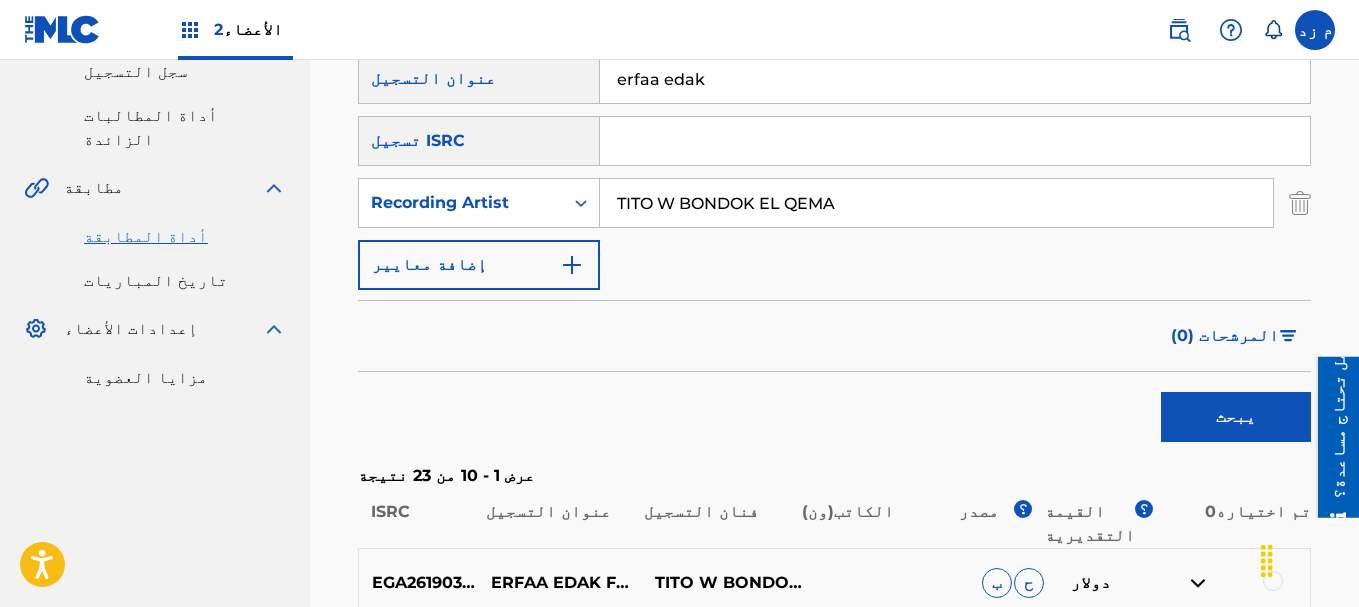 scroll, scrollTop: 200, scrollLeft: 0, axis: vertical 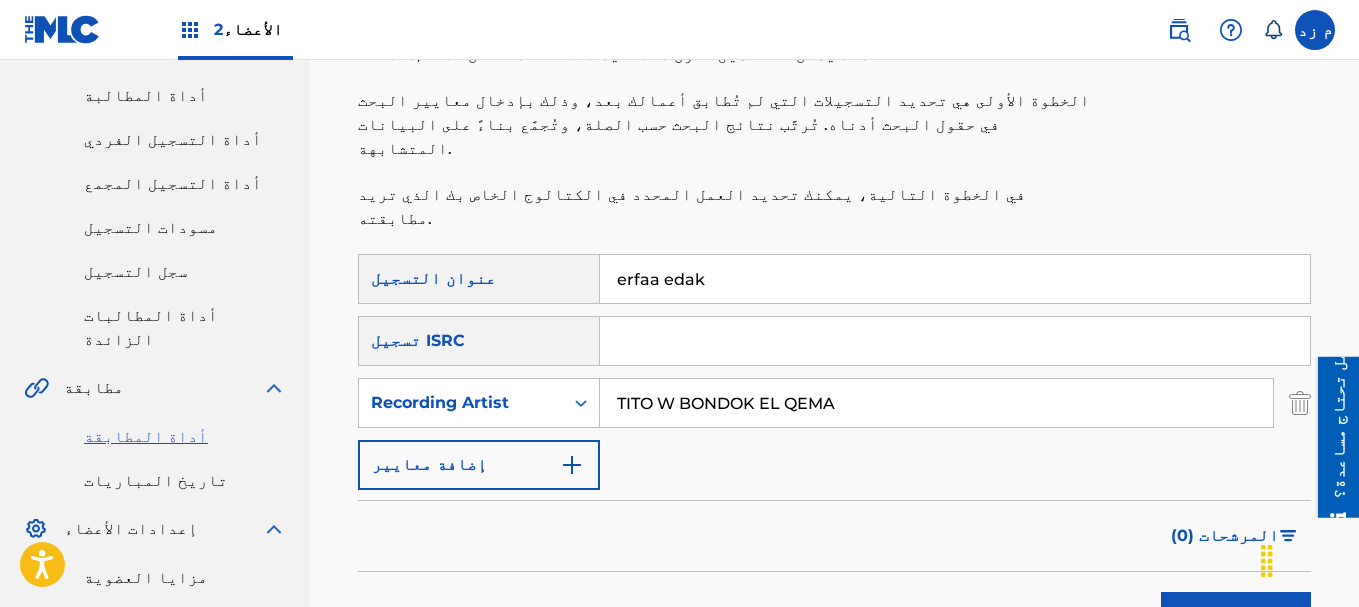 click on "erfaa edak" at bounding box center [955, 279] 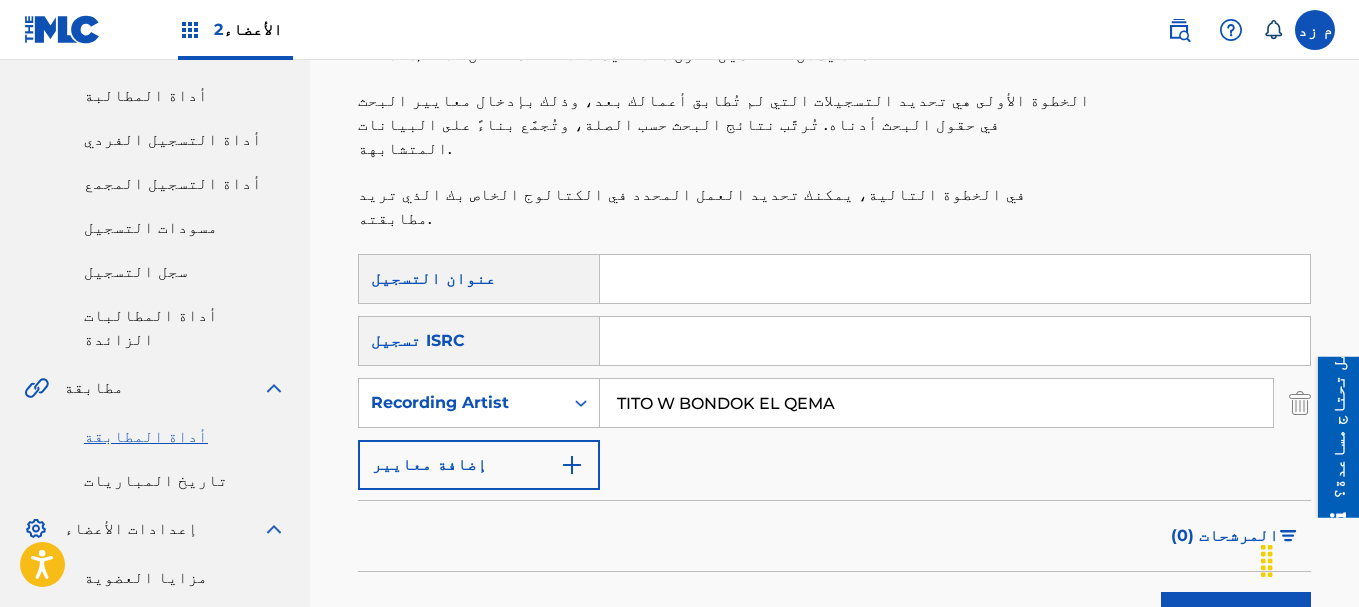 type on "ص" 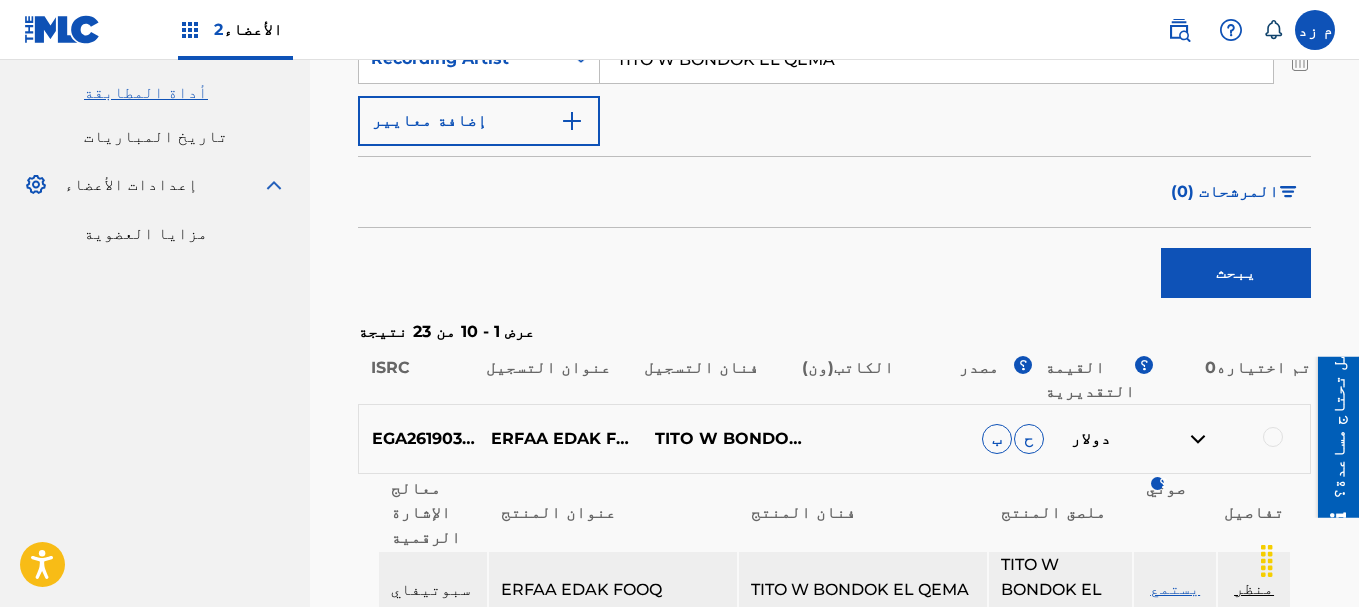 scroll, scrollTop: 600, scrollLeft: 0, axis: vertical 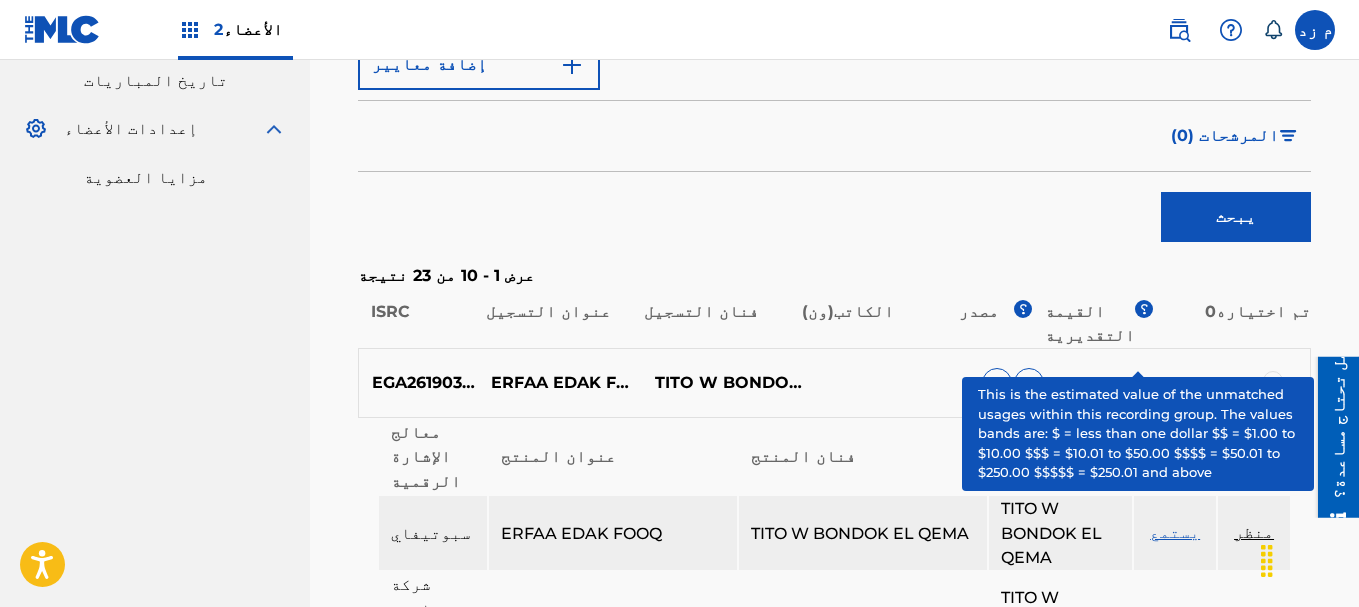 type on "w salam" 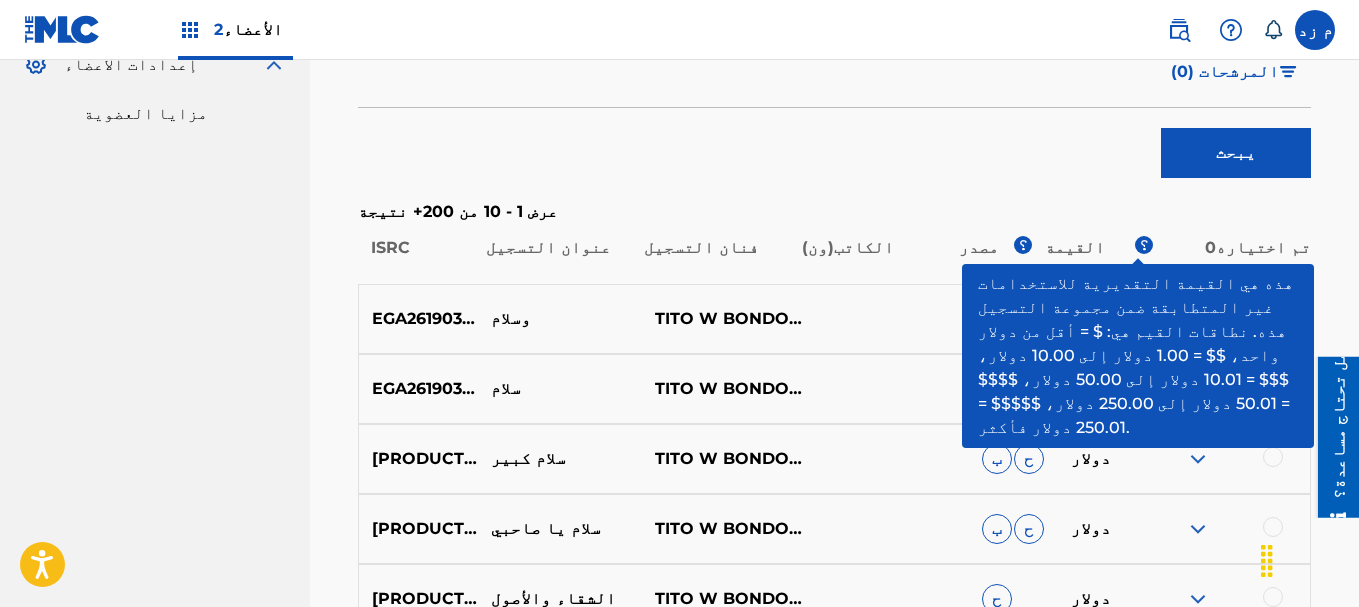 scroll, scrollTop: 617, scrollLeft: 0, axis: vertical 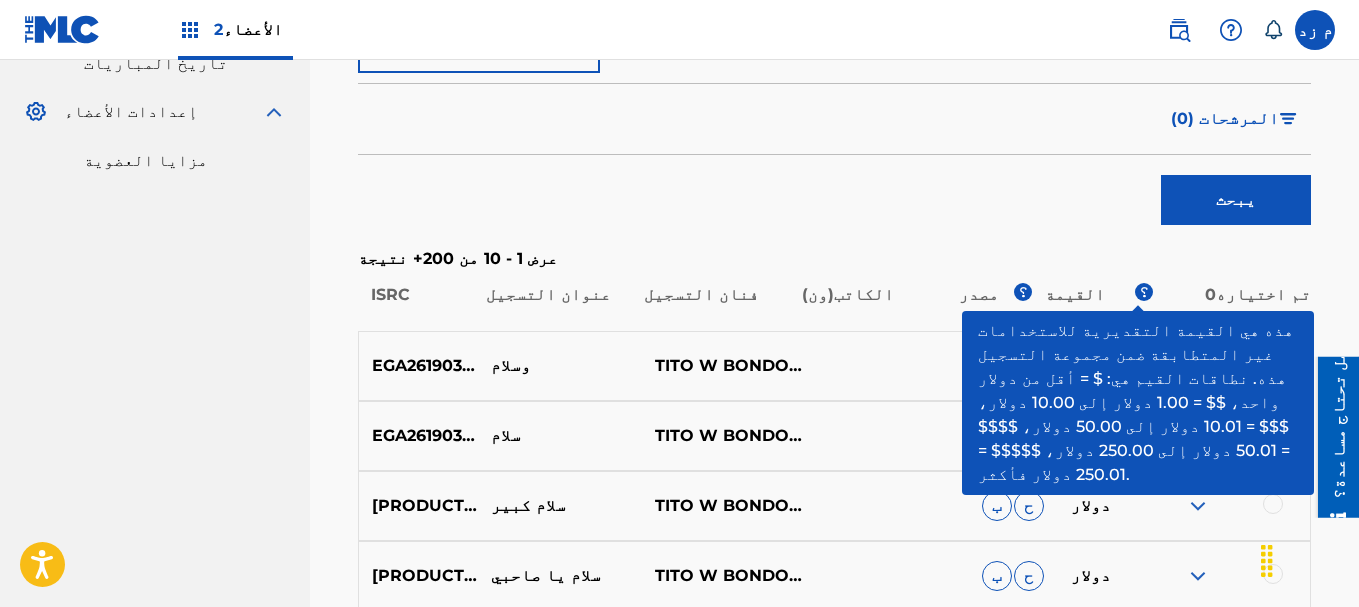 click on "يبحث" at bounding box center (834, 195) 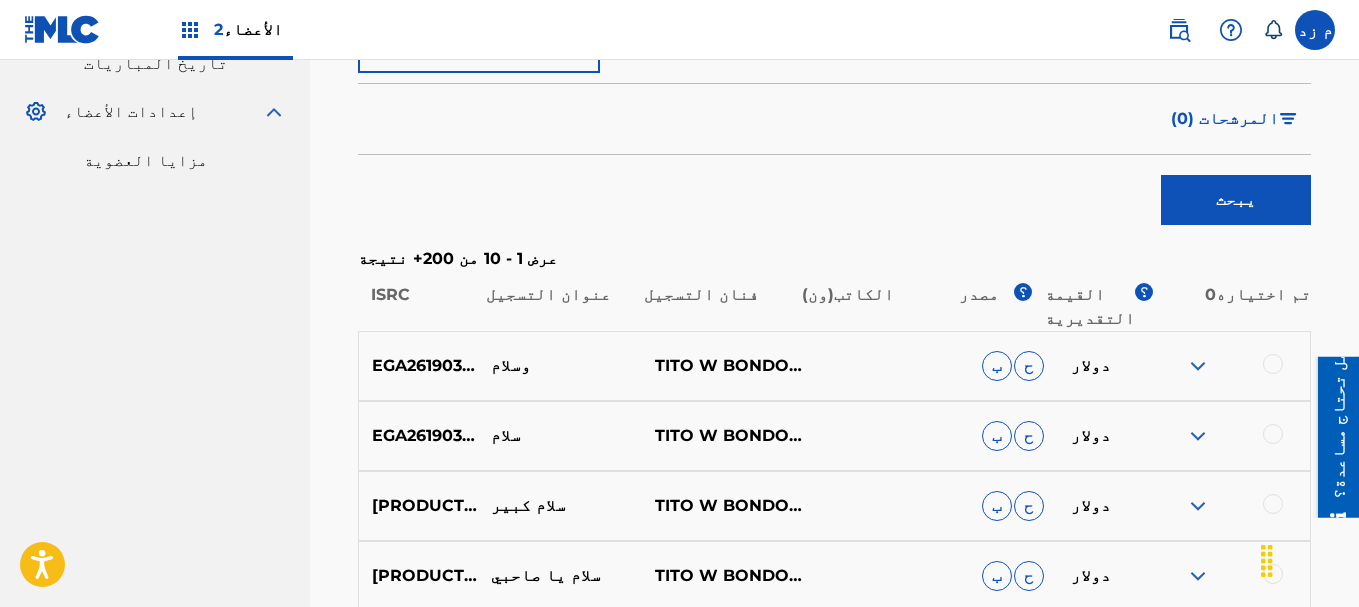 click at bounding box center [1198, 366] 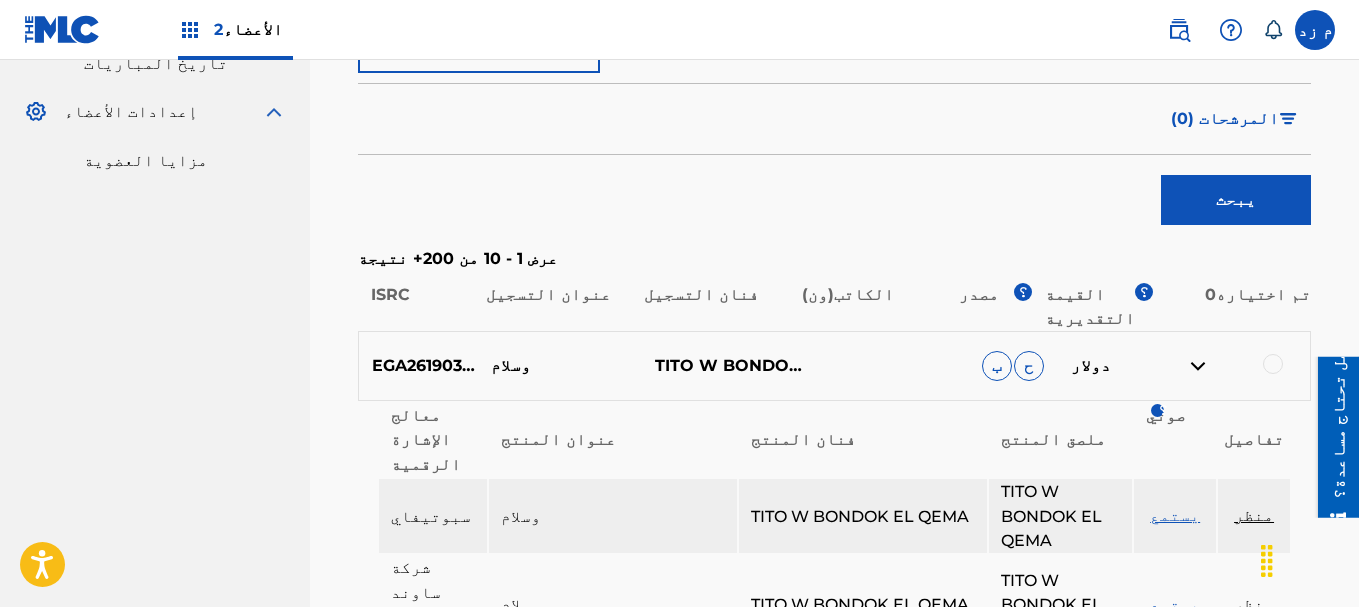 click on "منظر" at bounding box center [1254, 515] 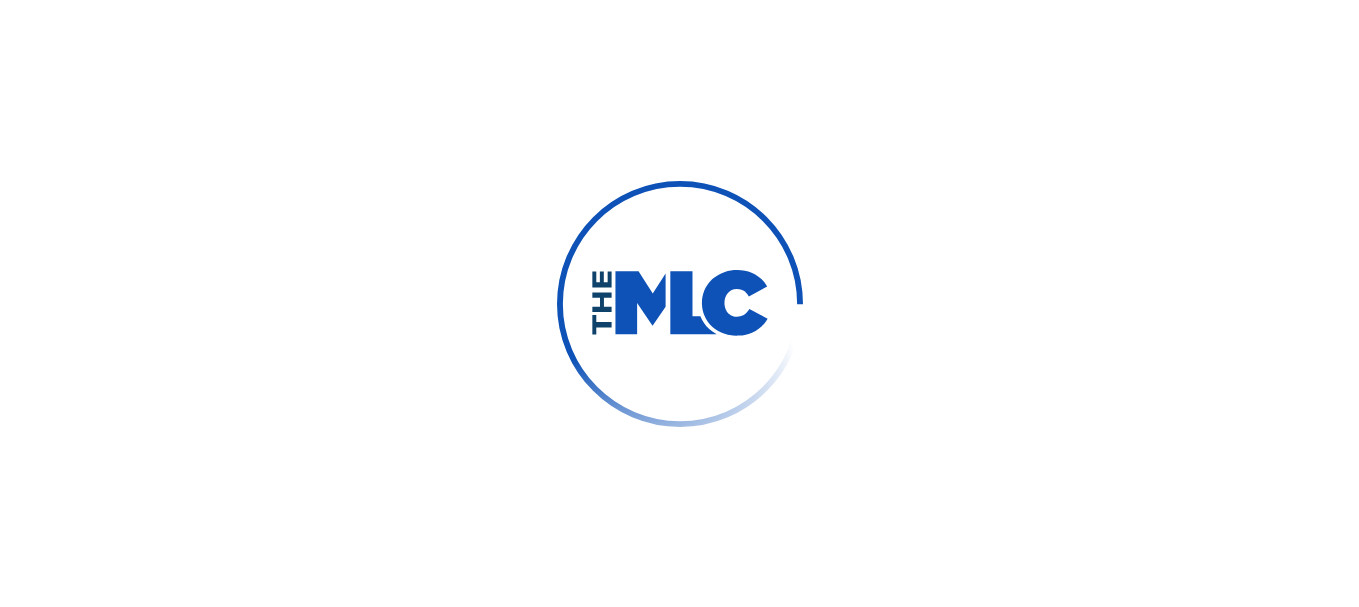 scroll, scrollTop: 0, scrollLeft: 0, axis: both 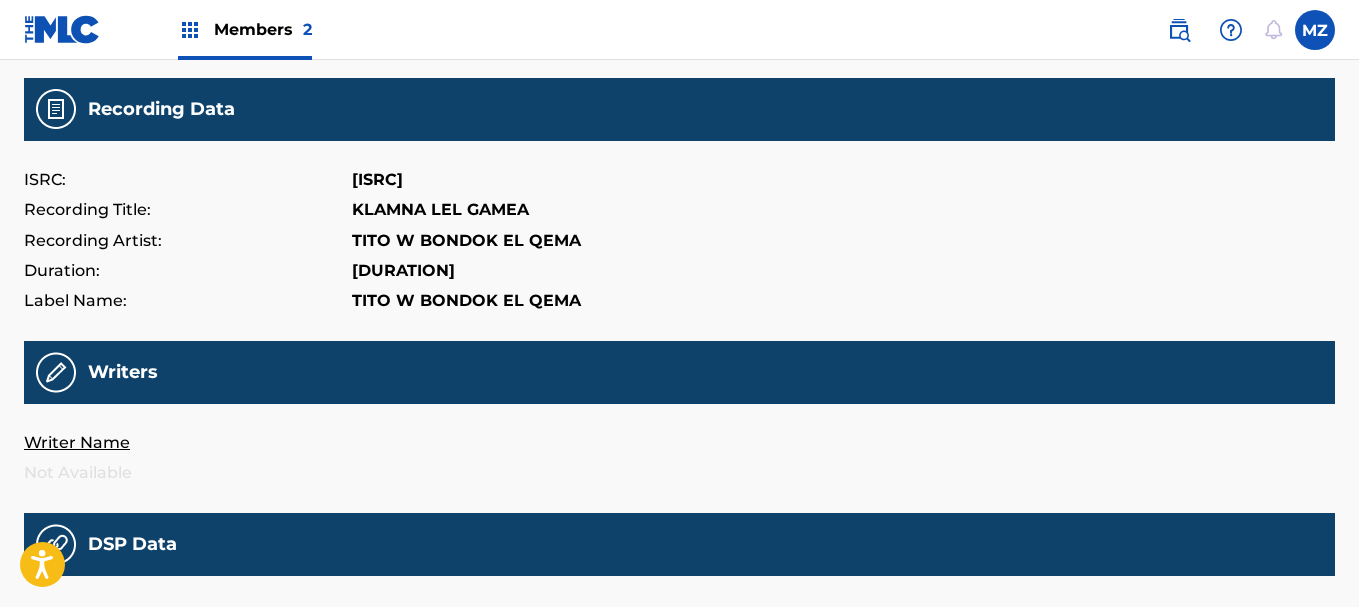 click on "[ISRC]" at bounding box center [377, 180] 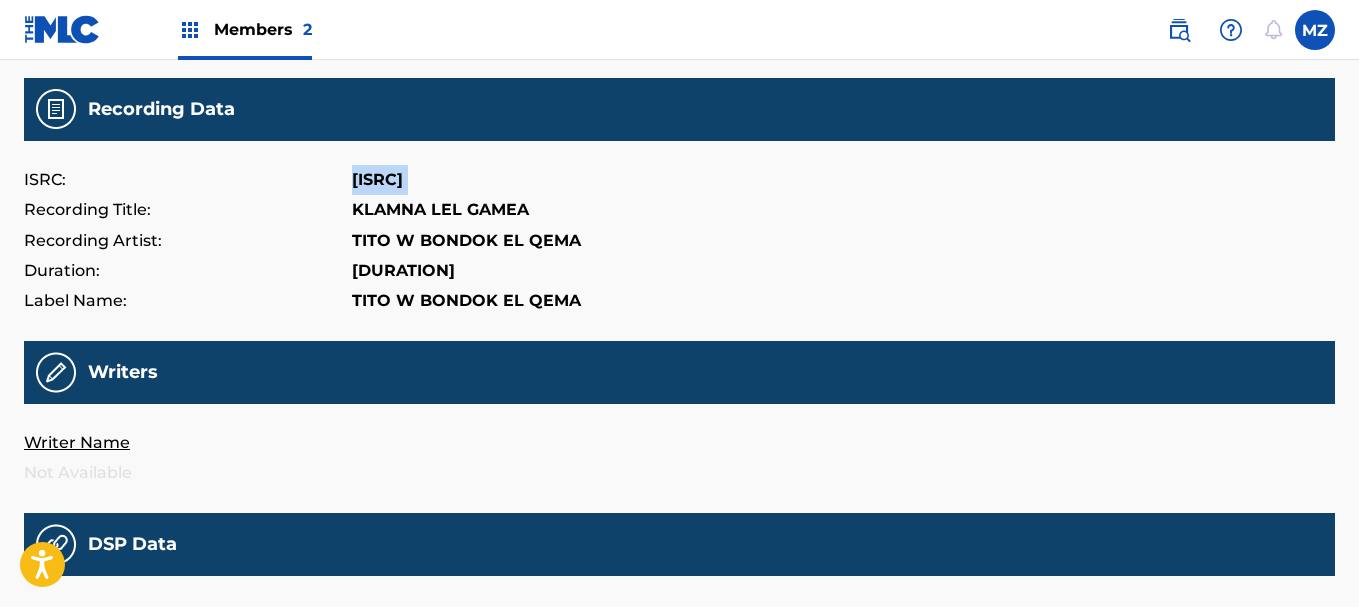 click on "[ISRC]" at bounding box center (377, 180) 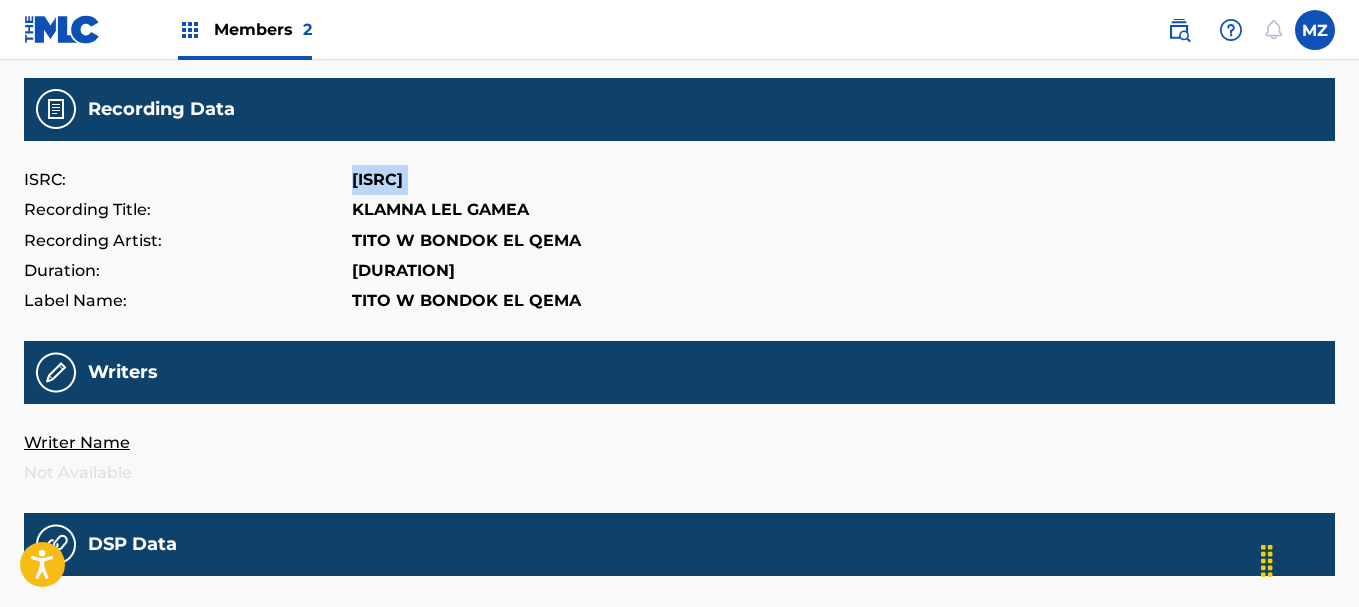 copy on "[ISRC]" 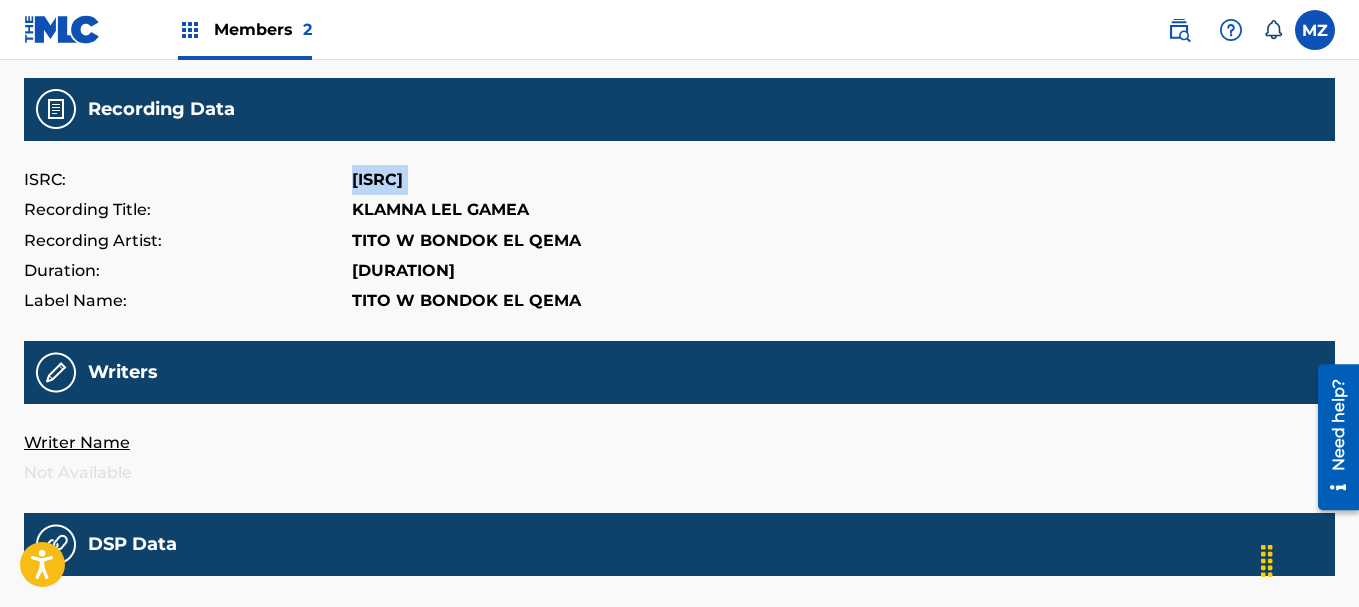 scroll, scrollTop: 0, scrollLeft: 0, axis: both 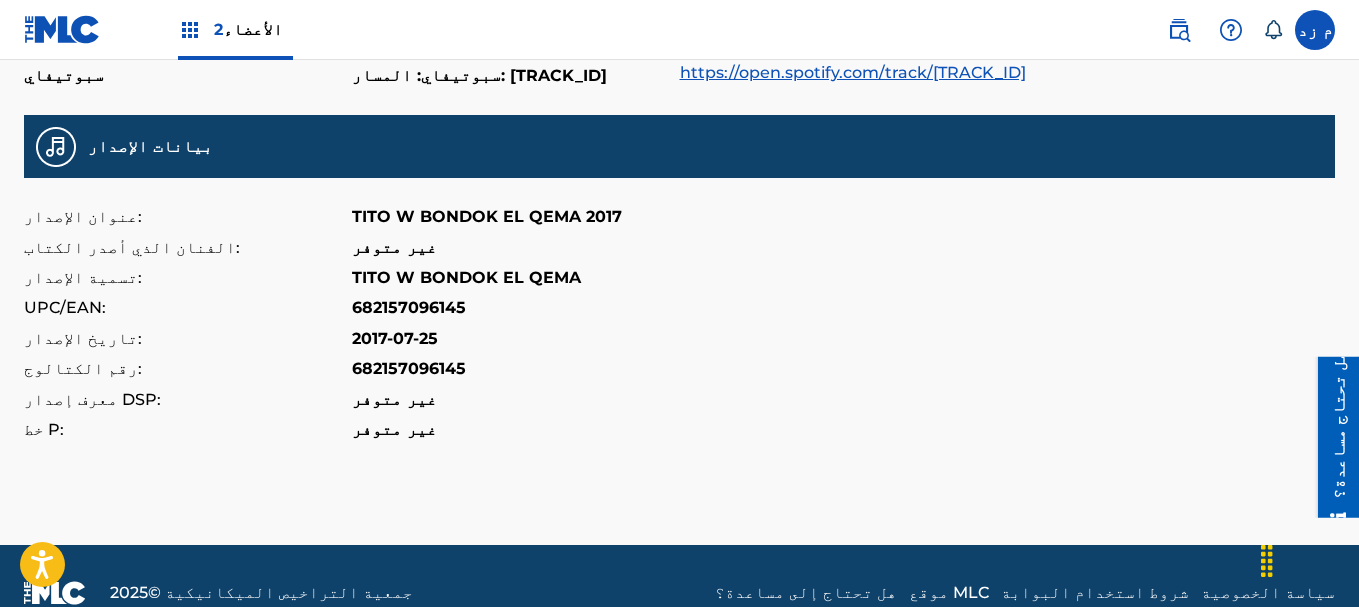 click on "كلامنا ليل جاميا جميع بيانات التسجيل الموضحة أدناه مُقدمة إلى MLC من قِبل مزود الخدمة الرقمية (DSP) المذكور. لا يحق لـ MLC تعديل أو تغيير أيٍّ من المعلومات المُقدمة، ولا تتحمل مسؤولية دقتها. تسجيل البيانات رمز ISRC: EGA261903812 عنوان التسجيل: كلامنا ليل جاميا الفنان المسجل: TITO W BONDOK EL QEMA مدة: 332م : 00ث اسم الملصق: TITO W BONDOK EL QEMA الكتاب اسم الكاتب غير متوفر بيانات DSP اسم DSP سبوتيفاي معرف DSP سبوتيفاي: المسار: 1Xoo6klLTLlpqEUm0IxF1X رابط الصوت DSP https://open.spotify.com/track/1Xoo6klLTLlpqEUm0IxF1X بيانات الإصدار عنوان الإصدار: TITO W BONDOK EL QEMA 2017 الفنان الذي أصدر الكتاب: غير متوفر تسمية الإصدار: TITO W BONDOK EL QEMA UPC/EAN: 682157096145" at bounding box center (679, -87) 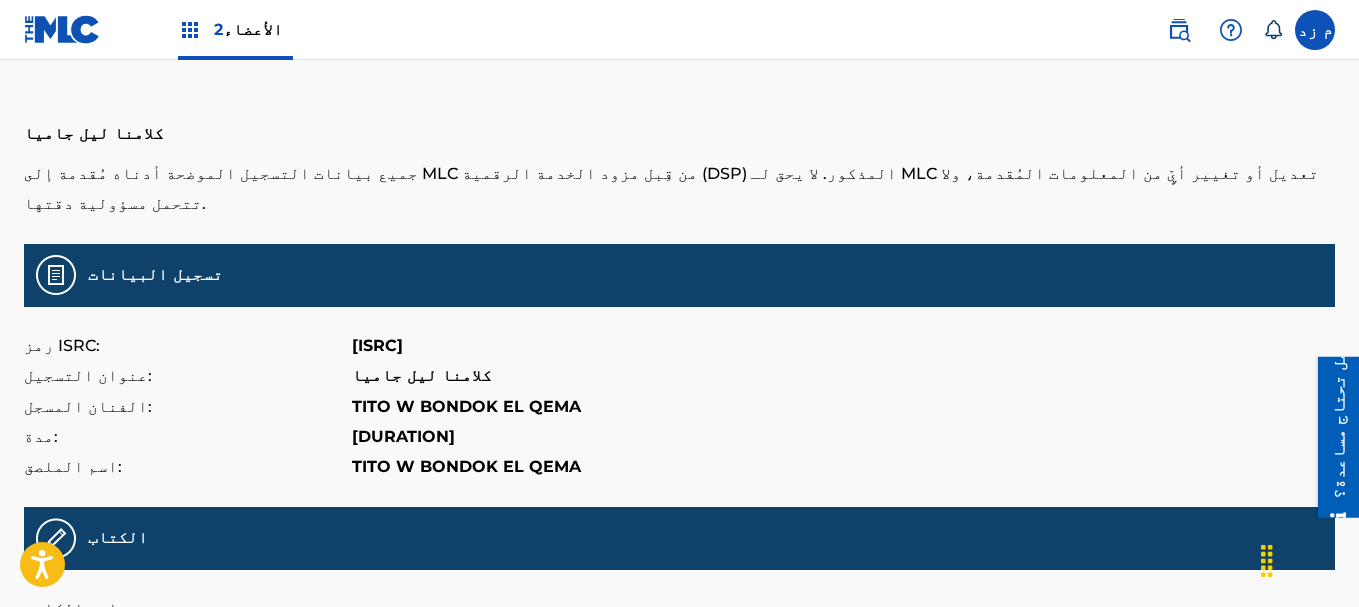 scroll, scrollTop: 0, scrollLeft: 0, axis: both 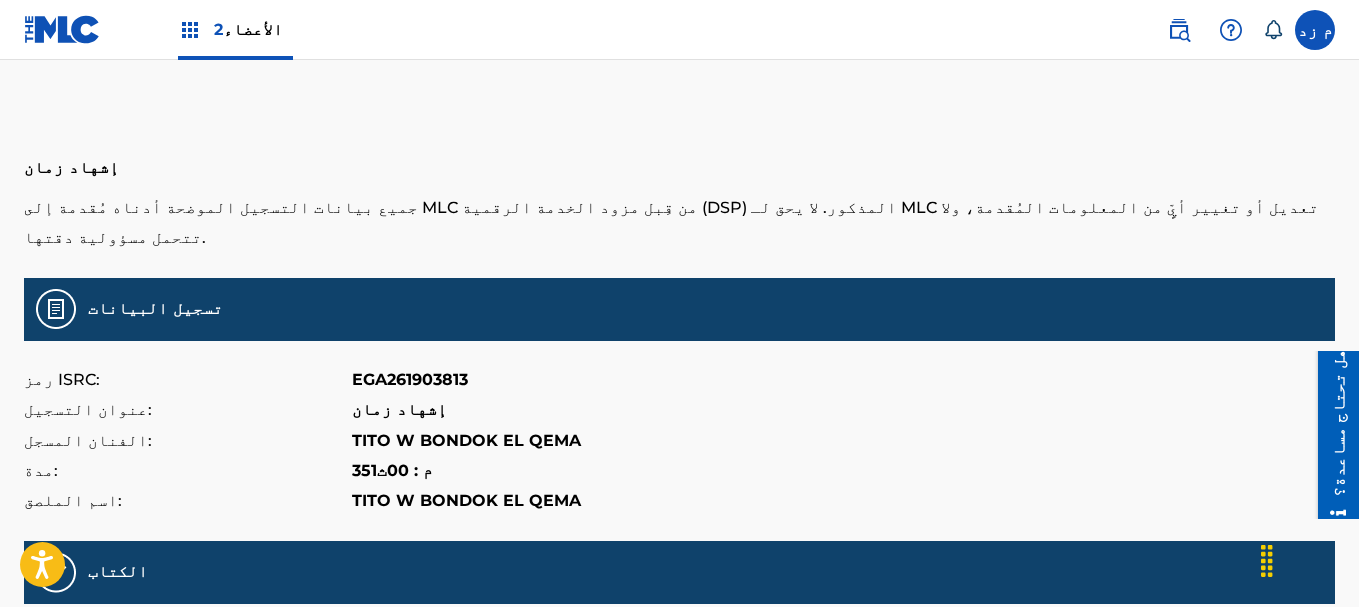 click on "EGA261903813" at bounding box center [410, 379] 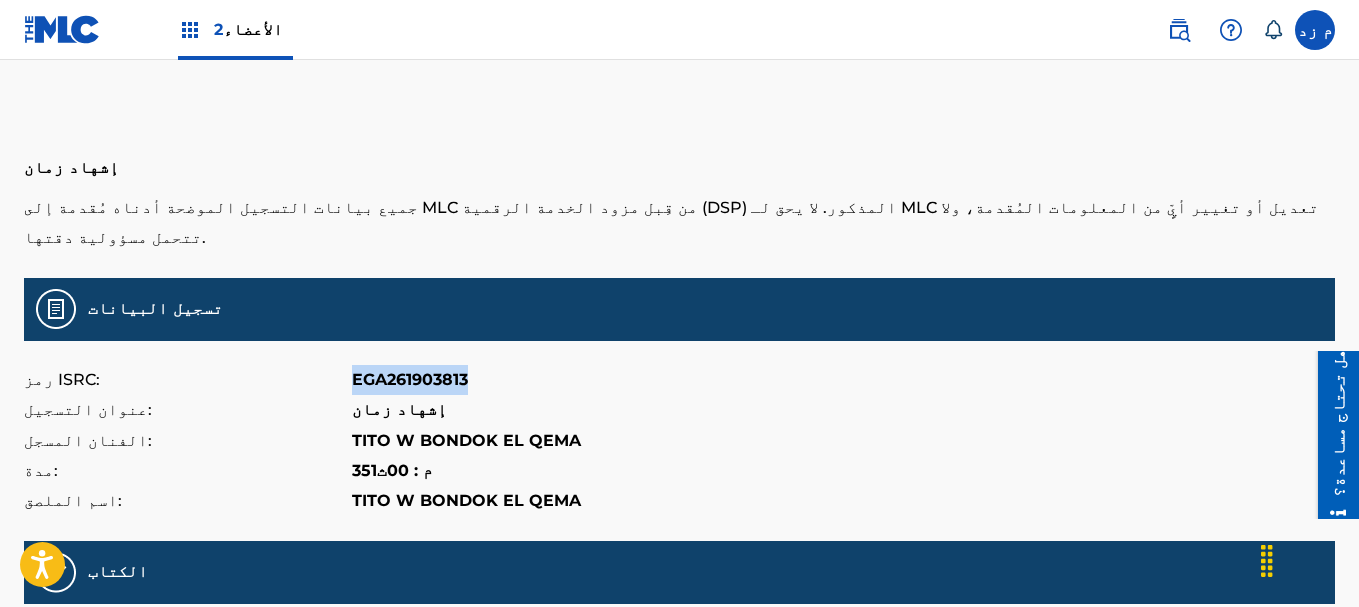 click on "EGA261903813" at bounding box center [410, 379] 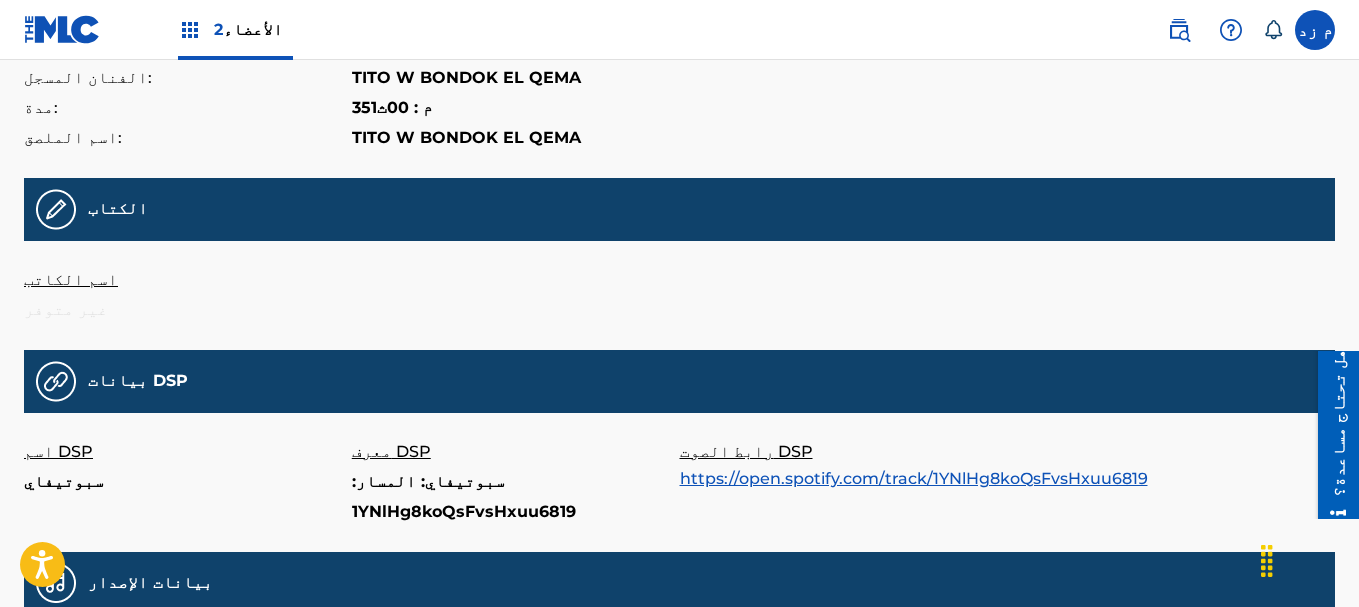 scroll, scrollTop: 600, scrollLeft: 0, axis: vertical 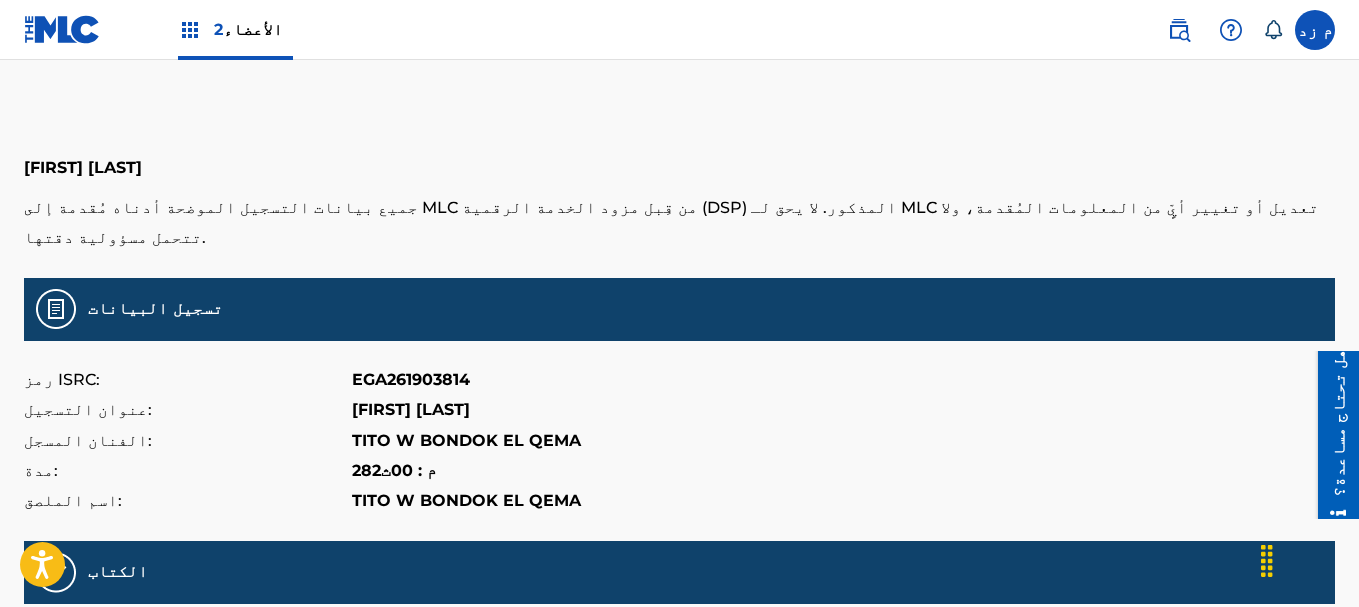 click on "EGA261903814" at bounding box center (411, 379) 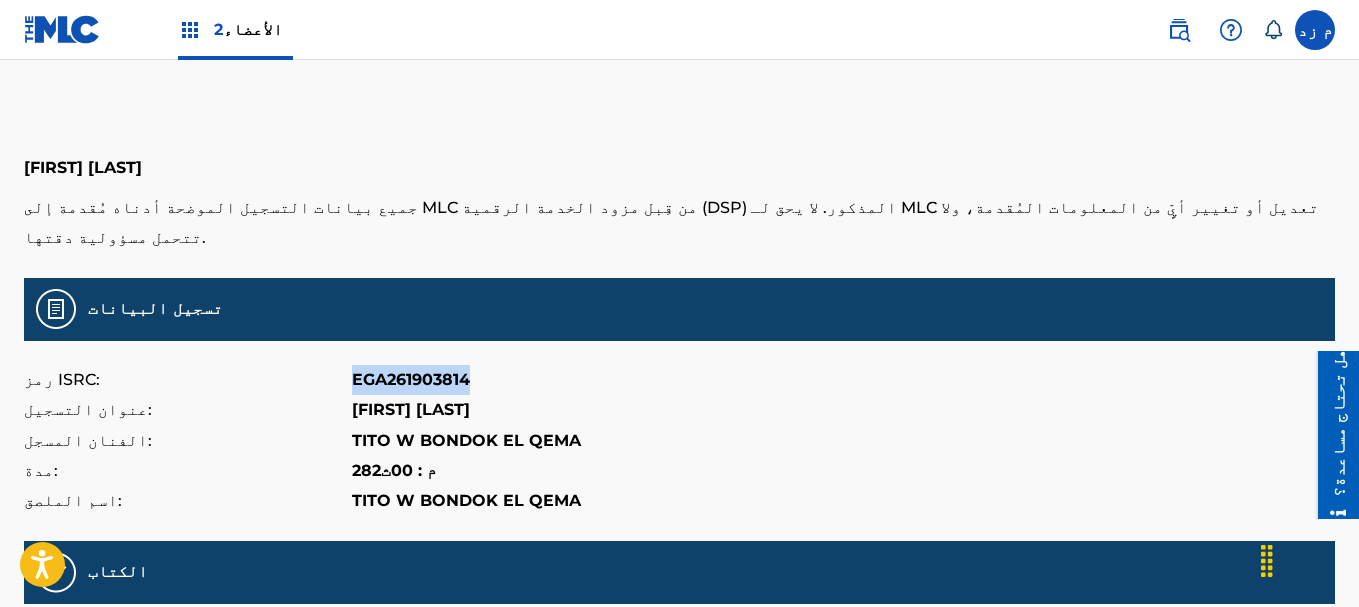 click on "EGA261903814" at bounding box center (411, 379) 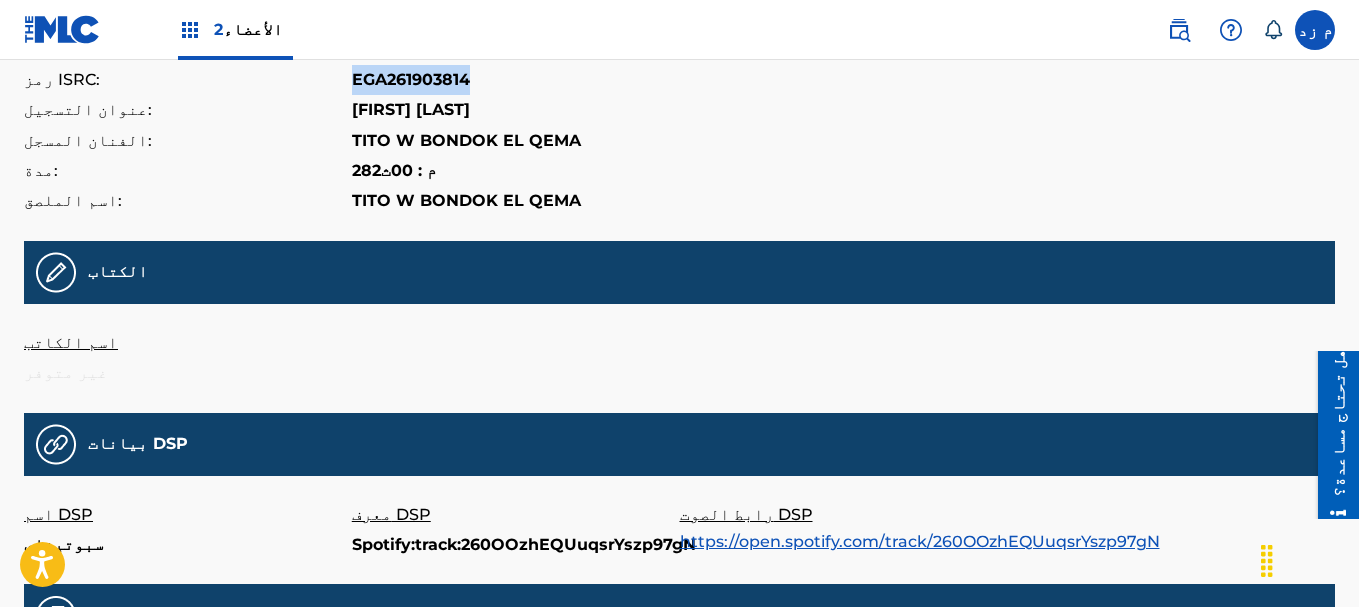 scroll, scrollTop: 600, scrollLeft: 0, axis: vertical 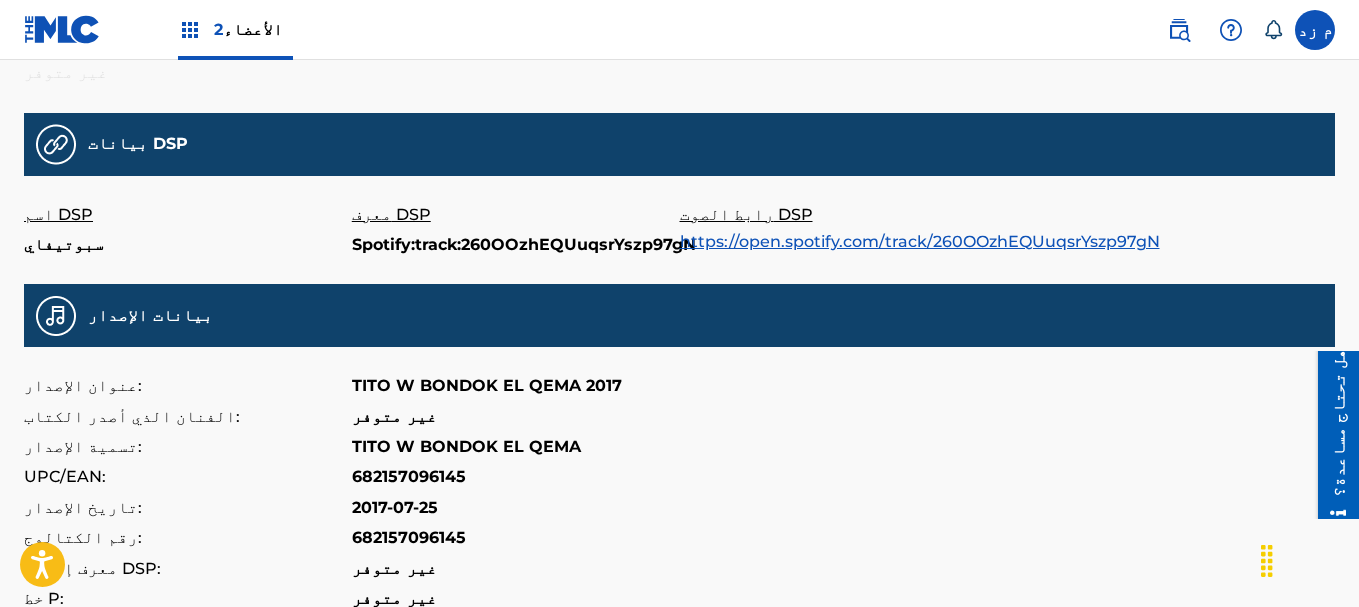 click on "https://open.spotify.com/track/260OOzhEQUuqsrYszp97gN" at bounding box center (920, 241) 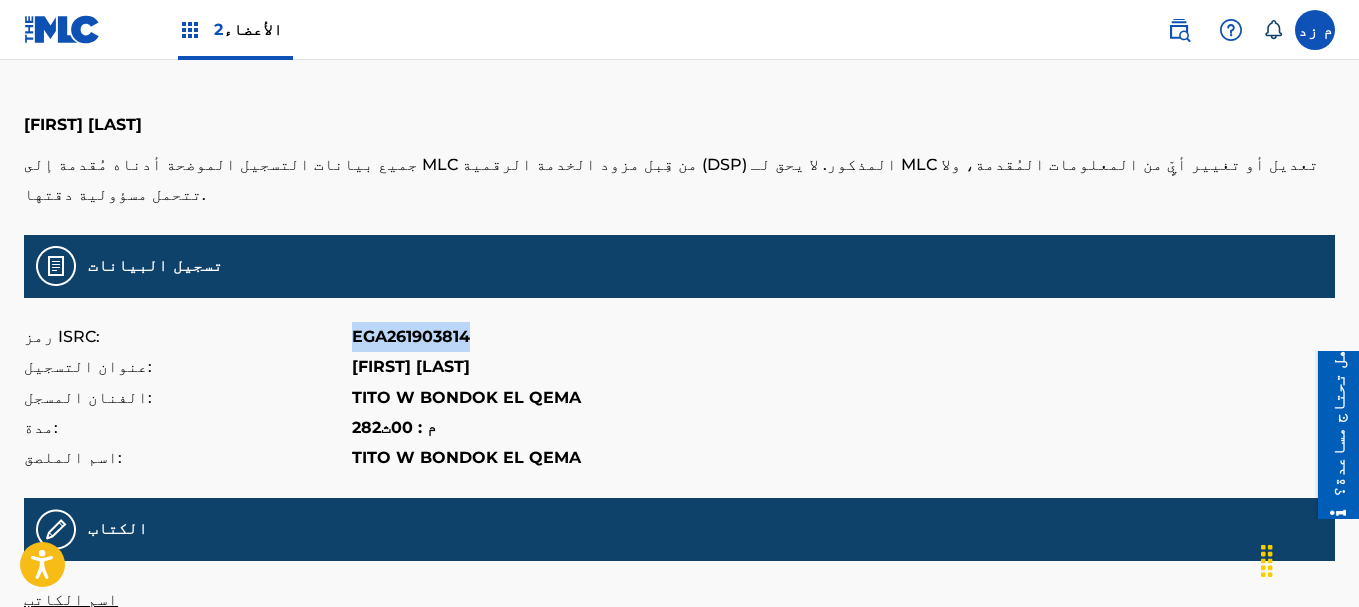 scroll, scrollTop: 0, scrollLeft: 0, axis: both 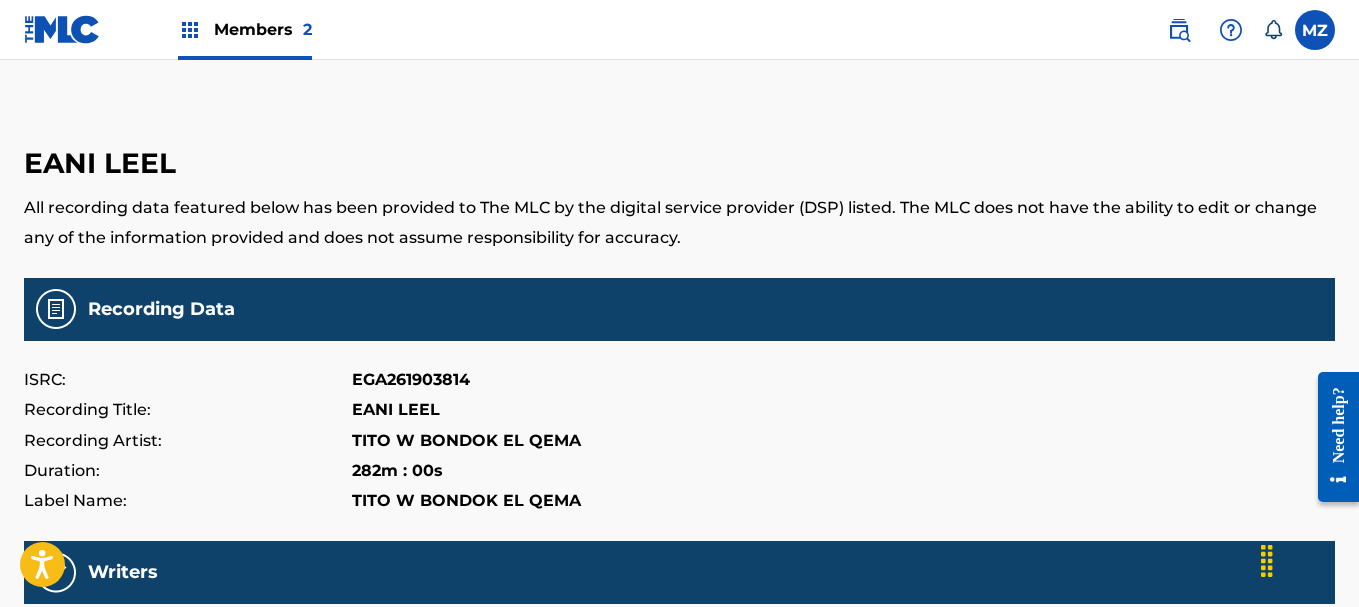 click on "EGA261903814" at bounding box center [411, 380] 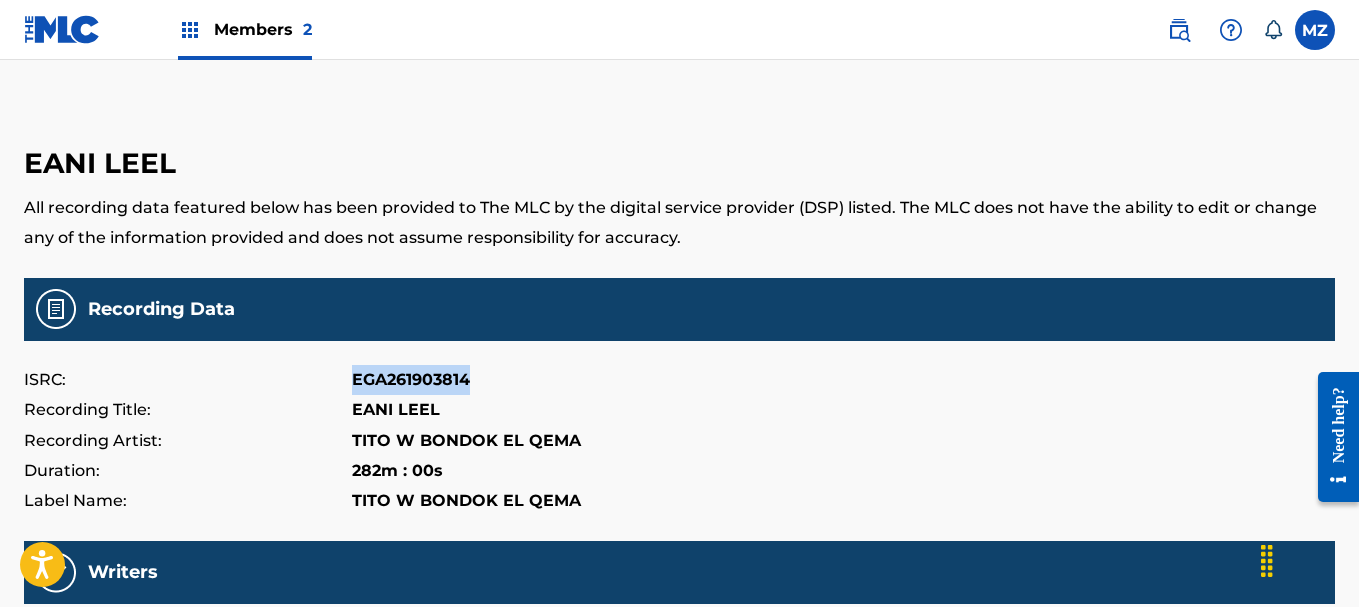 click on "EGA261903814" at bounding box center (411, 380) 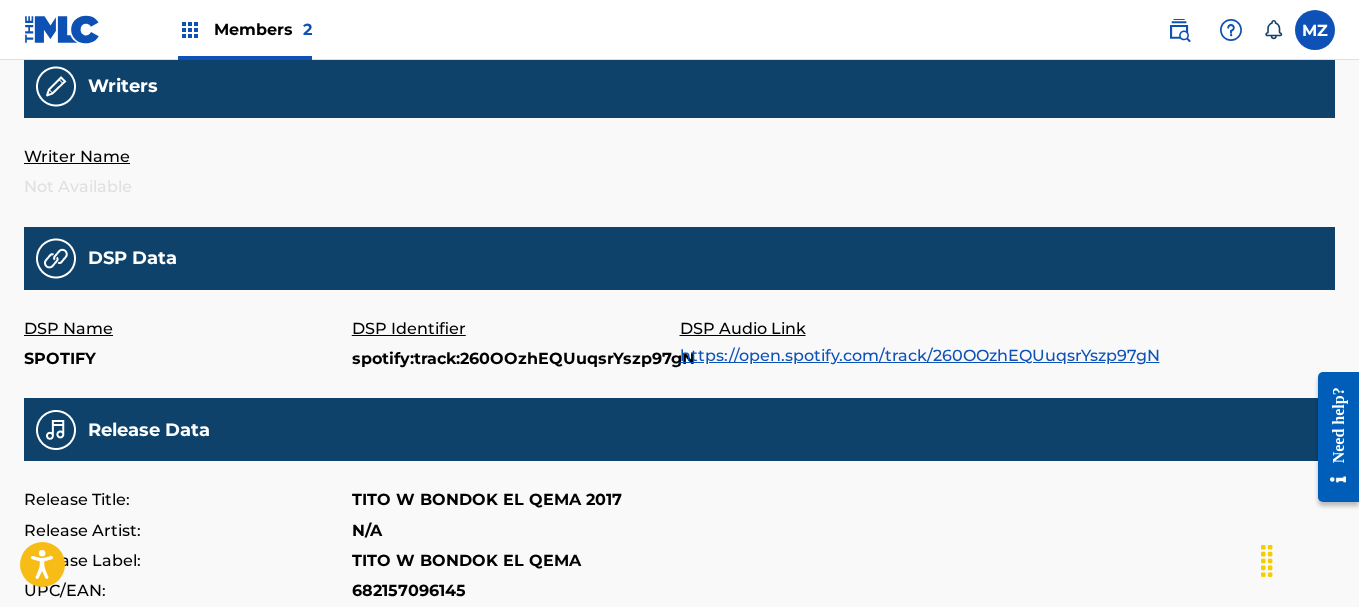 scroll, scrollTop: 500, scrollLeft: 0, axis: vertical 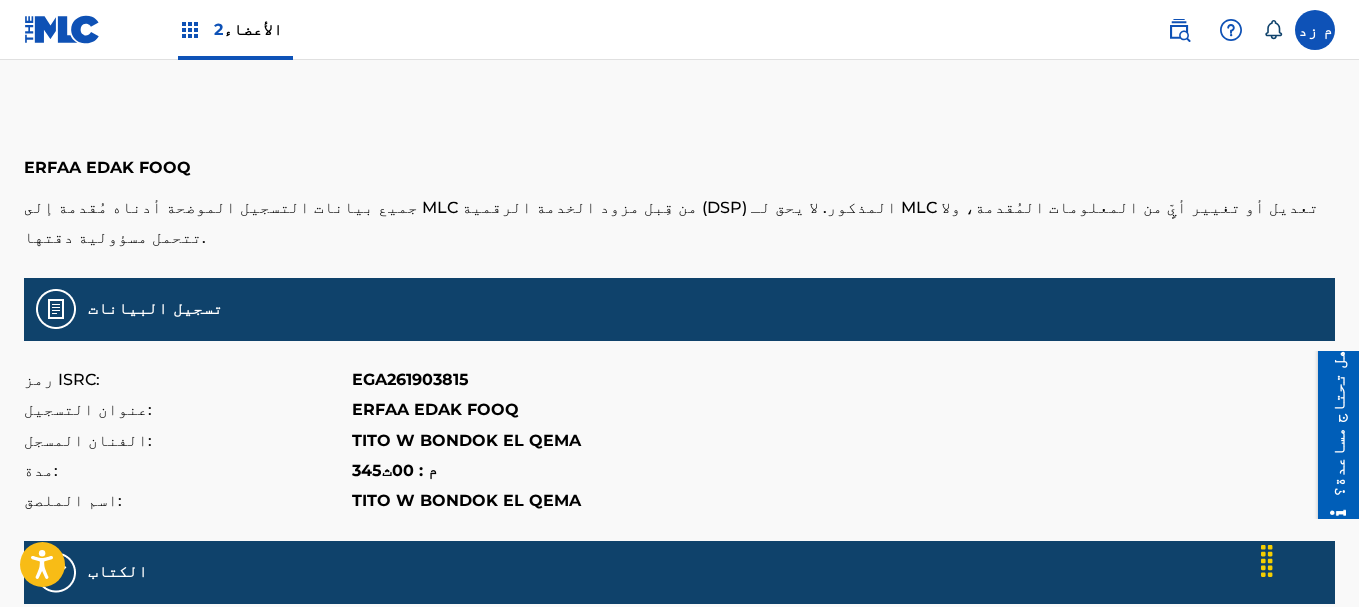 click on "EGA261903815" at bounding box center [410, 379] 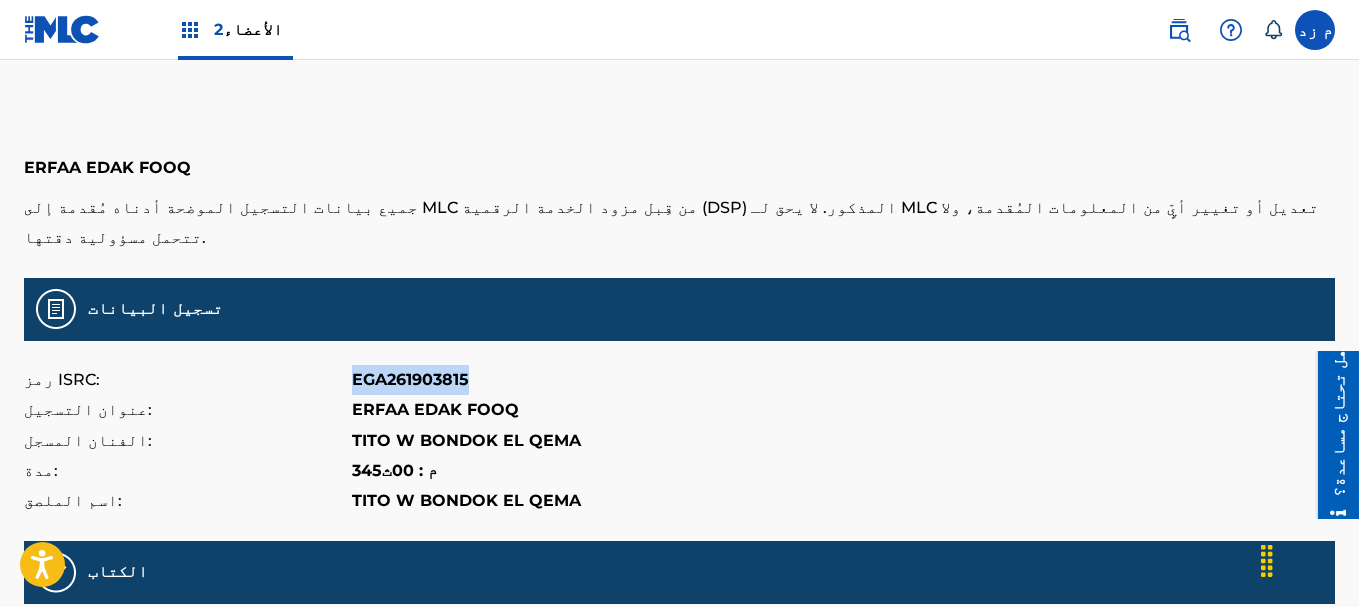 click on "EGA261903815" at bounding box center [410, 379] 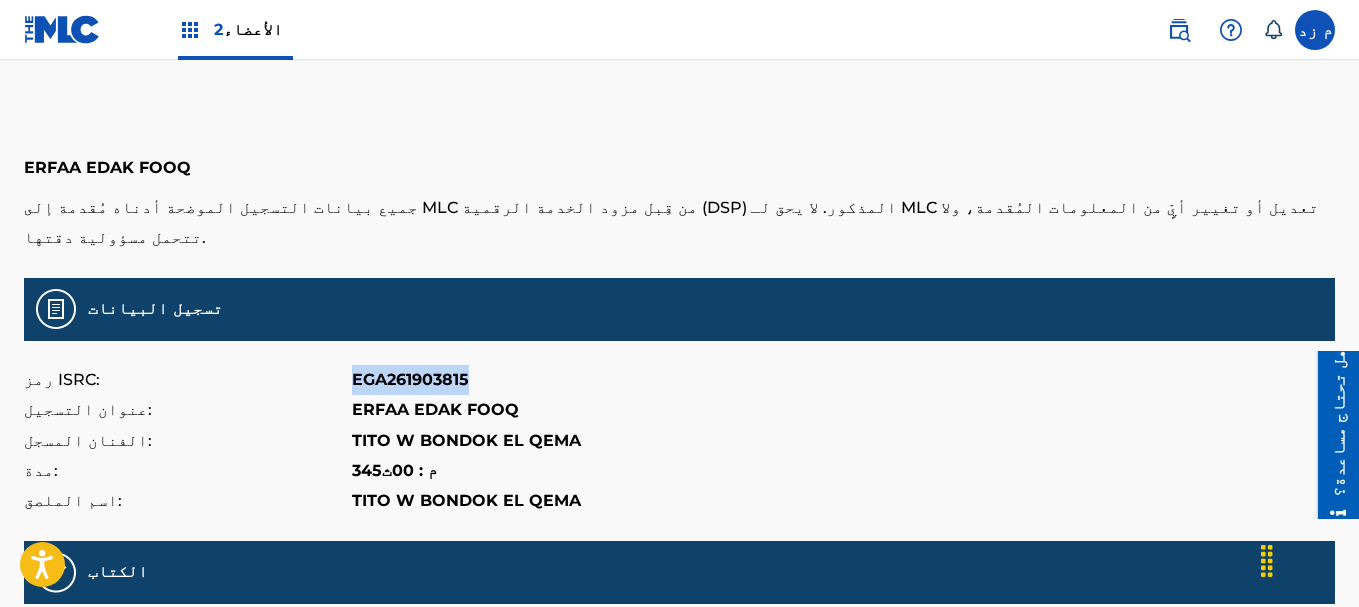 copy on "EGA261903815" 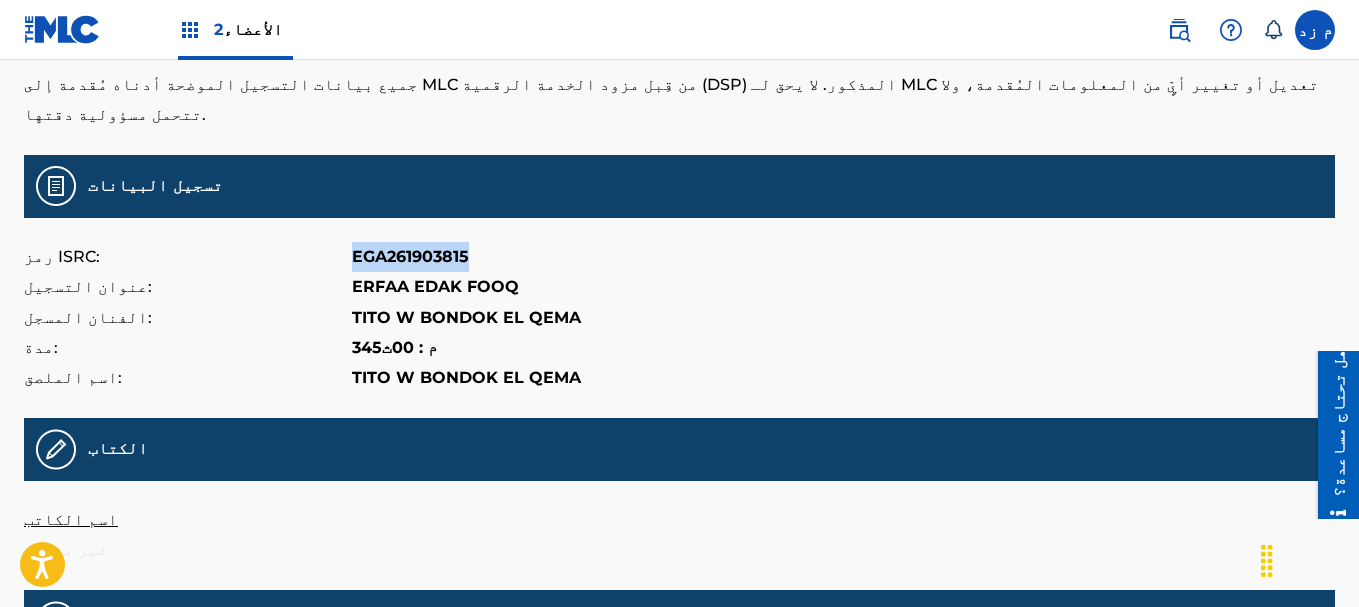 scroll, scrollTop: 0, scrollLeft: 0, axis: both 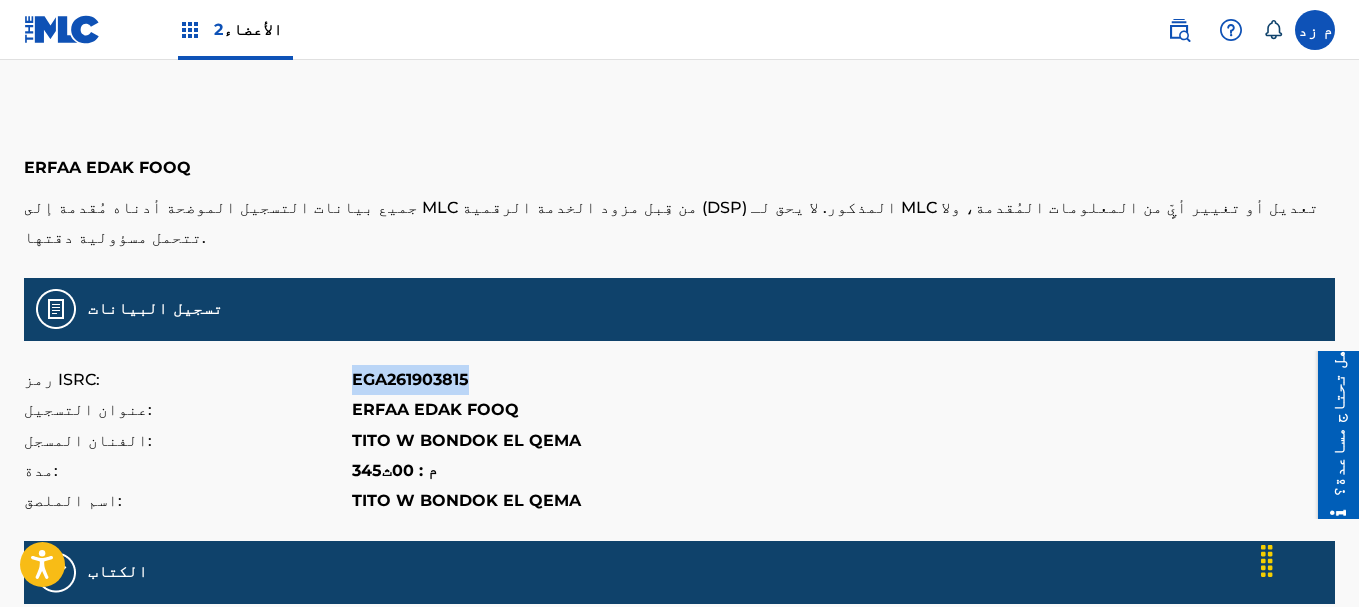 click at bounding box center [62, 29] 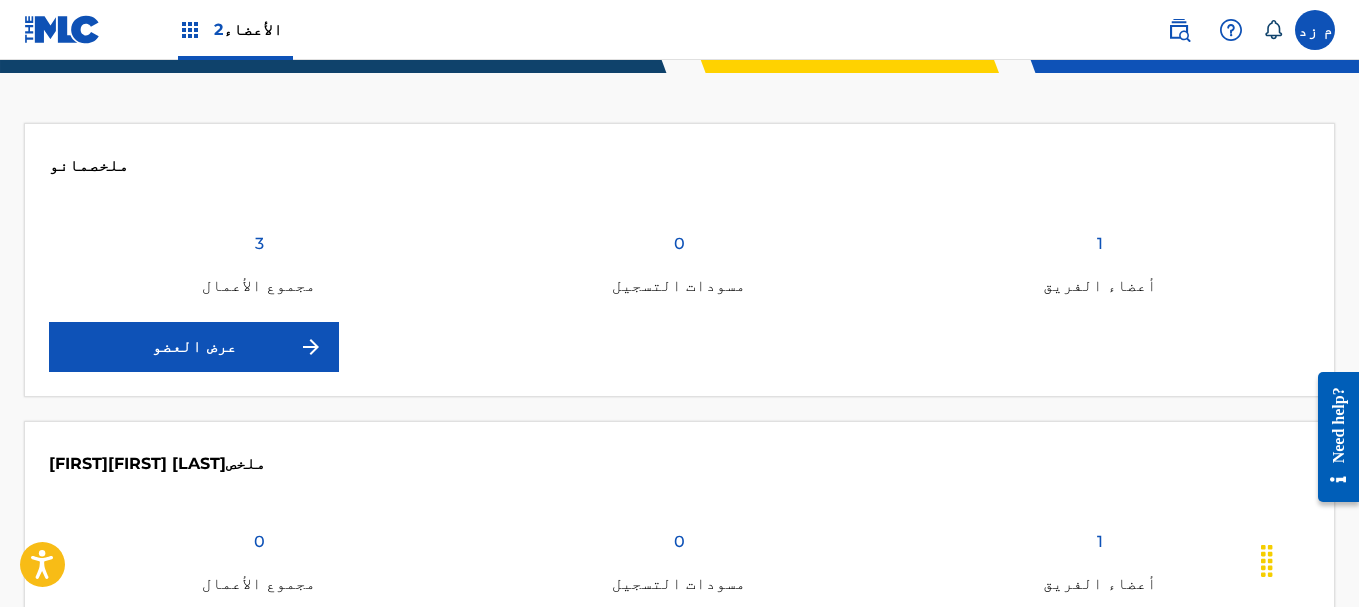 scroll, scrollTop: 400, scrollLeft: 0, axis: vertical 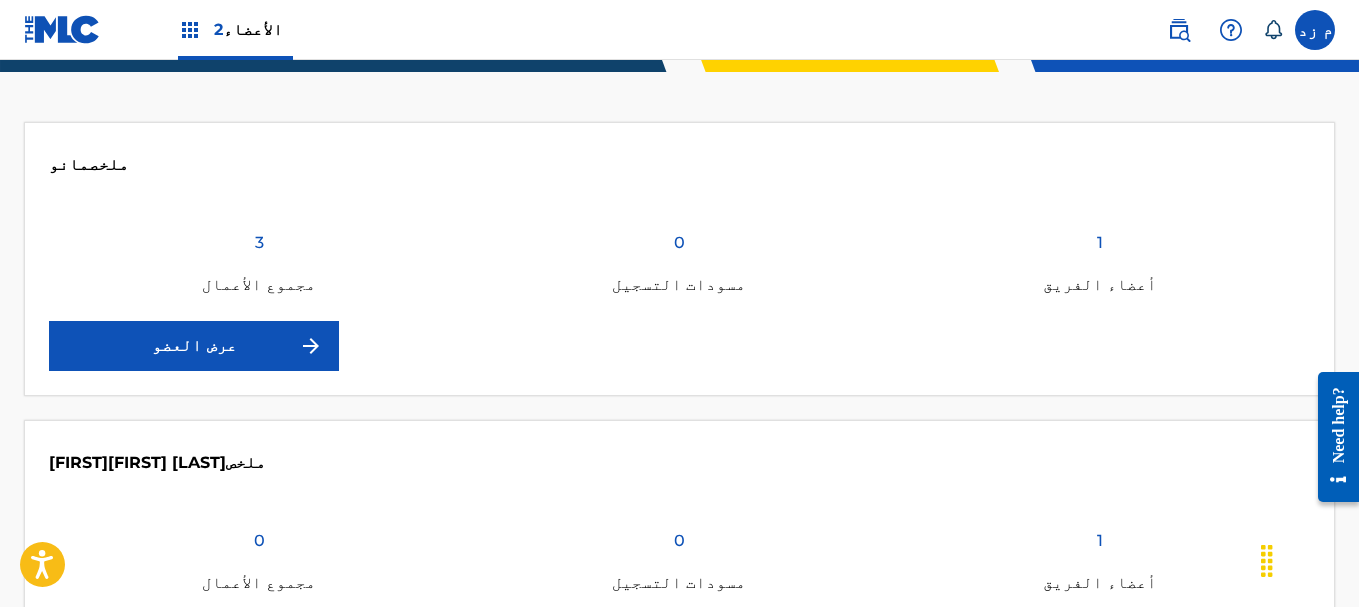click on "عرض العضو" at bounding box center (194, 346) 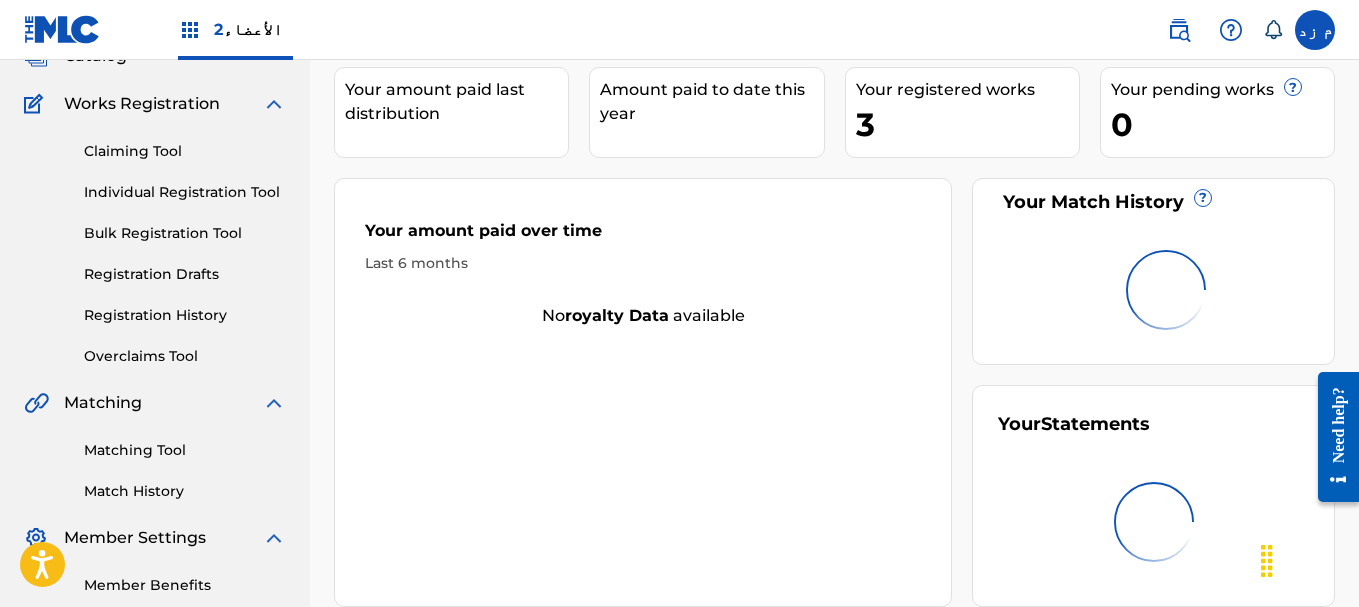 scroll, scrollTop: 159, scrollLeft: 0, axis: vertical 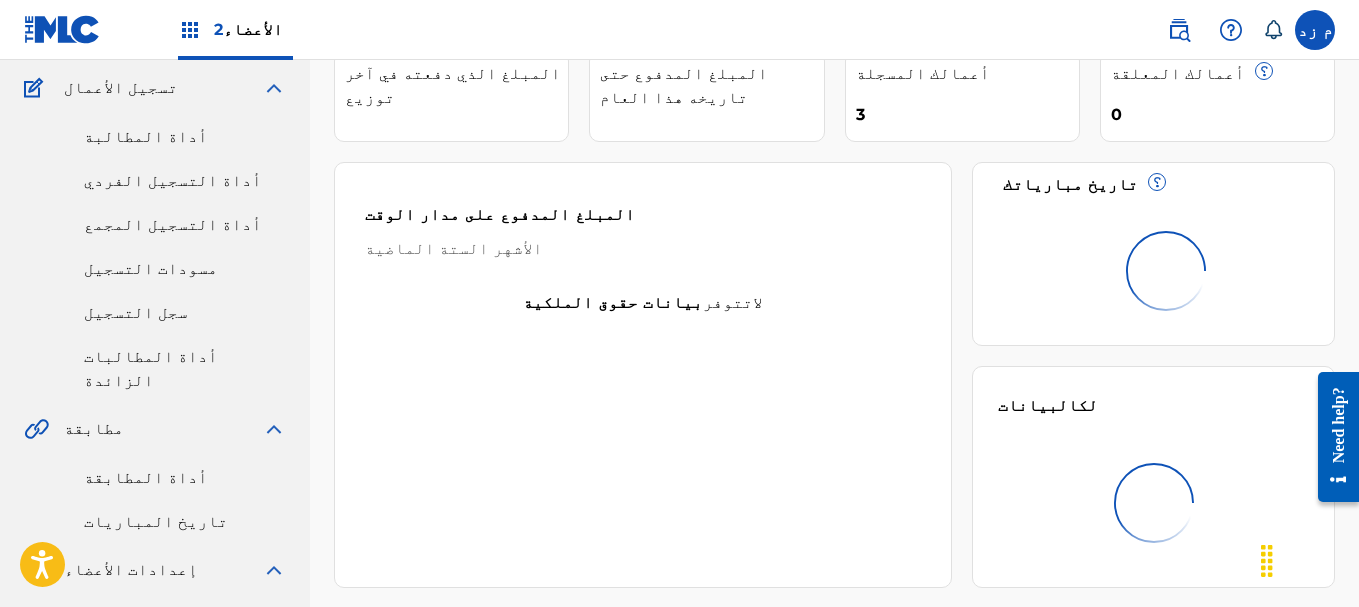 click on "أداة المطابقة تاريخ المباريات" at bounding box center [155, 487] 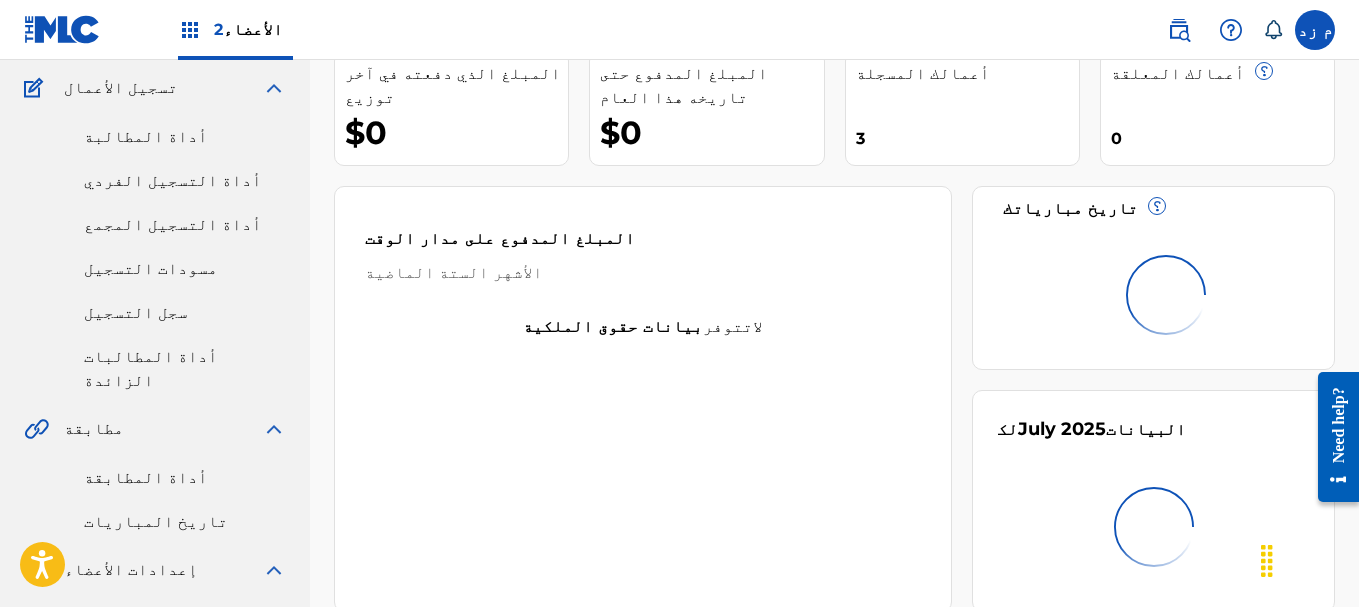 click on "أداة المطابقة" at bounding box center (146, 477) 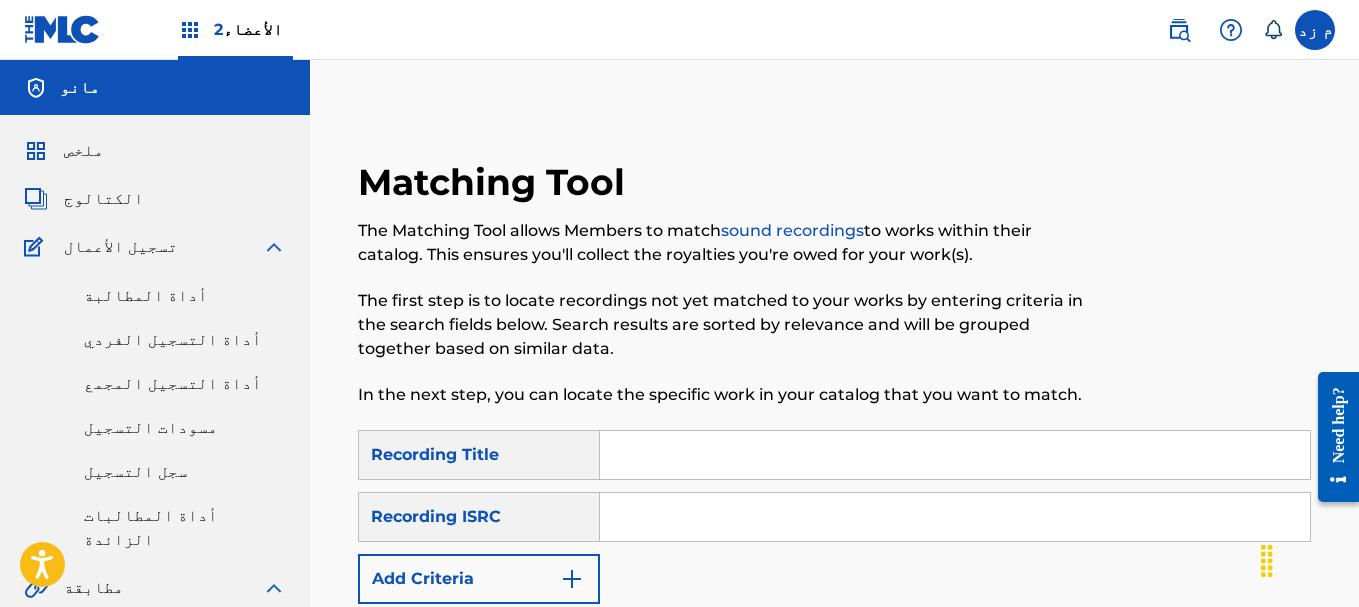 scroll, scrollTop: 100, scrollLeft: 0, axis: vertical 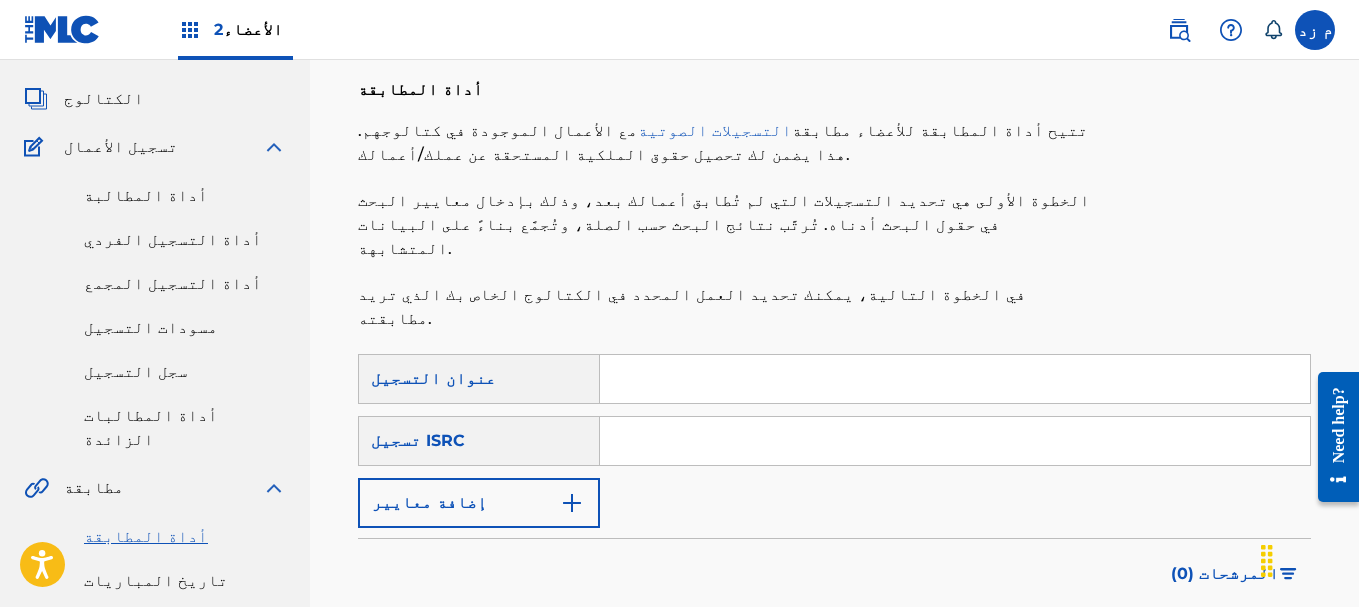 paste on "EGA261903816" 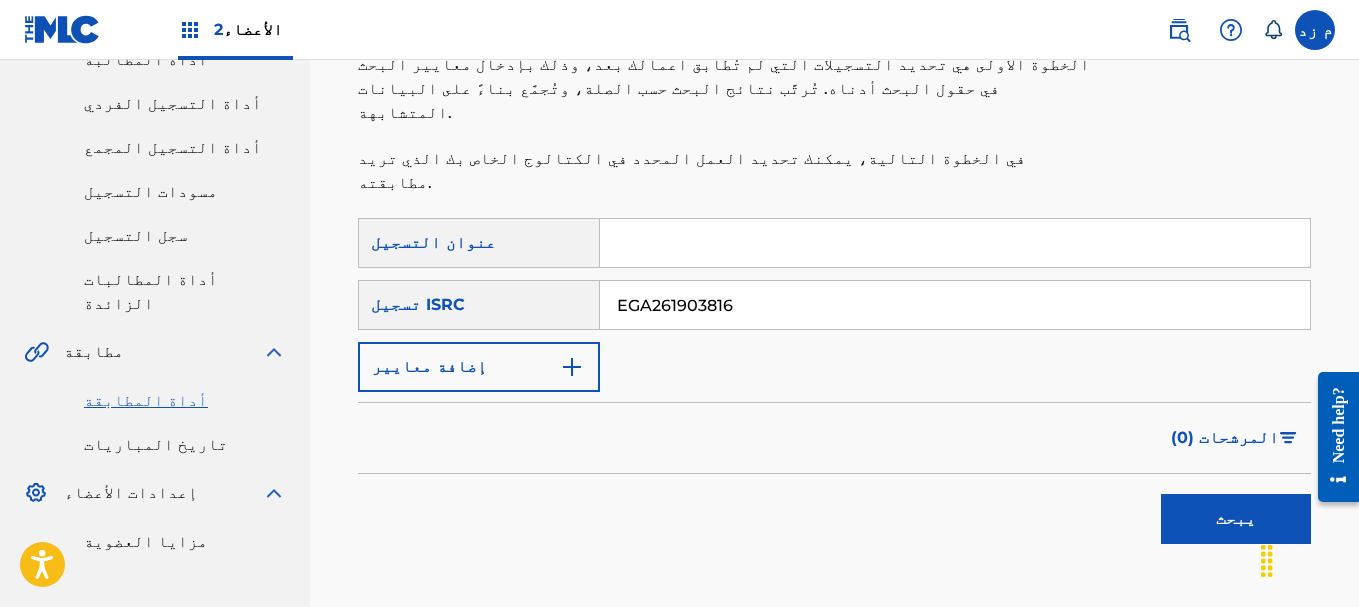 scroll, scrollTop: 343, scrollLeft: 0, axis: vertical 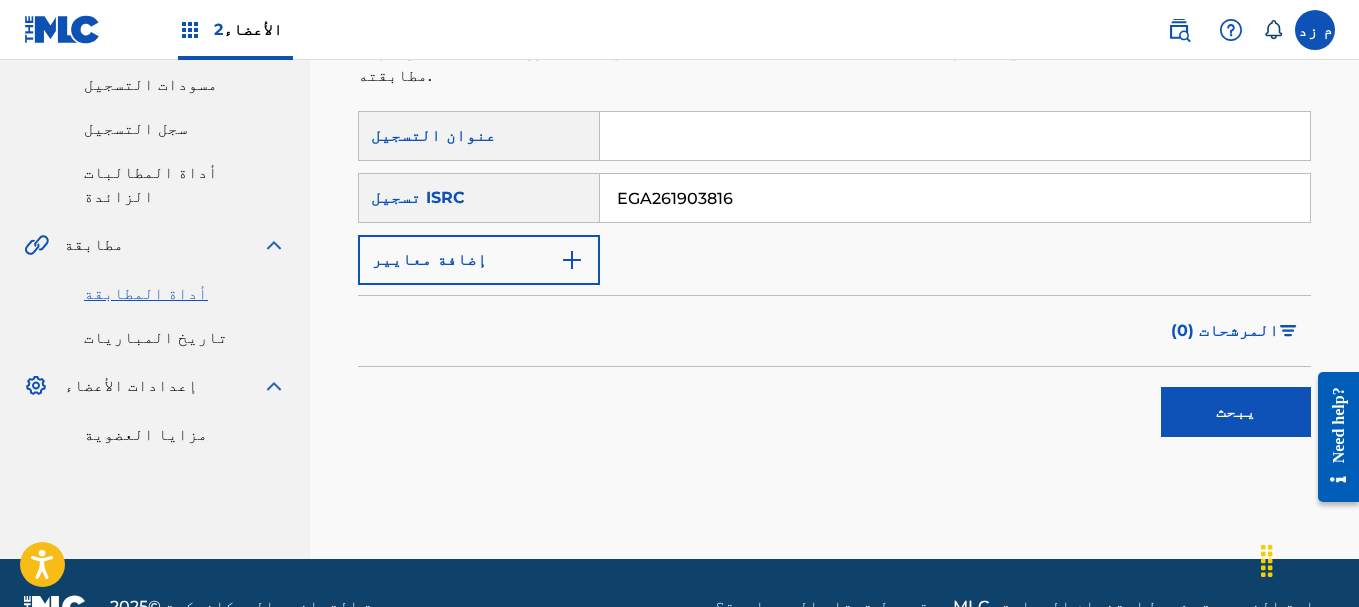 type on "EGA261903816" 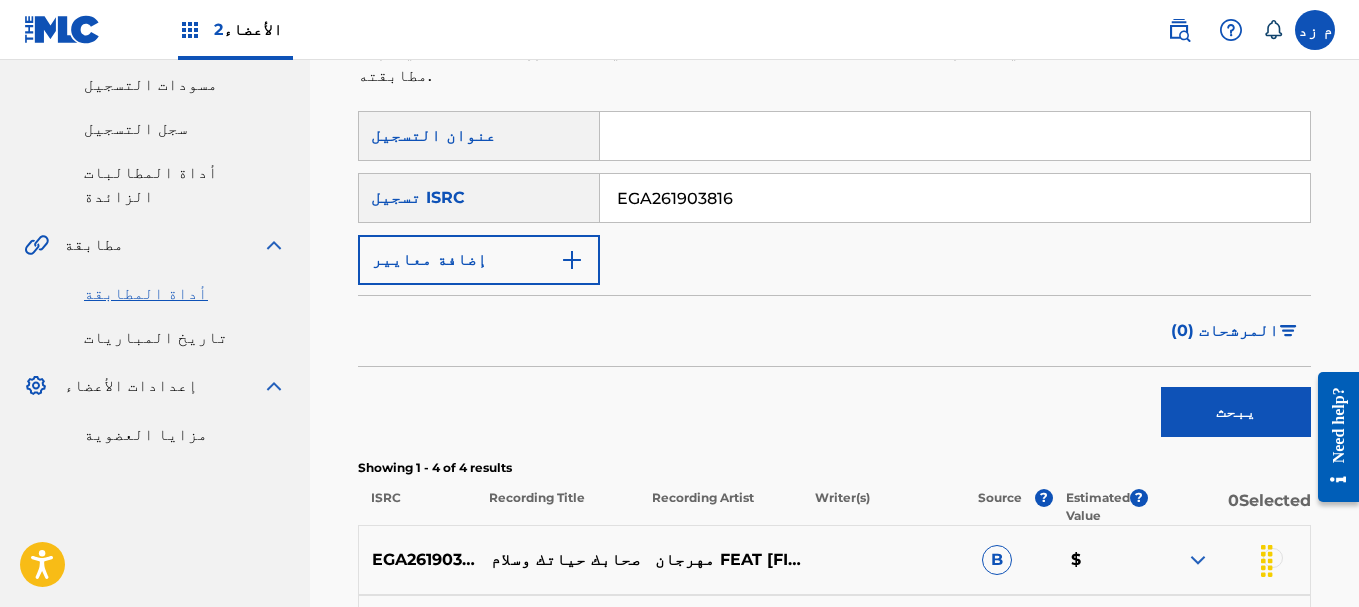 scroll, scrollTop: 643, scrollLeft: 0, axis: vertical 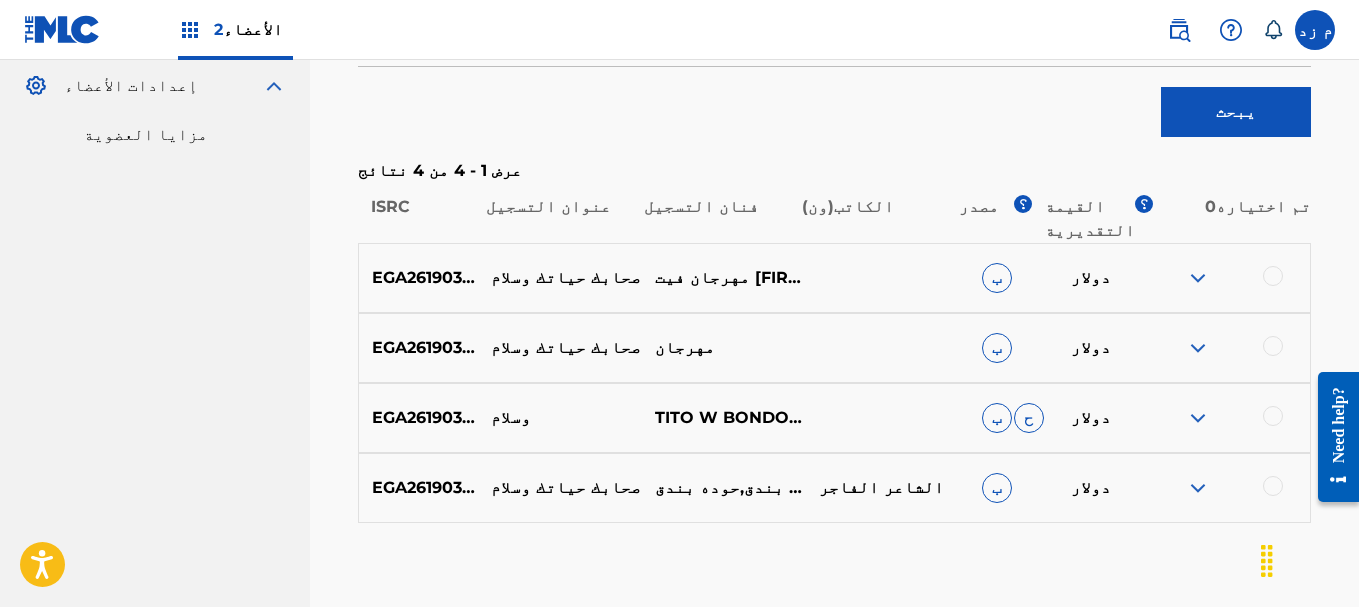 click at bounding box center [1198, 488] 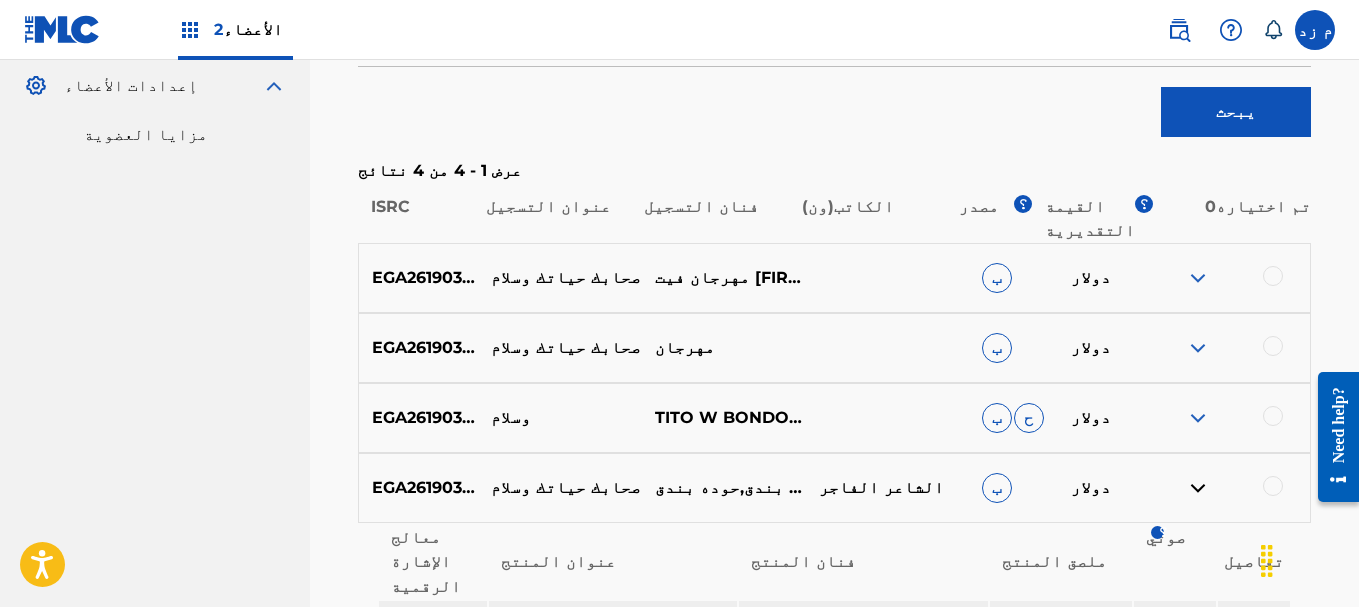 click at bounding box center (1198, 488) 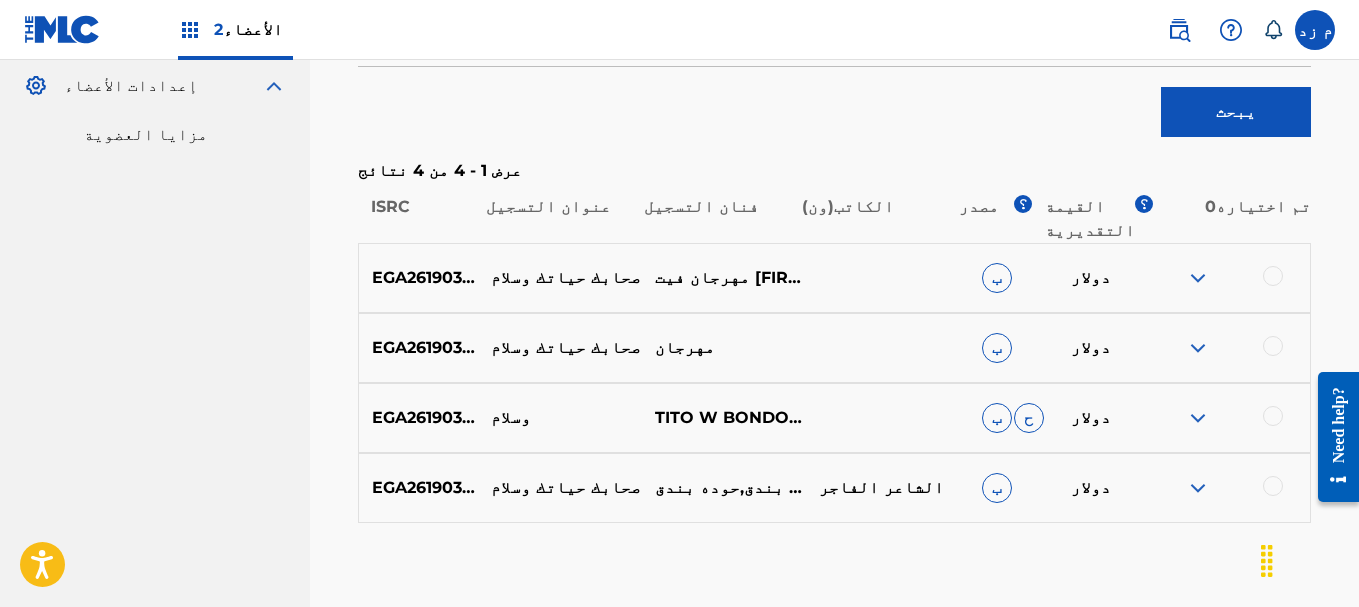 click at bounding box center (1198, 278) 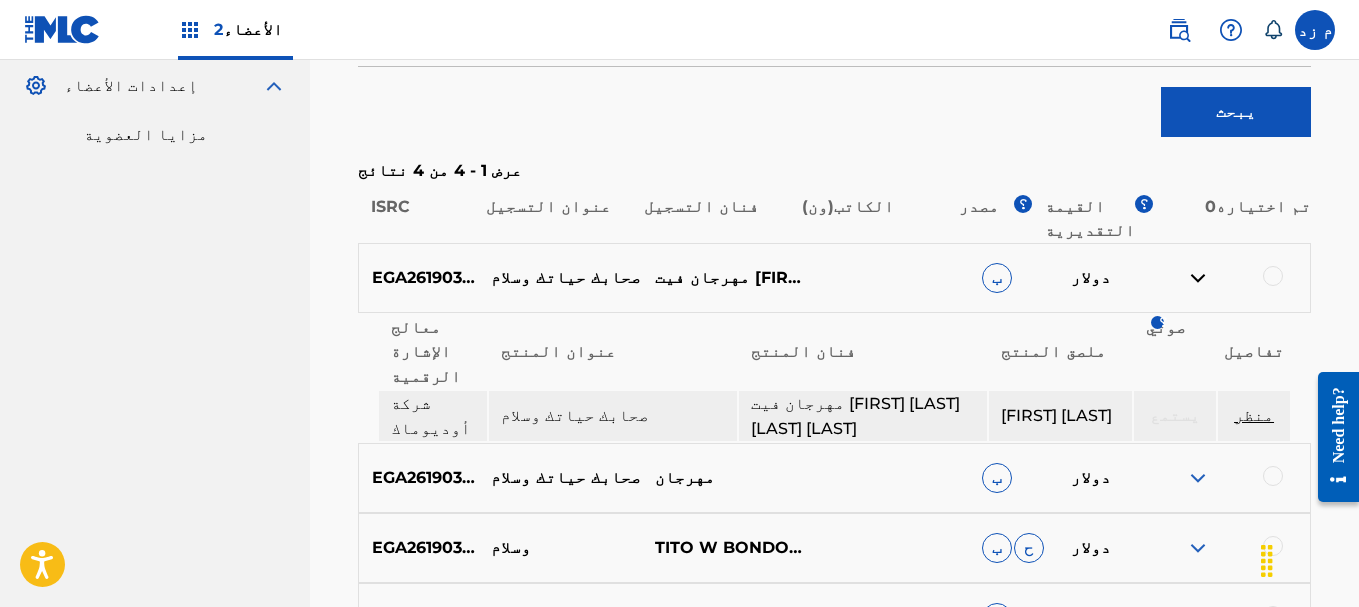 click at bounding box center (1198, 478) 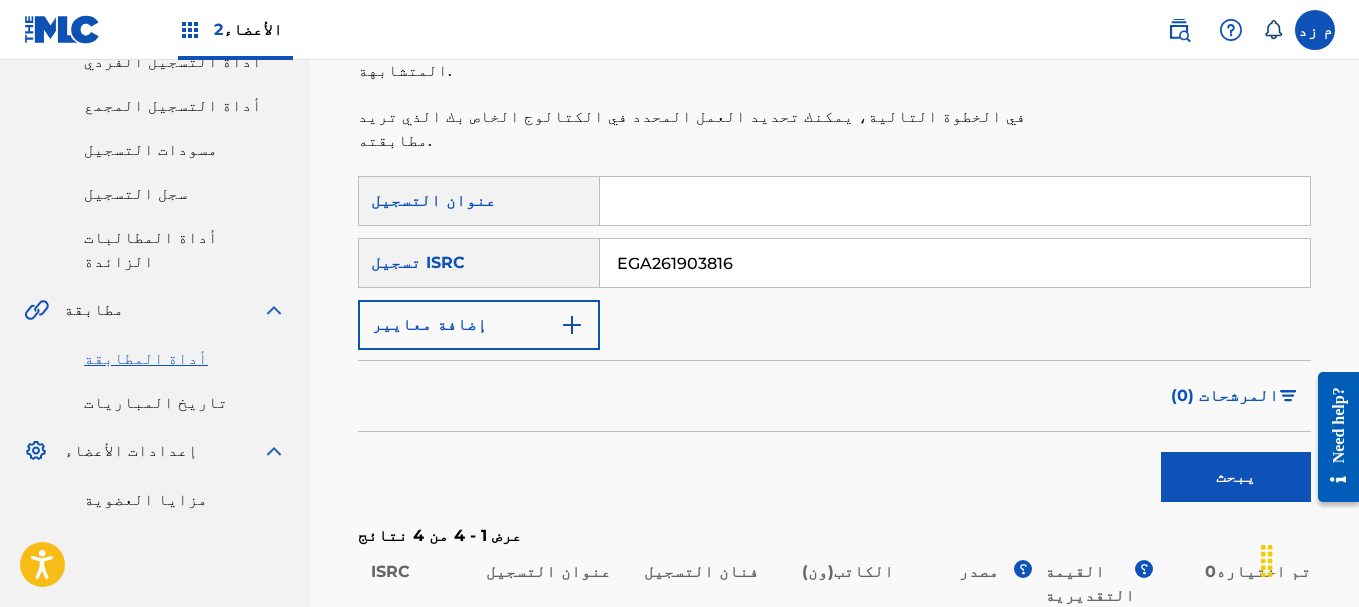 scroll, scrollTop: 243, scrollLeft: 0, axis: vertical 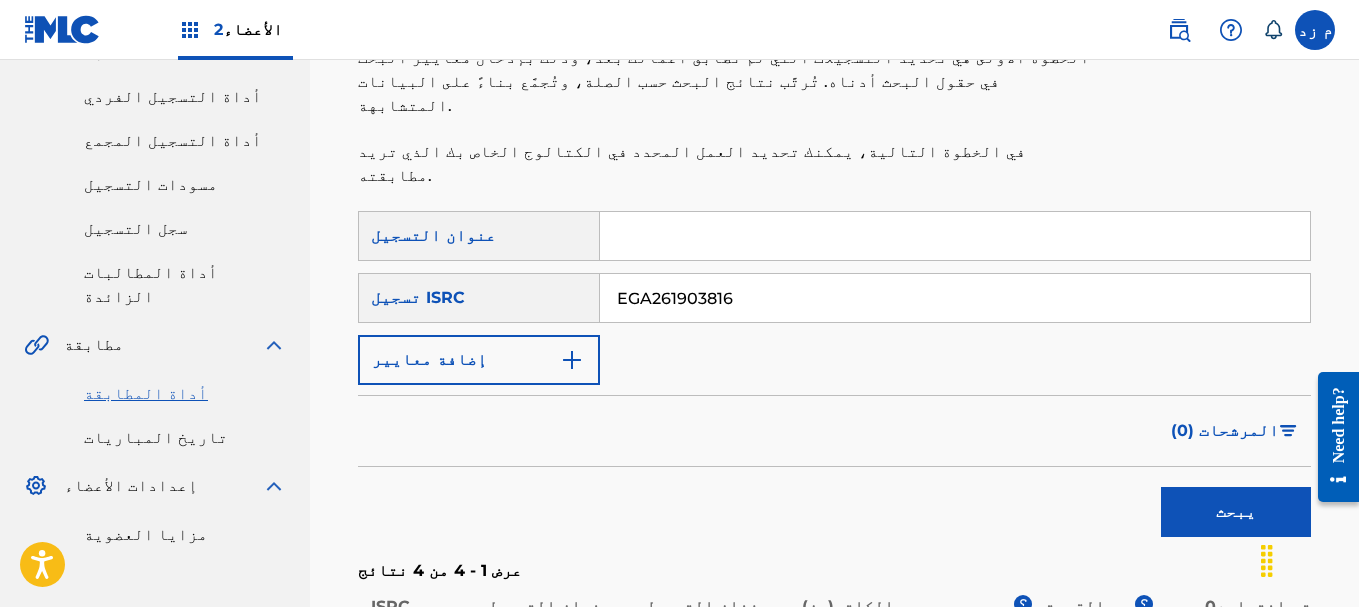 click at bounding box center (572, 360) 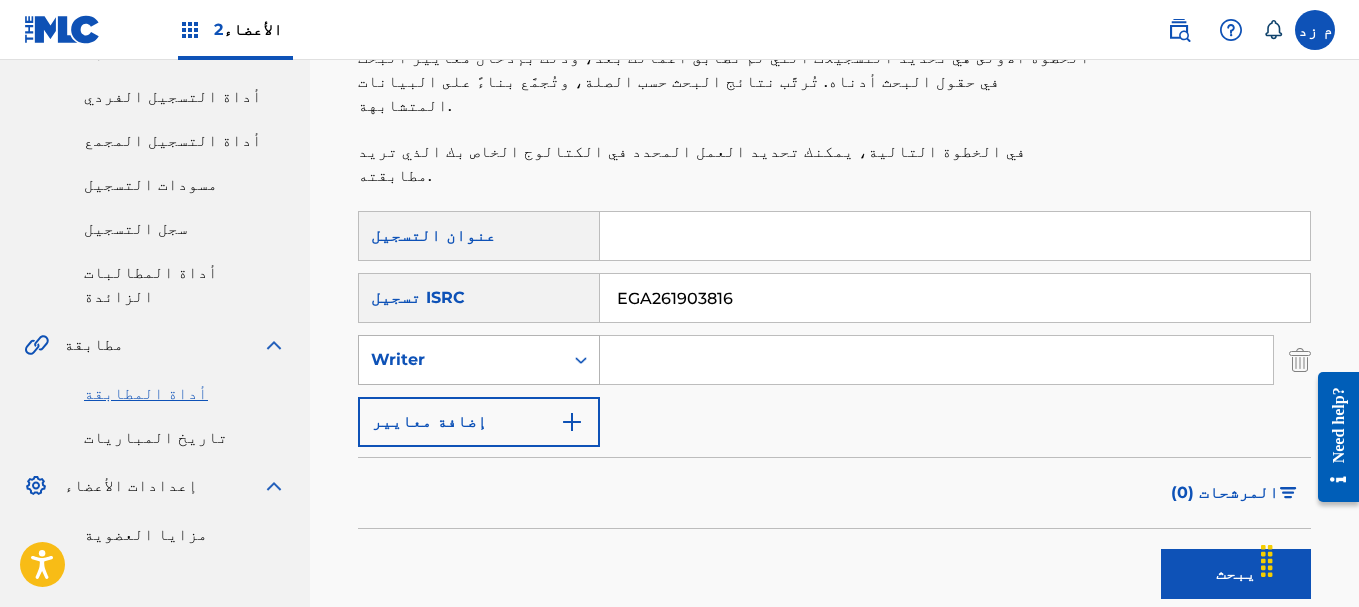 click on "Writer" at bounding box center (461, 360) 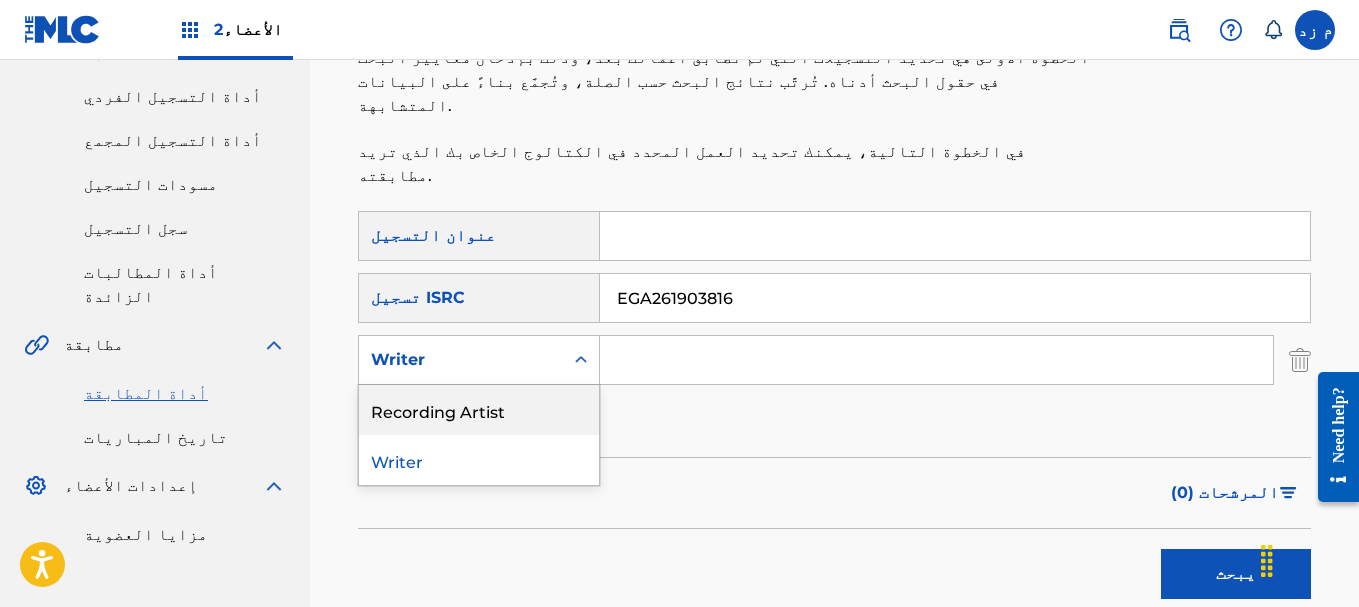 click on "Recording Artist" at bounding box center [479, 410] 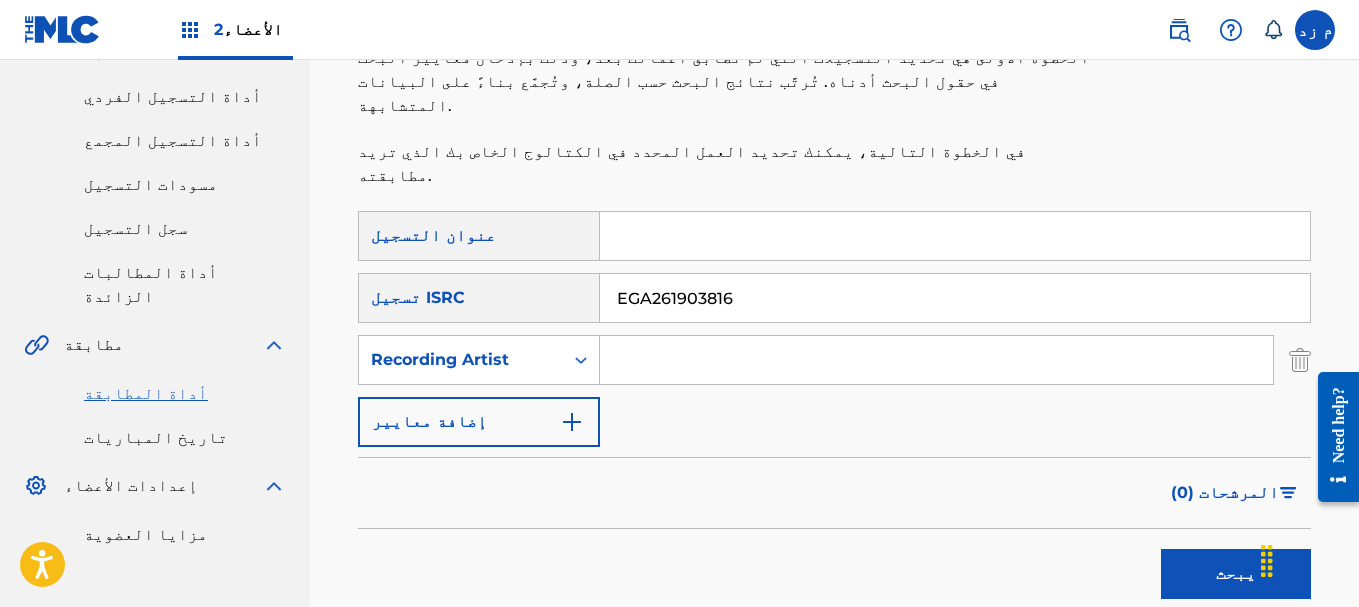 click at bounding box center (936, 360) 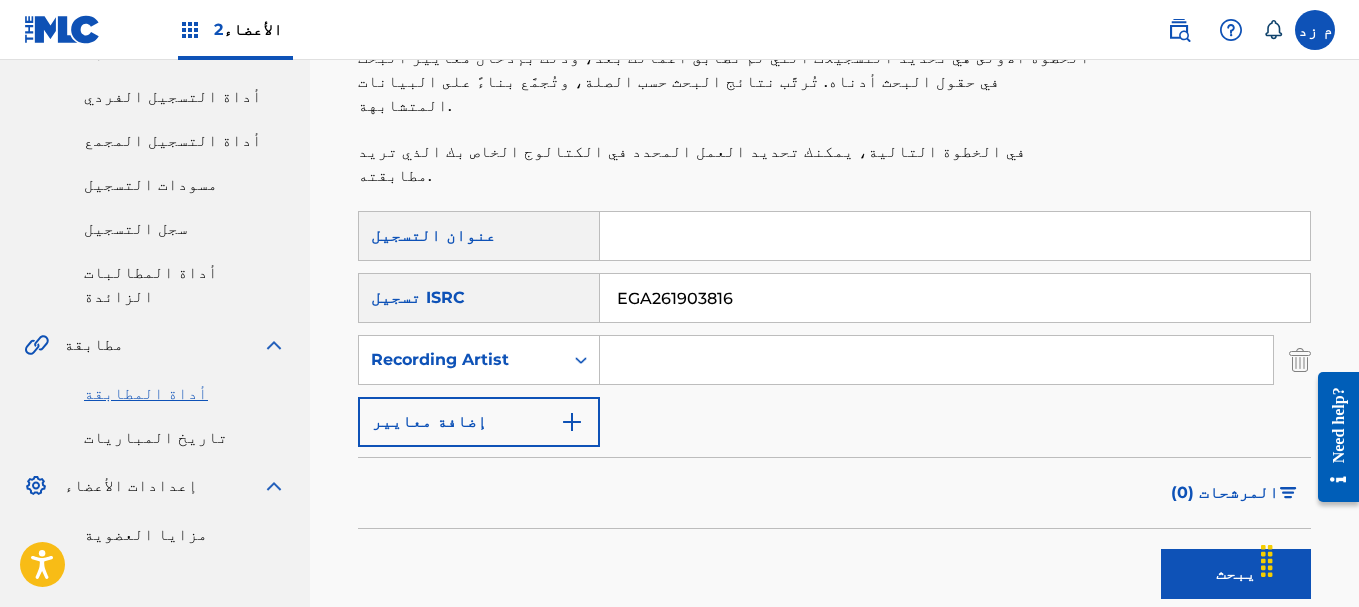 type on "TITO W BONDOK EL QEMA" 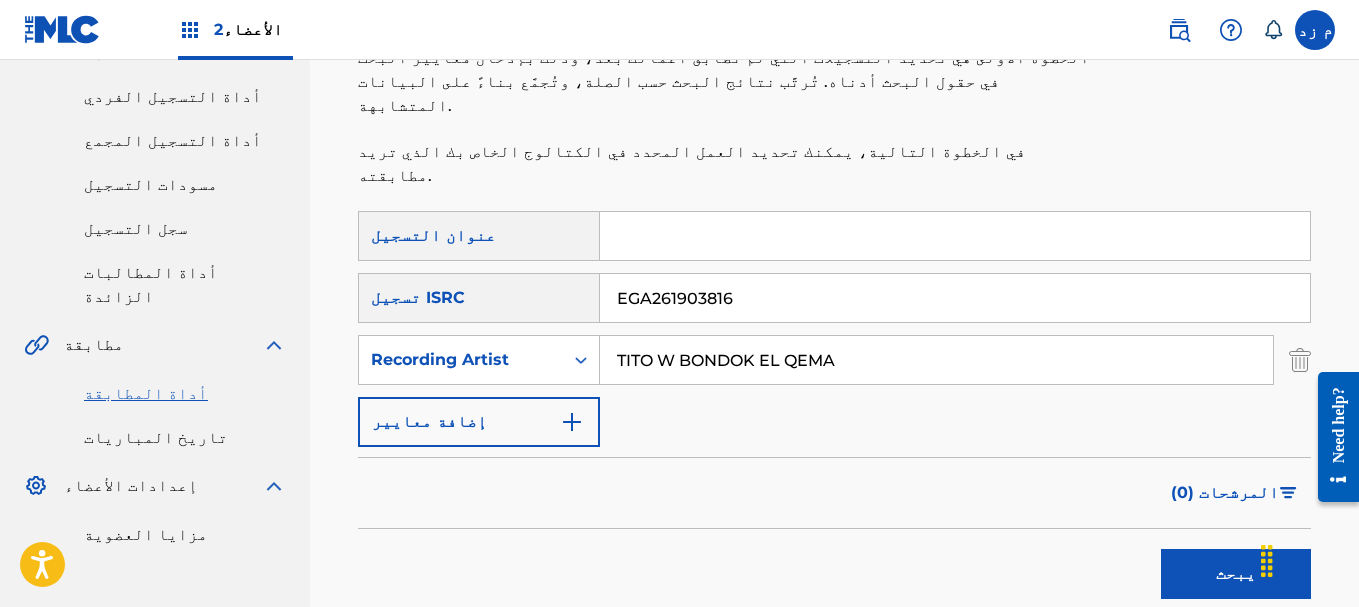 click on "EGA261903816" at bounding box center [955, 298] 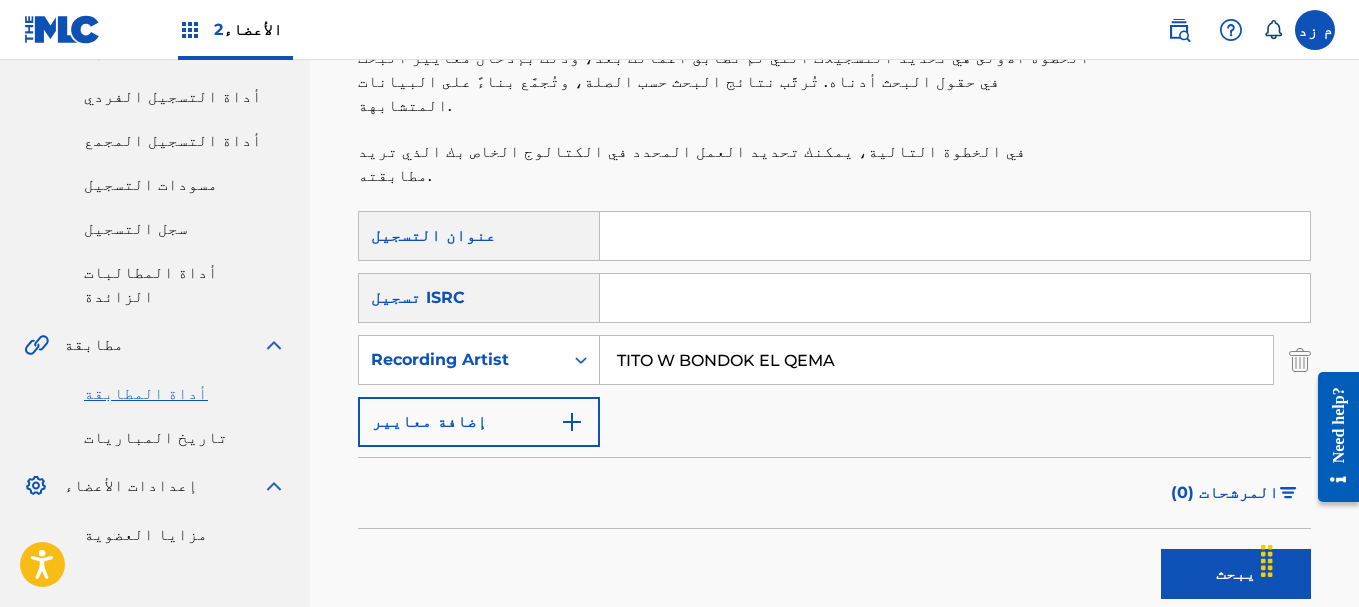 type 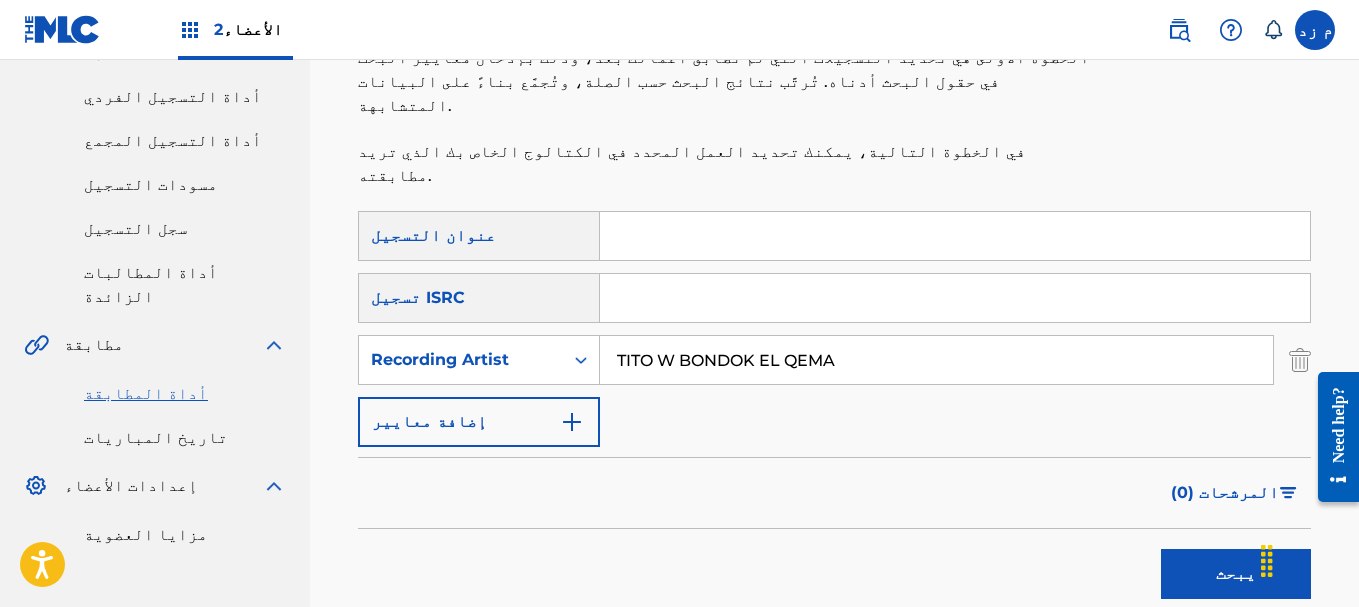 type on "ث" 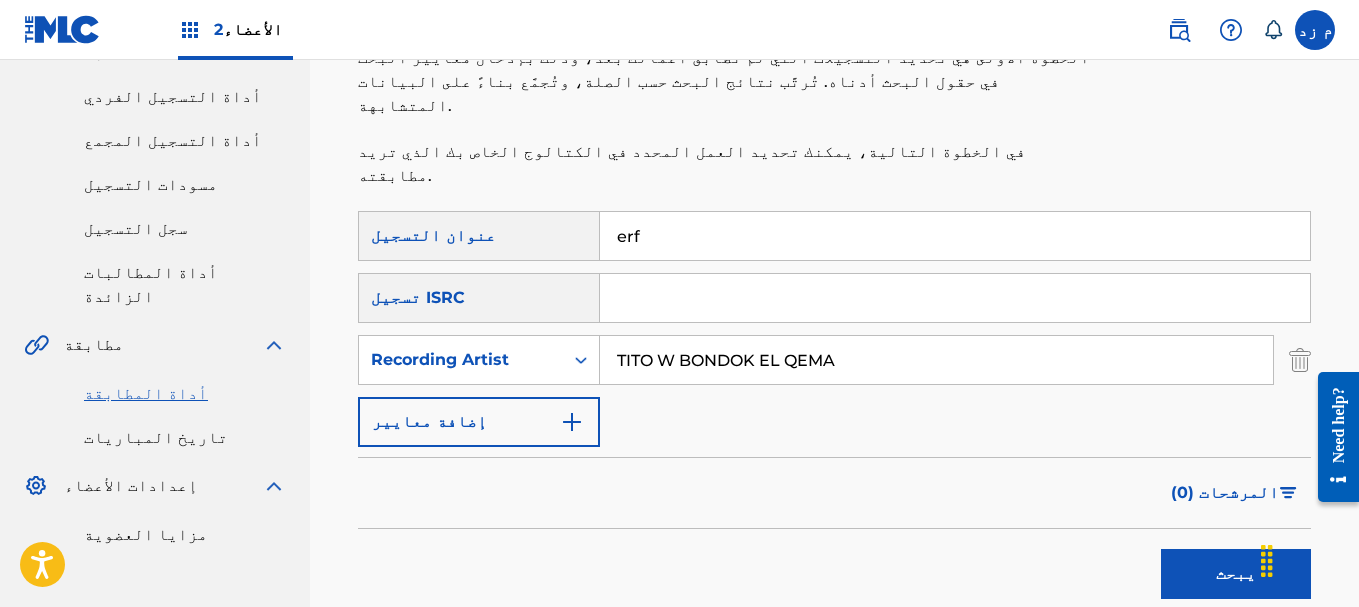 click on "يبحث" at bounding box center (1236, 574) 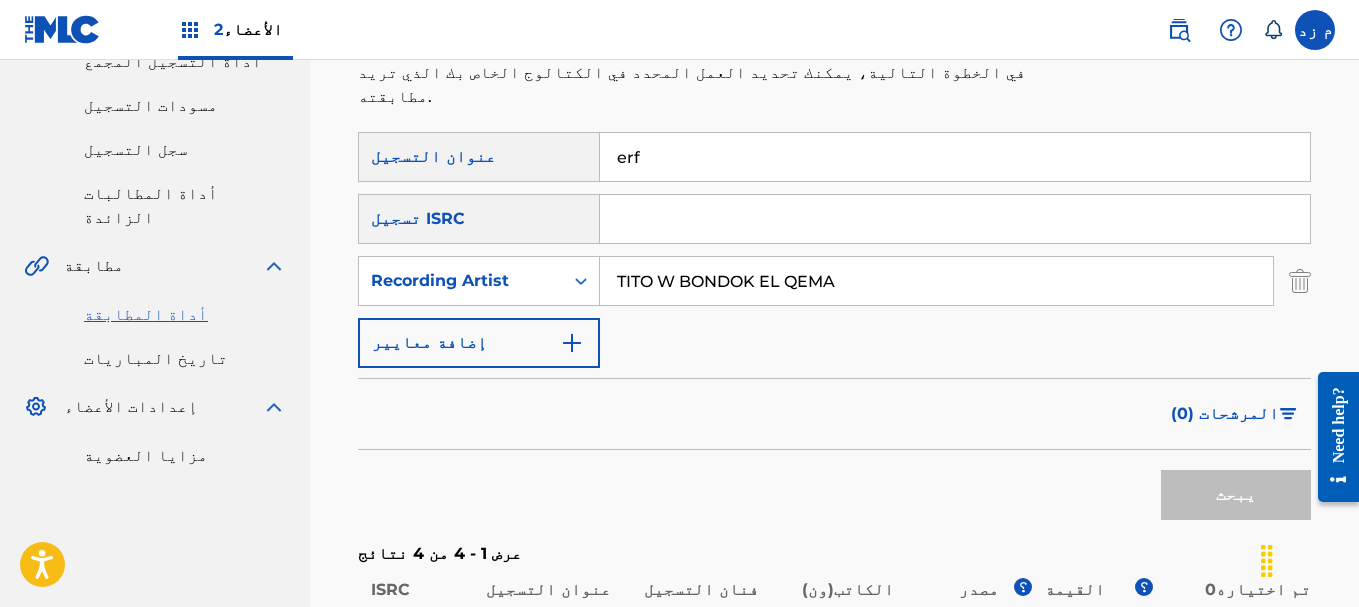 scroll, scrollTop: 443, scrollLeft: 0, axis: vertical 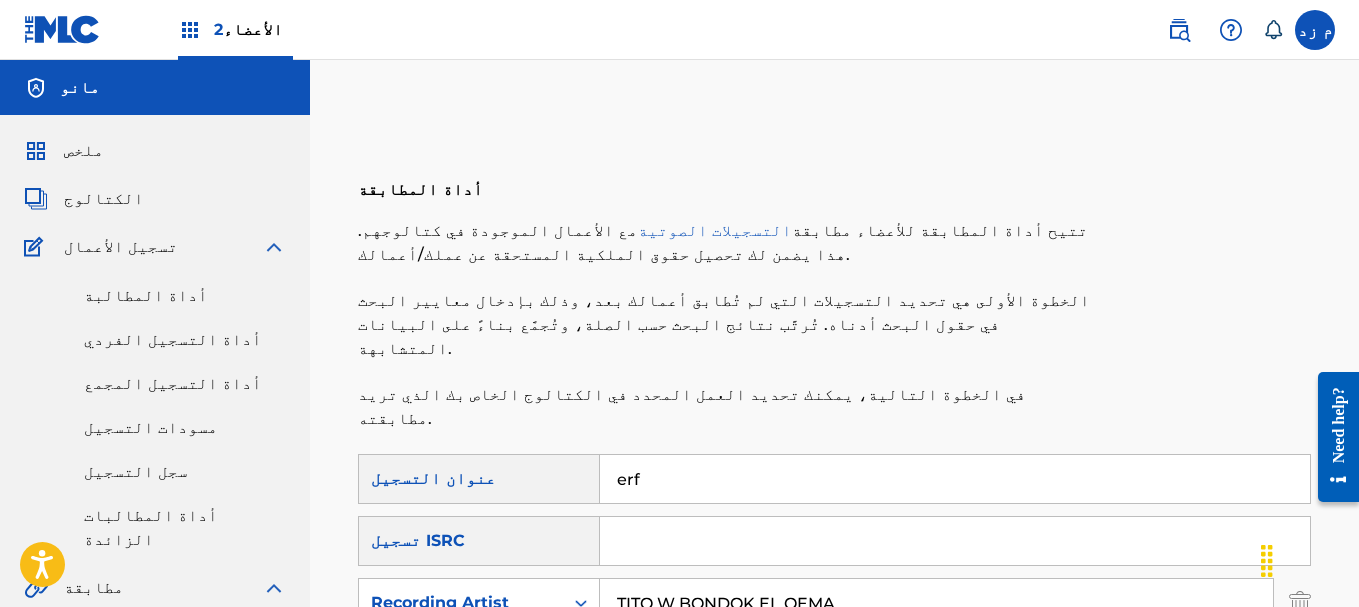 click on "erf" at bounding box center (955, 479) 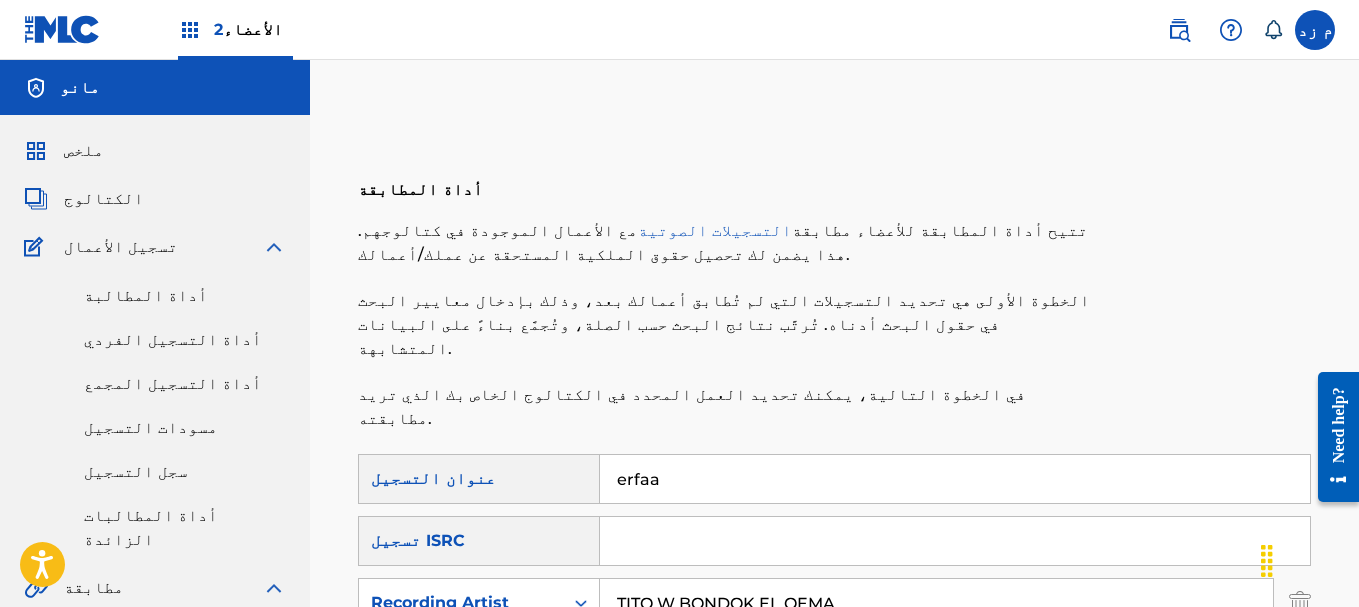 type on "erfaa" 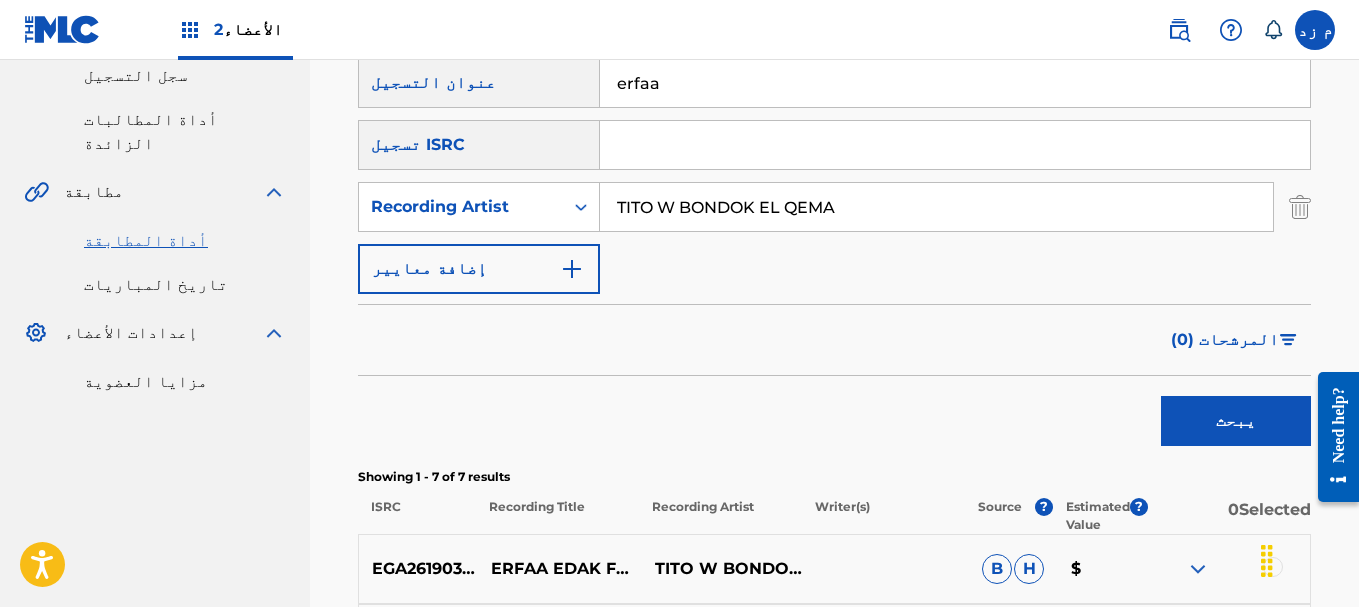 scroll, scrollTop: 600, scrollLeft: 0, axis: vertical 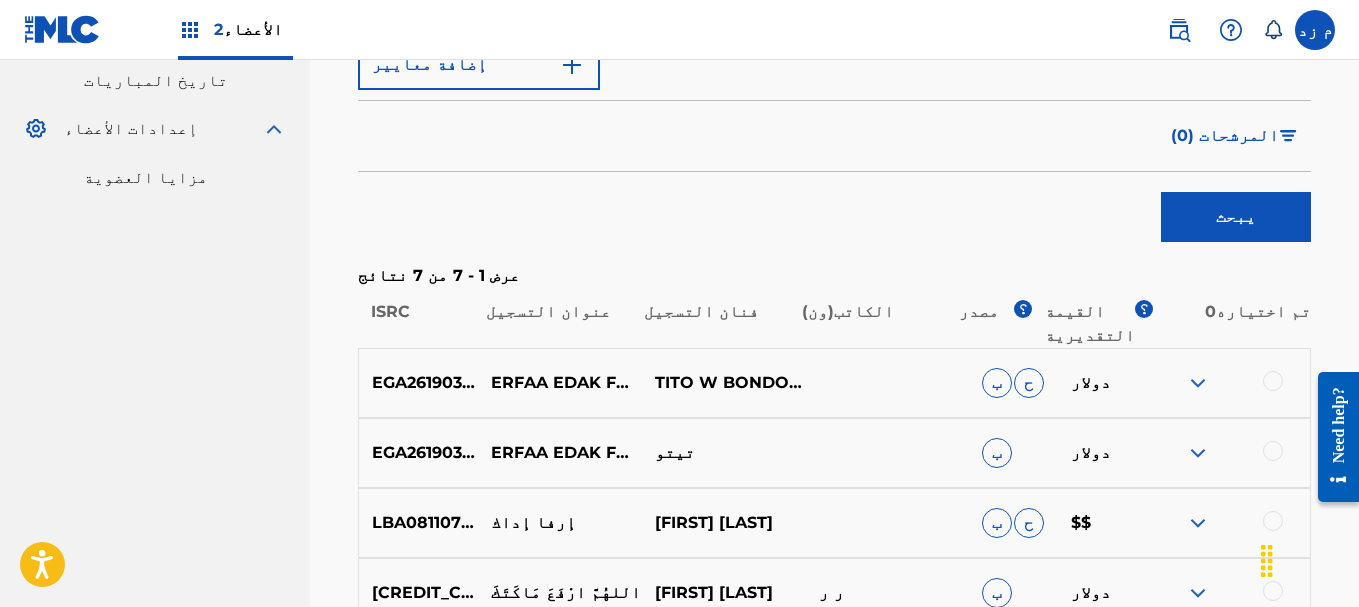 click on "EGA261903815 ERFAA EDAK FOOQ TITO W BONDOK EL QEMA ب ح دولار" at bounding box center [834, 383] 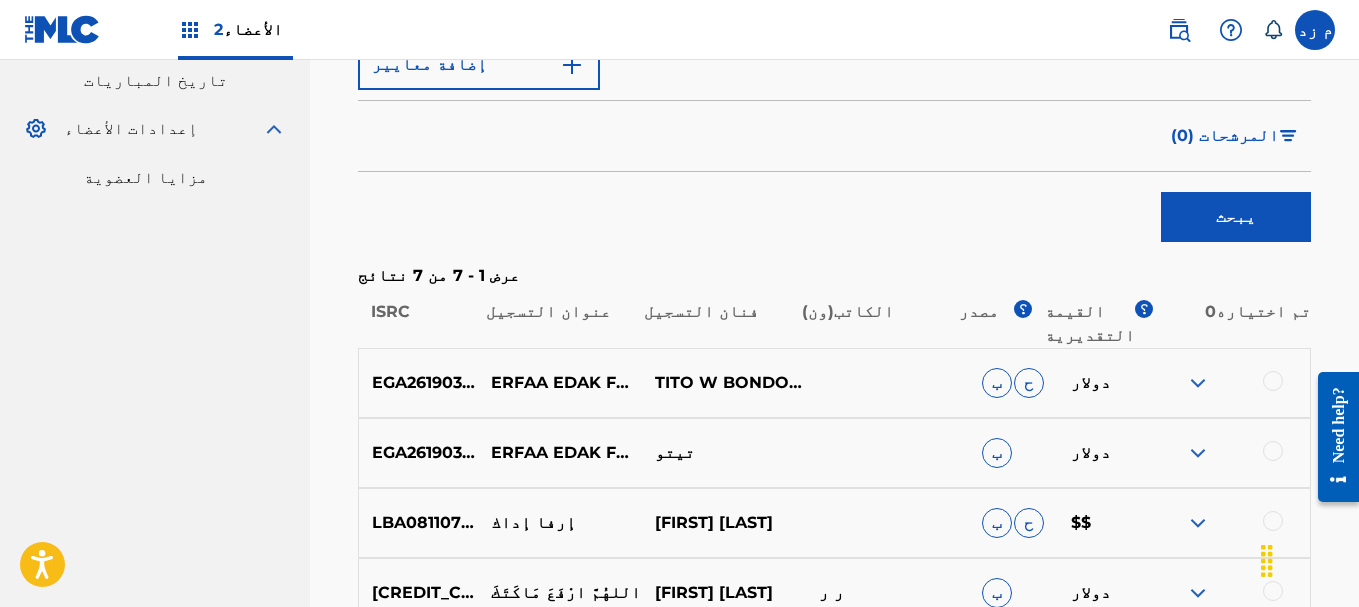 click at bounding box center [1198, 383] 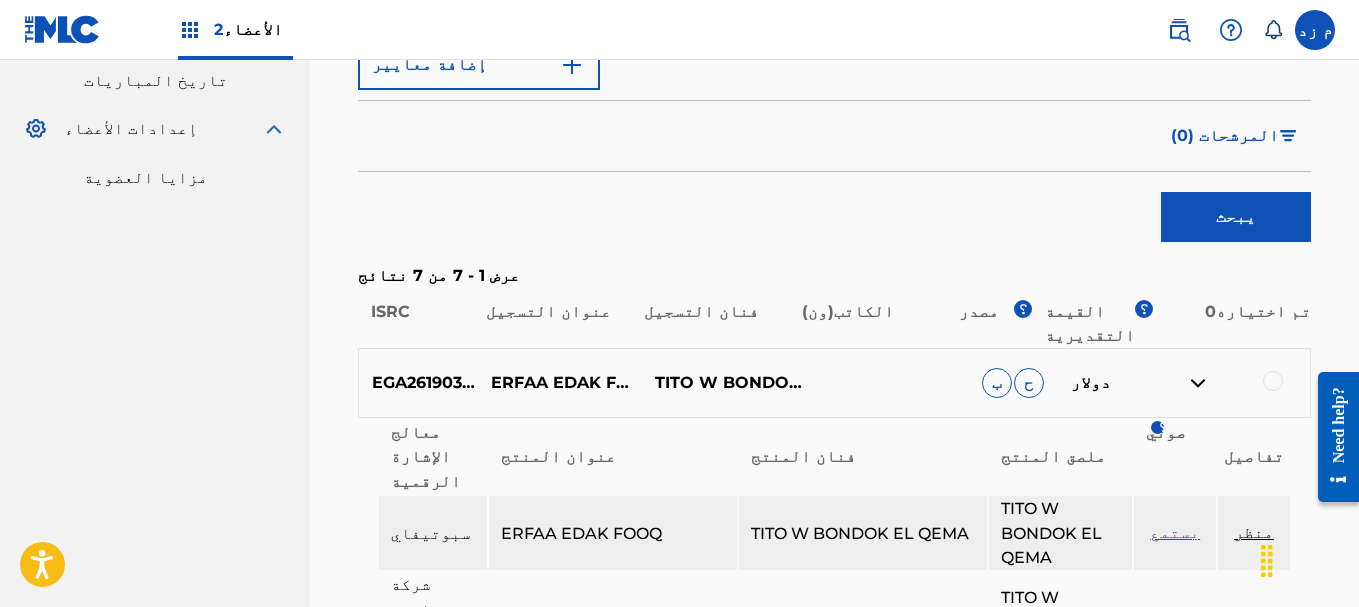 click on "منظر" at bounding box center (1254, 532) 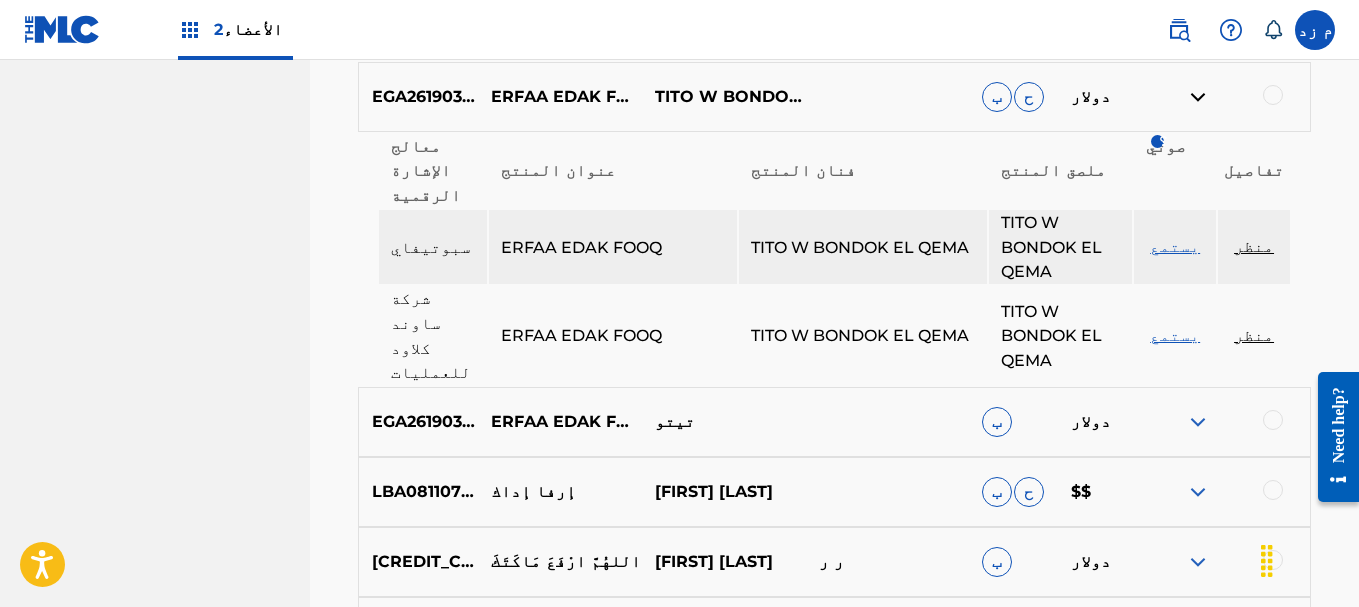 scroll, scrollTop: 900, scrollLeft: 0, axis: vertical 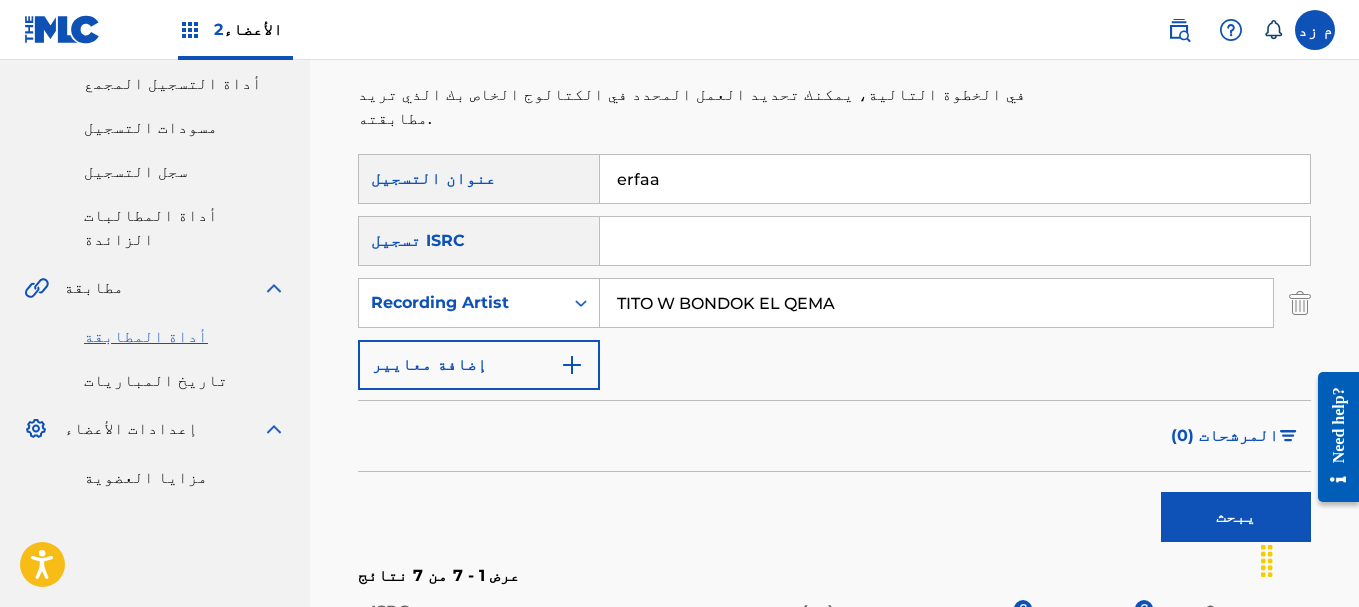 click on "erfaa" at bounding box center [955, 179] 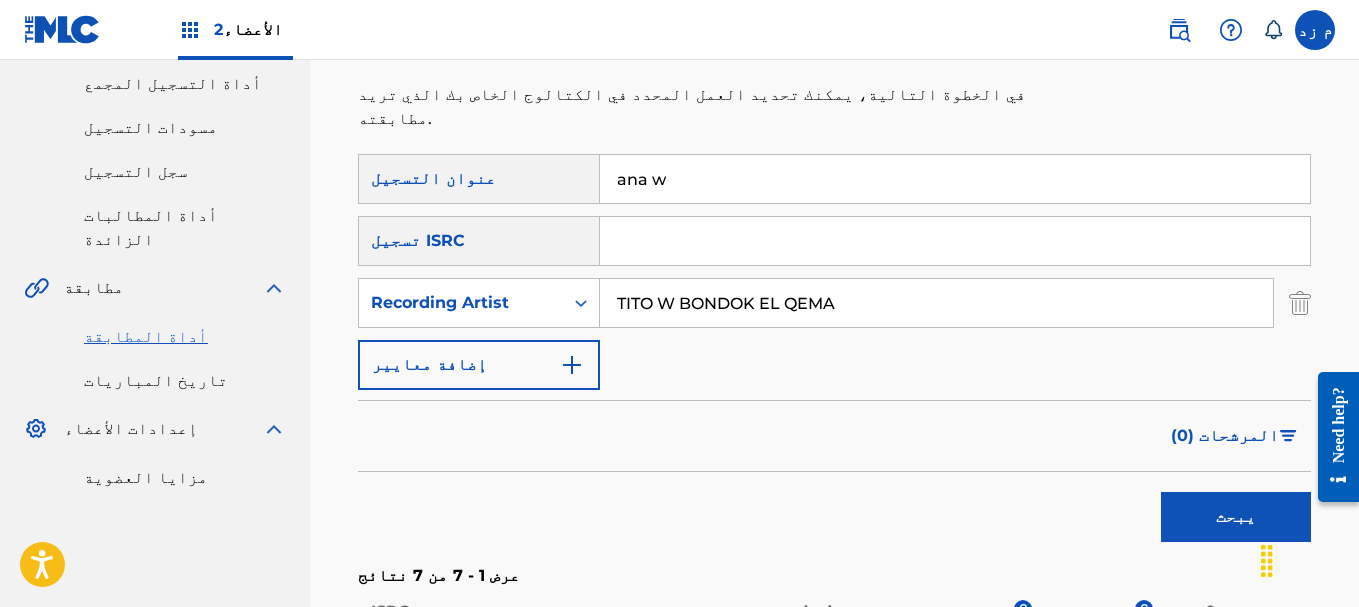 type on "ana w" 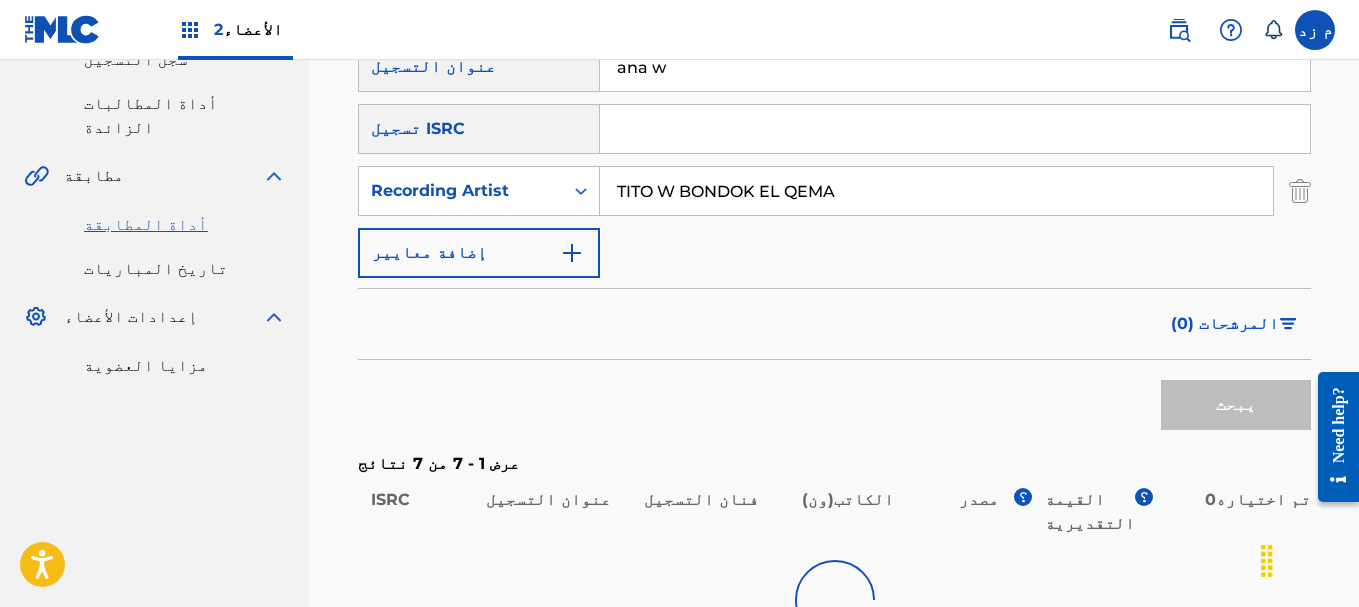scroll, scrollTop: 400, scrollLeft: 0, axis: vertical 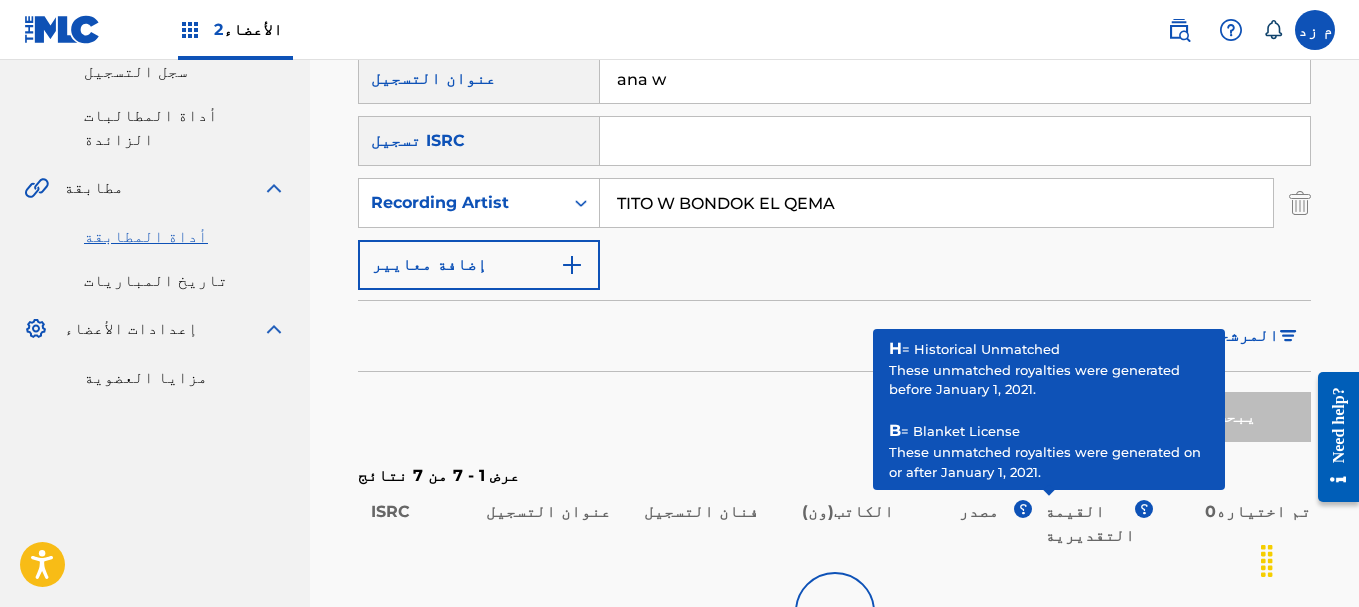 click on "يبحث" at bounding box center [834, 412] 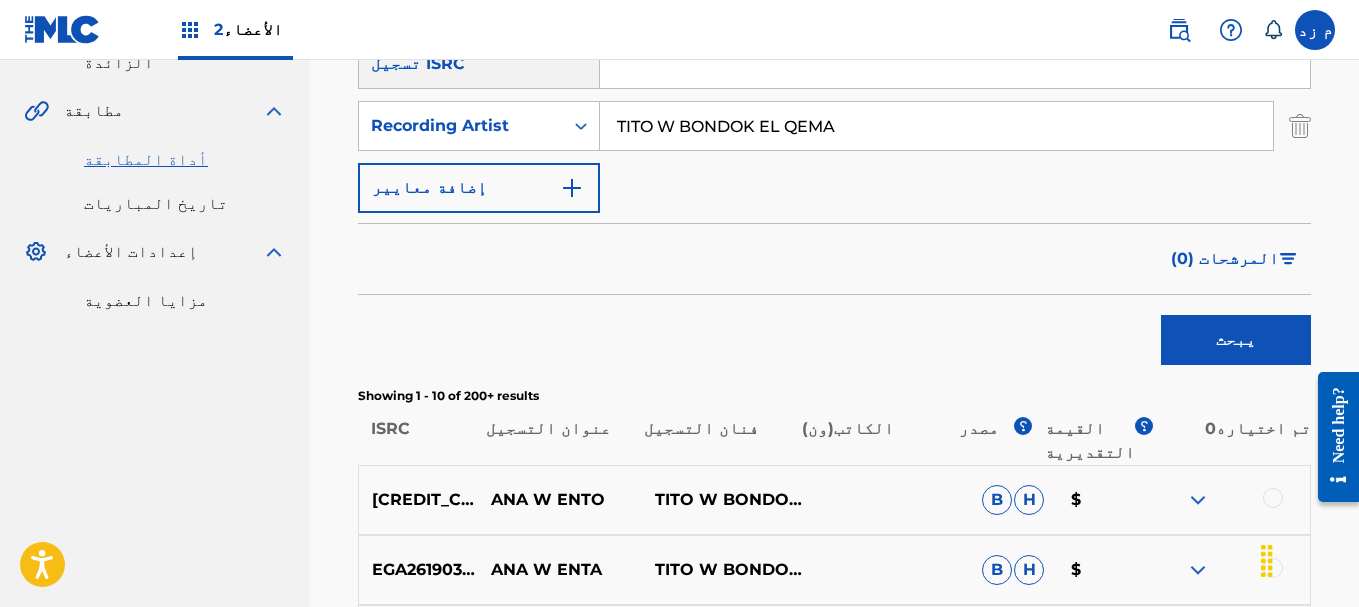 scroll, scrollTop: 600, scrollLeft: 0, axis: vertical 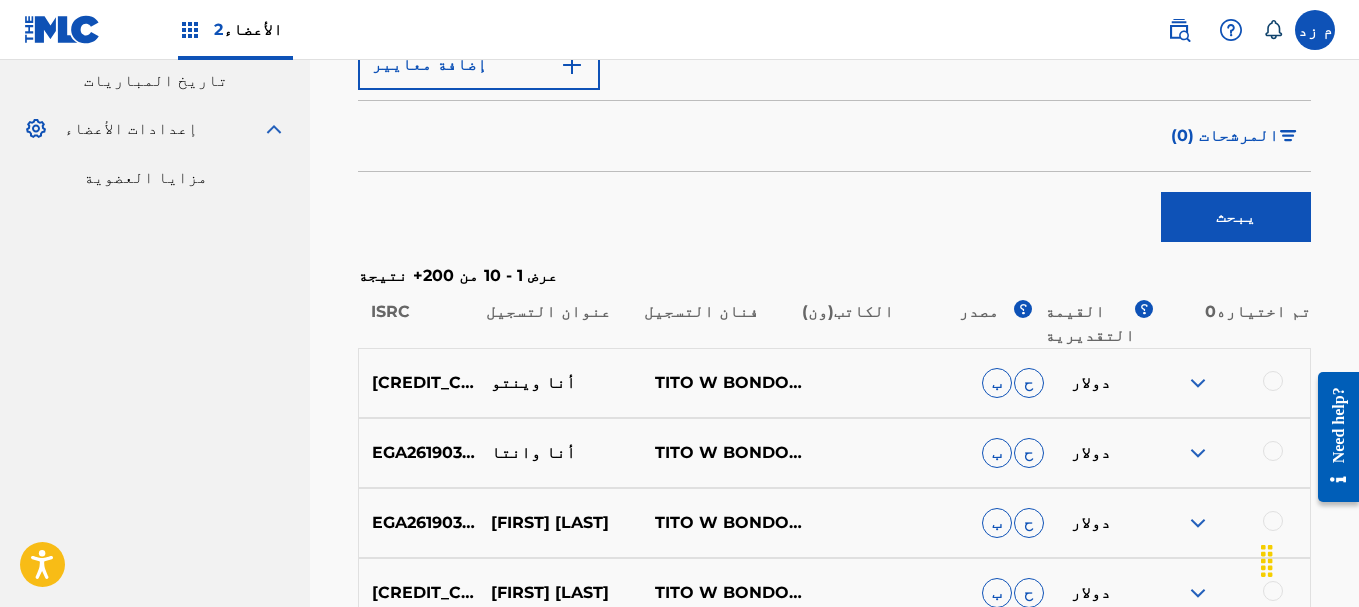 click at bounding box center [1198, 383] 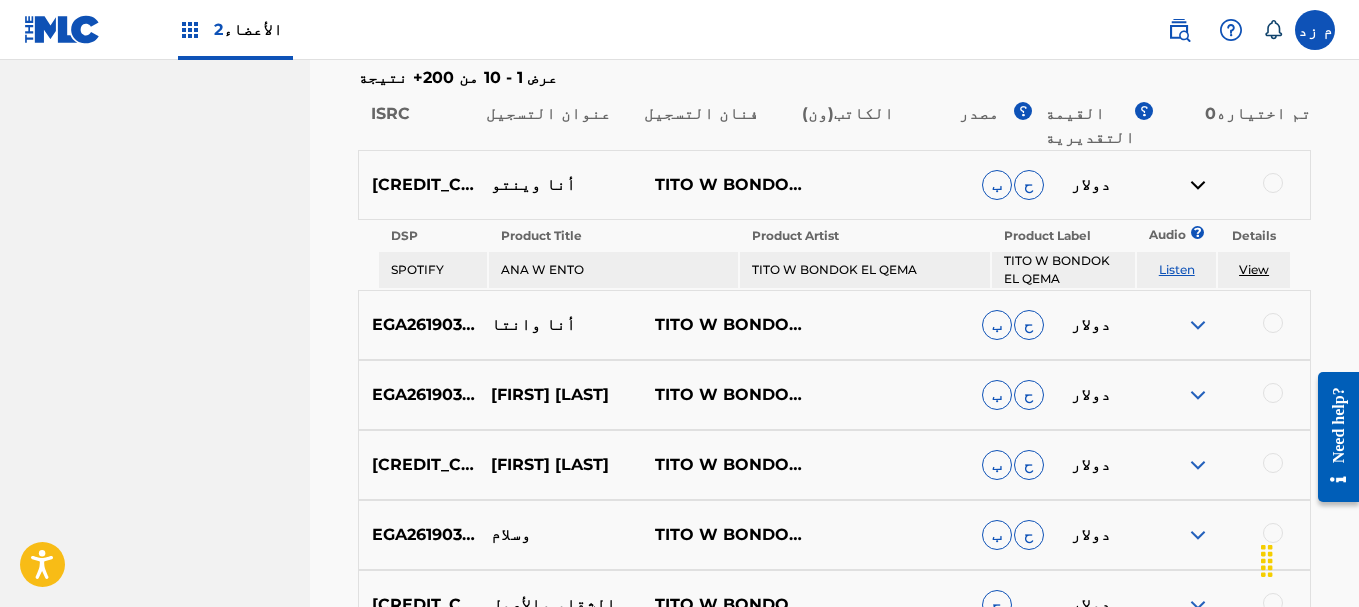 scroll, scrollTop: 800, scrollLeft: 0, axis: vertical 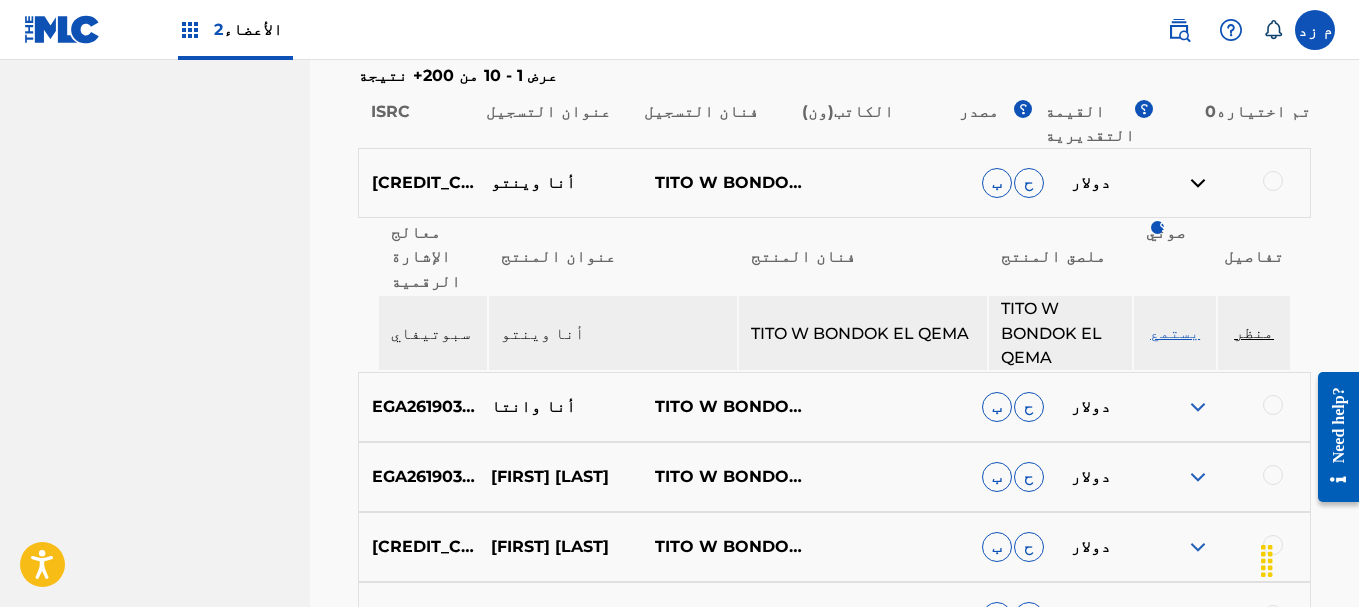 click on "منظر" at bounding box center (1254, 332) 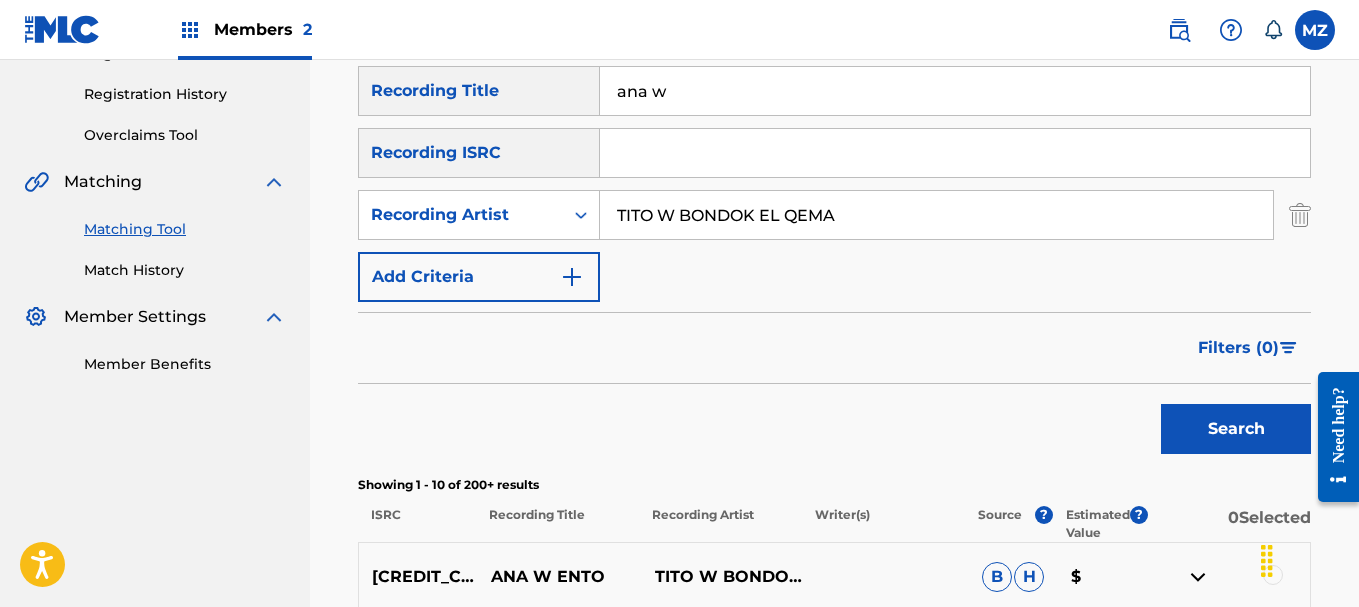 scroll, scrollTop: 300, scrollLeft: 0, axis: vertical 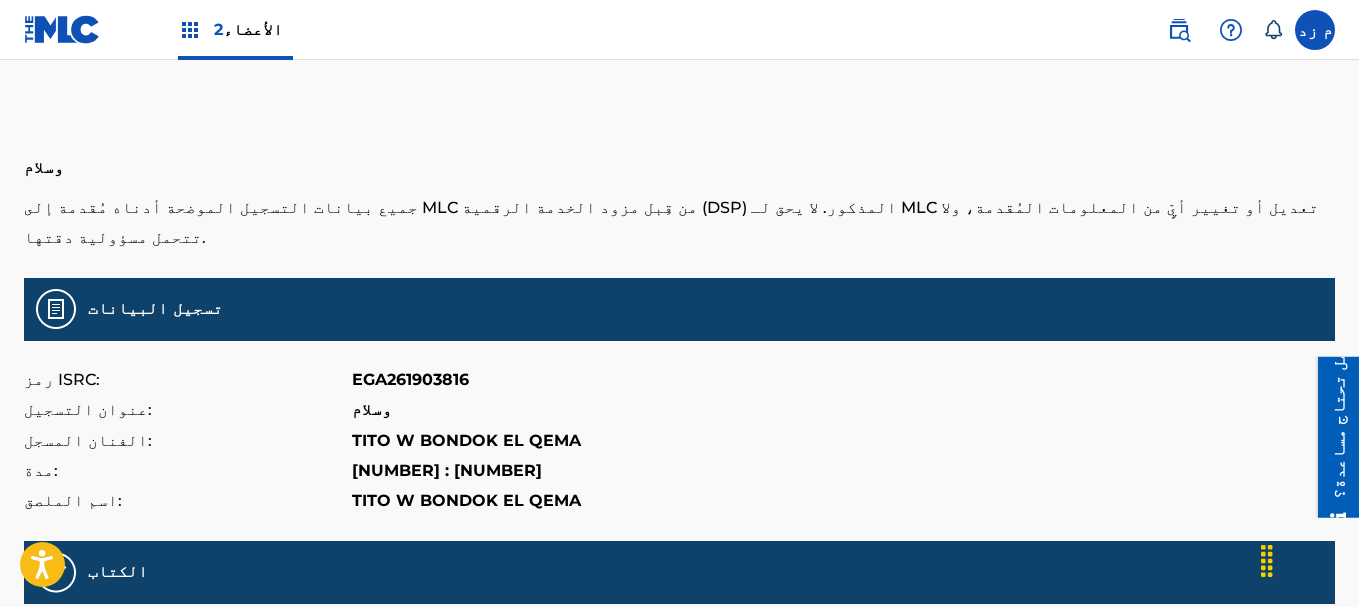 drag, startPoint x: 566, startPoint y: 92, endPoint x: 845, endPoint y: 73, distance: 279.6462 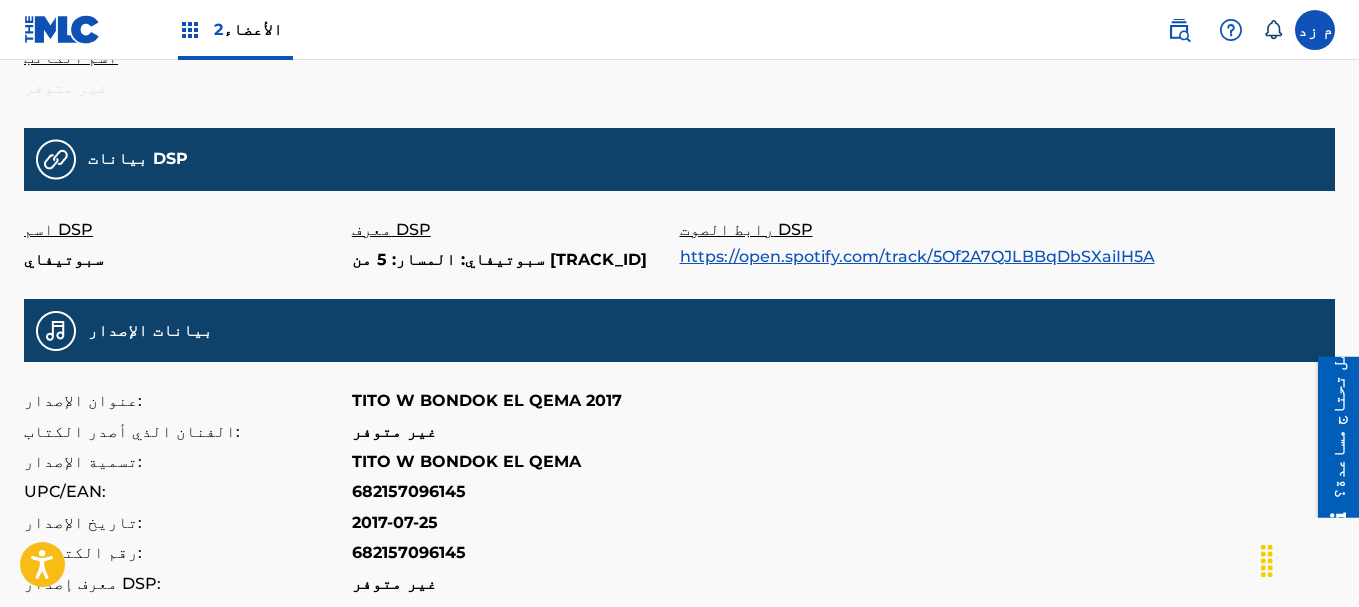 scroll, scrollTop: 600, scrollLeft: 0, axis: vertical 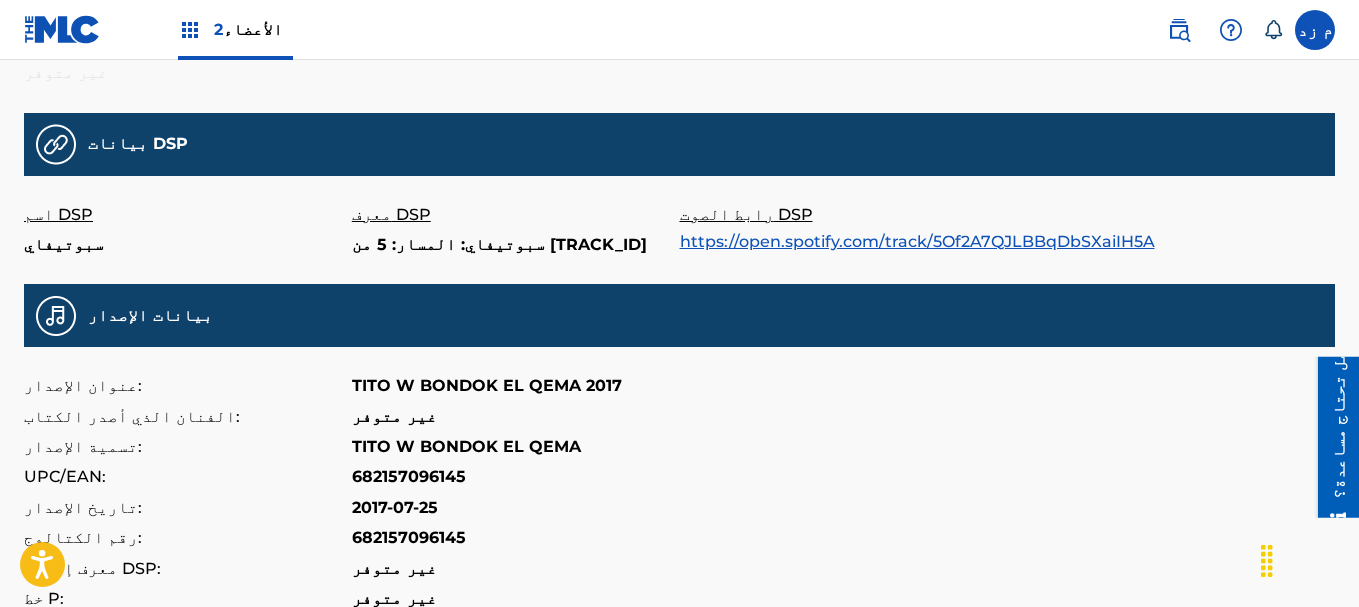 click on "https://open.spotify.com/track/5Of2A7QJLBBqDbSXaiIH5A" at bounding box center (917, 241) 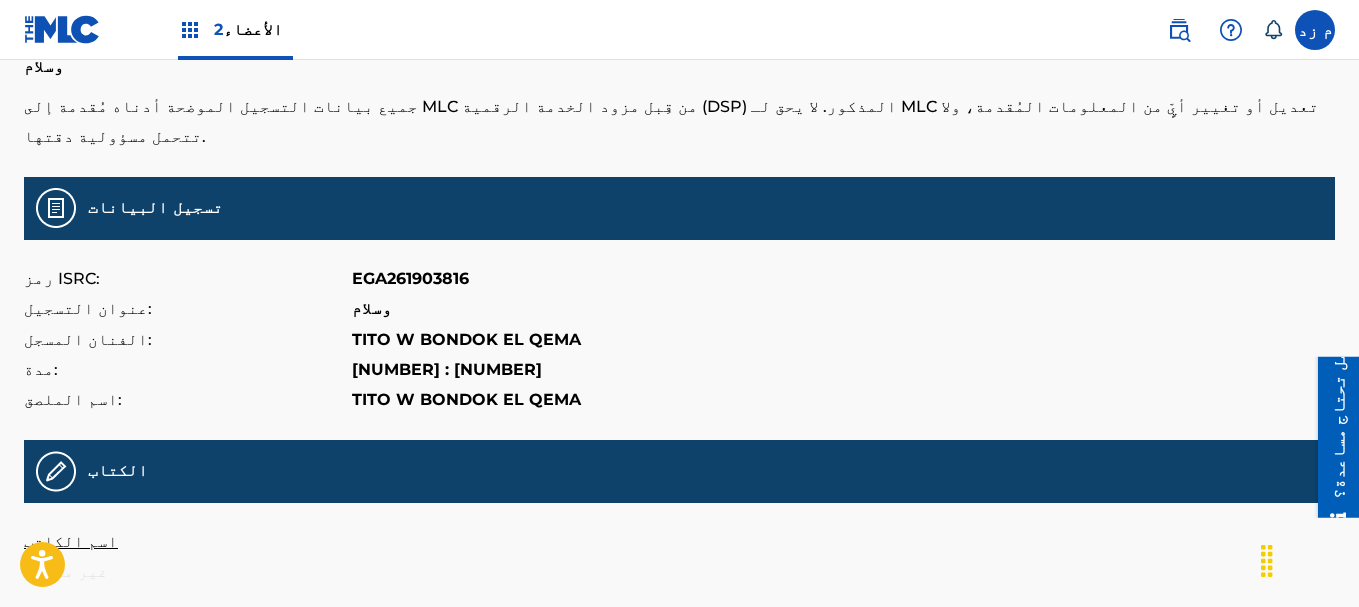 scroll, scrollTop: 100, scrollLeft: 0, axis: vertical 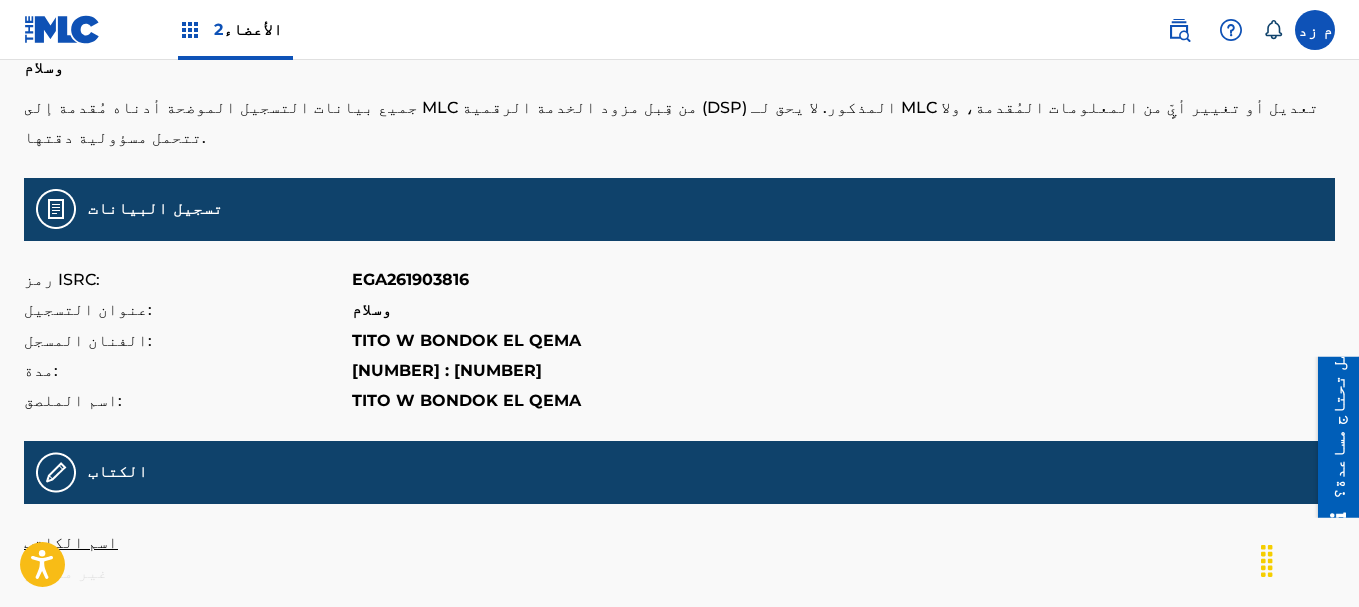 click on "EGA261903816" at bounding box center [410, 279] 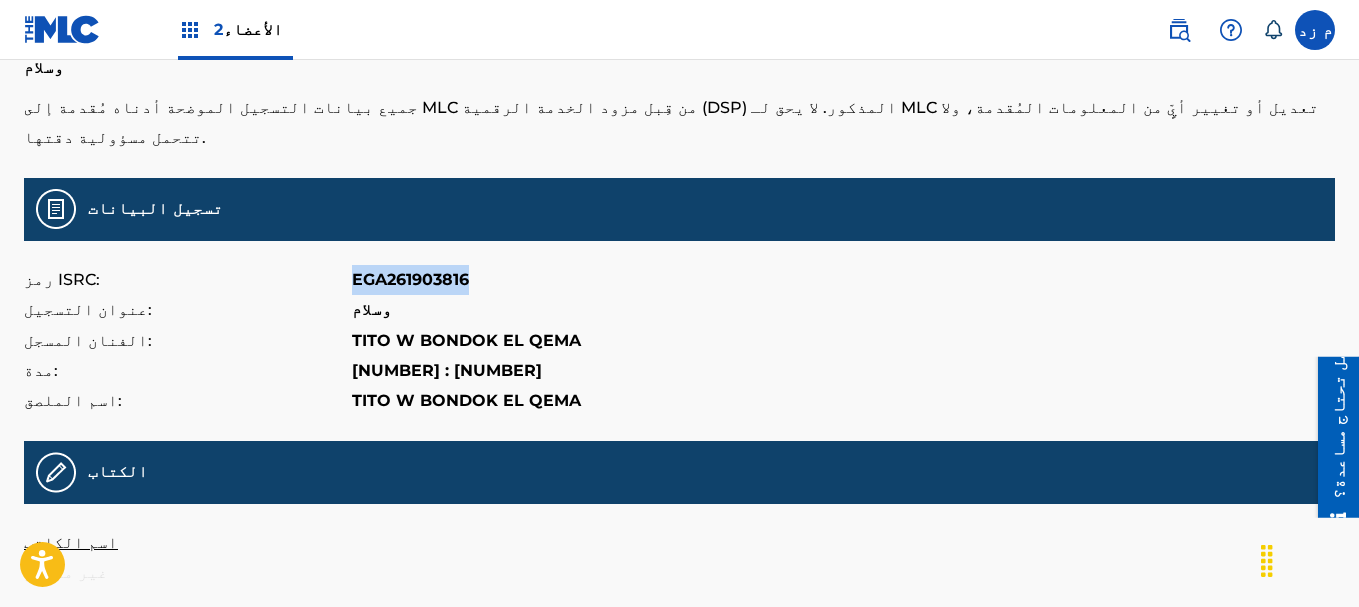 click on "EGA261903816" at bounding box center [410, 279] 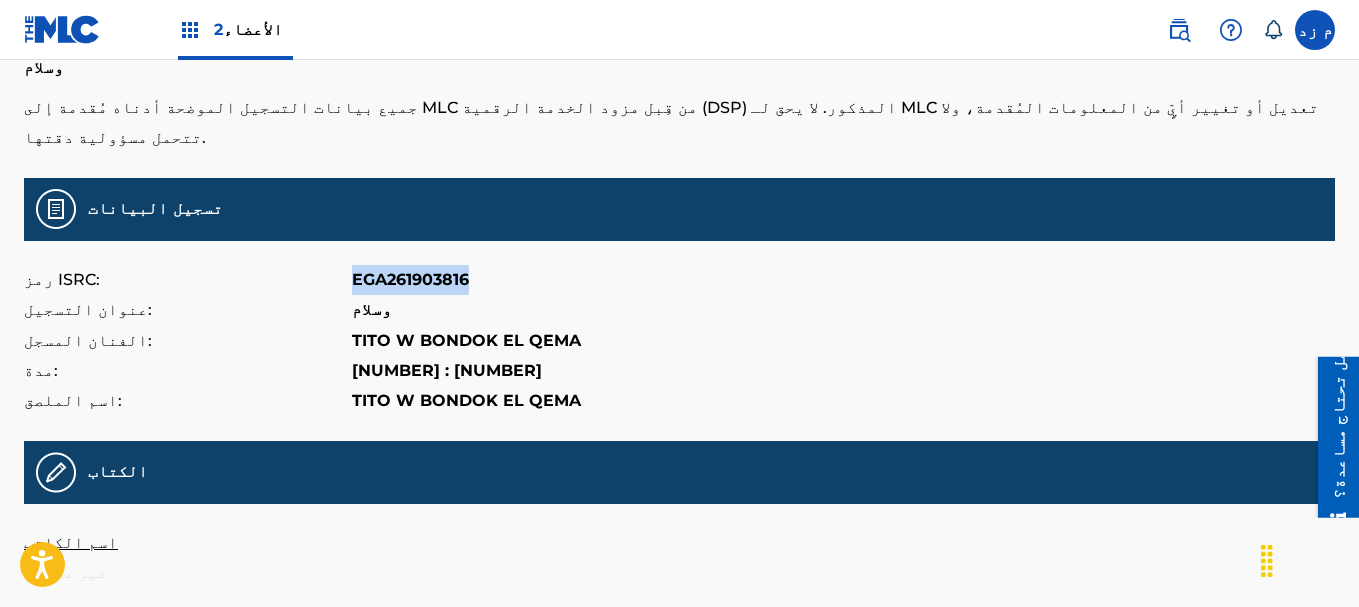 copy on "EGA261903816" 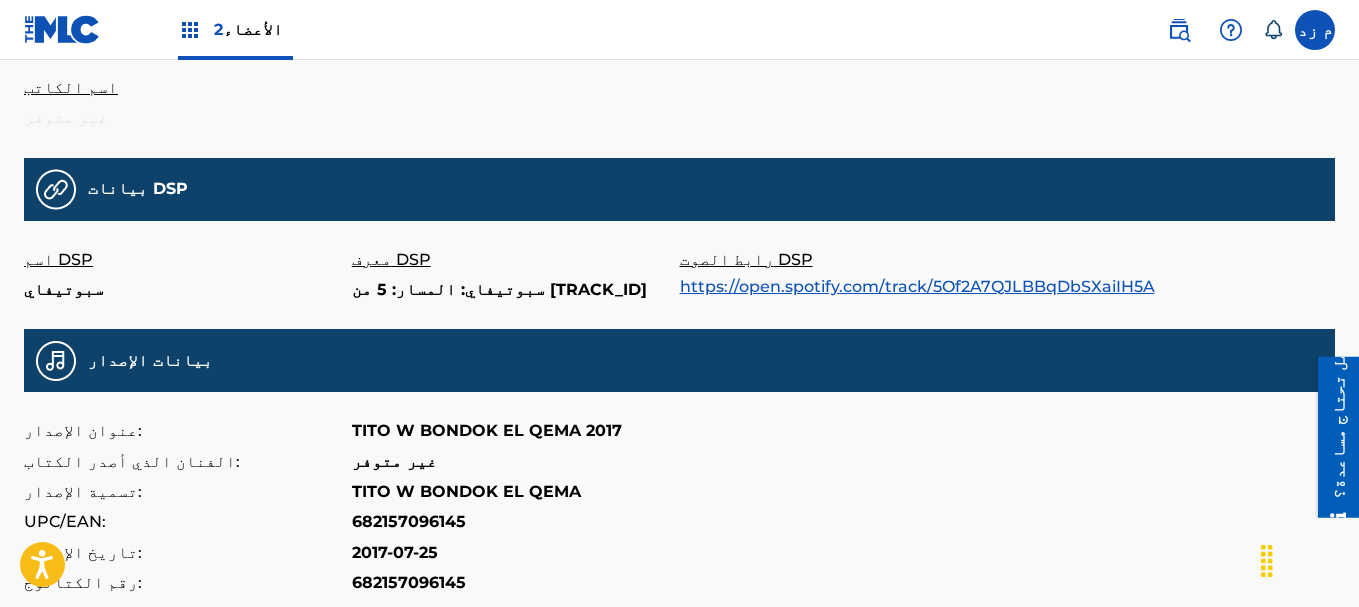 scroll, scrollTop: 500, scrollLeft: 0, axis: vertical 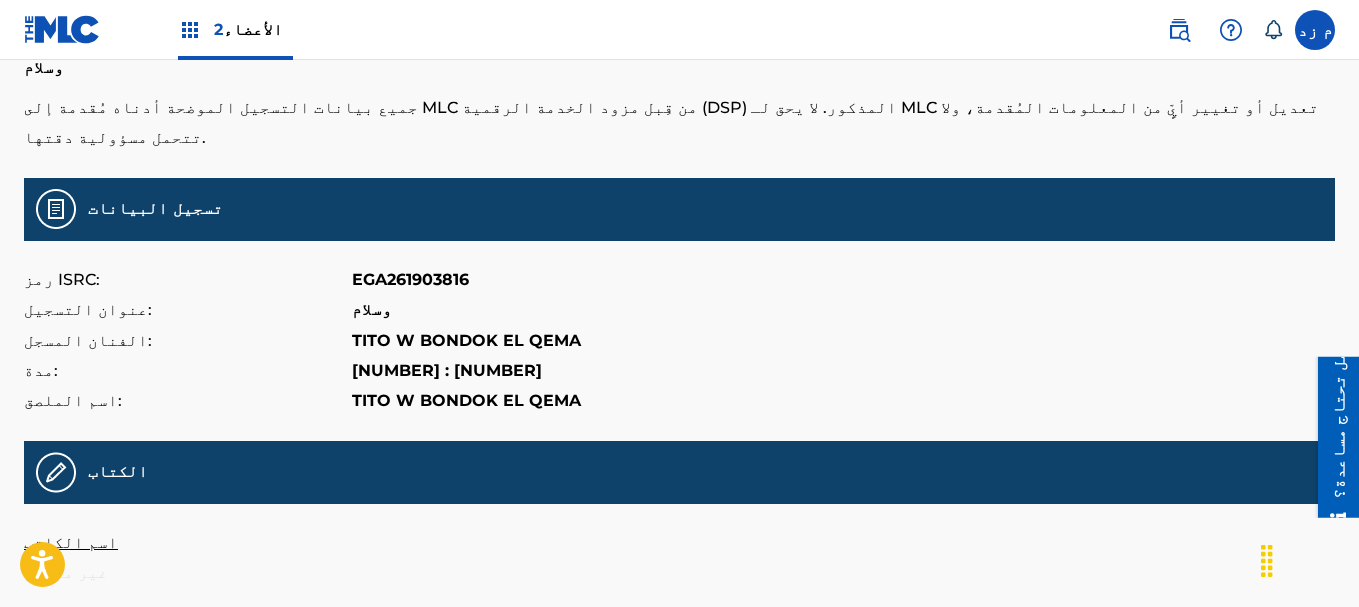 click on "EGA261903816" at bounding box center [410, 279] 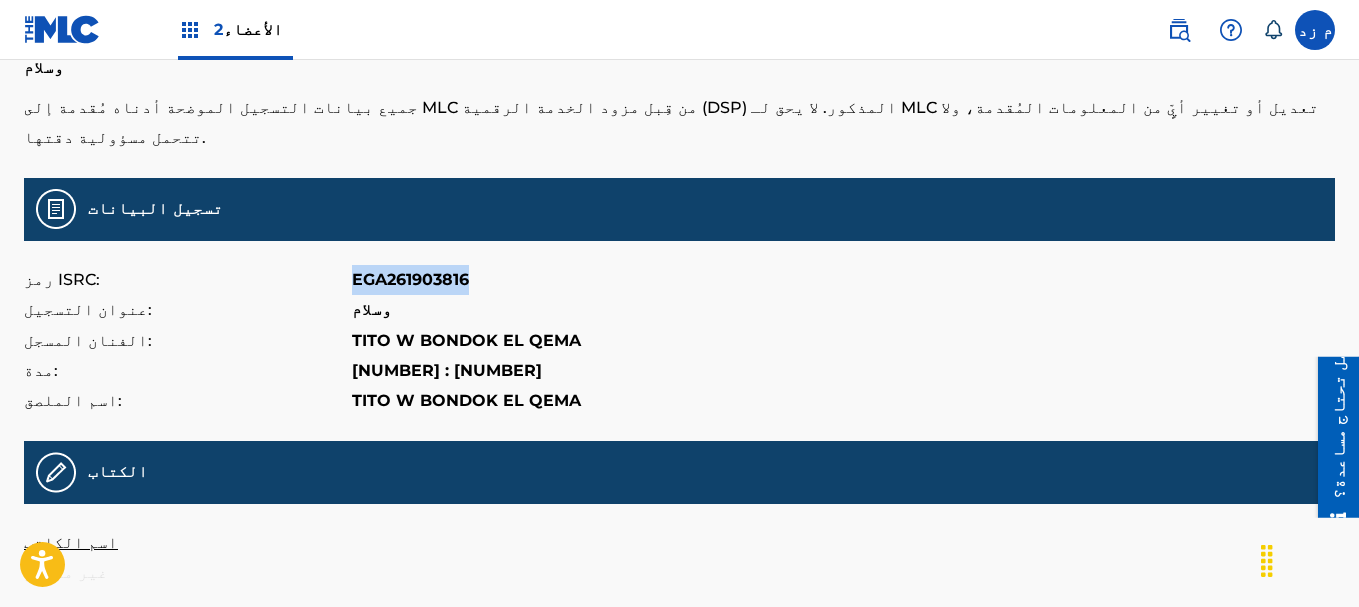 click on "EGA261903816" at bounding box center [410, 279] 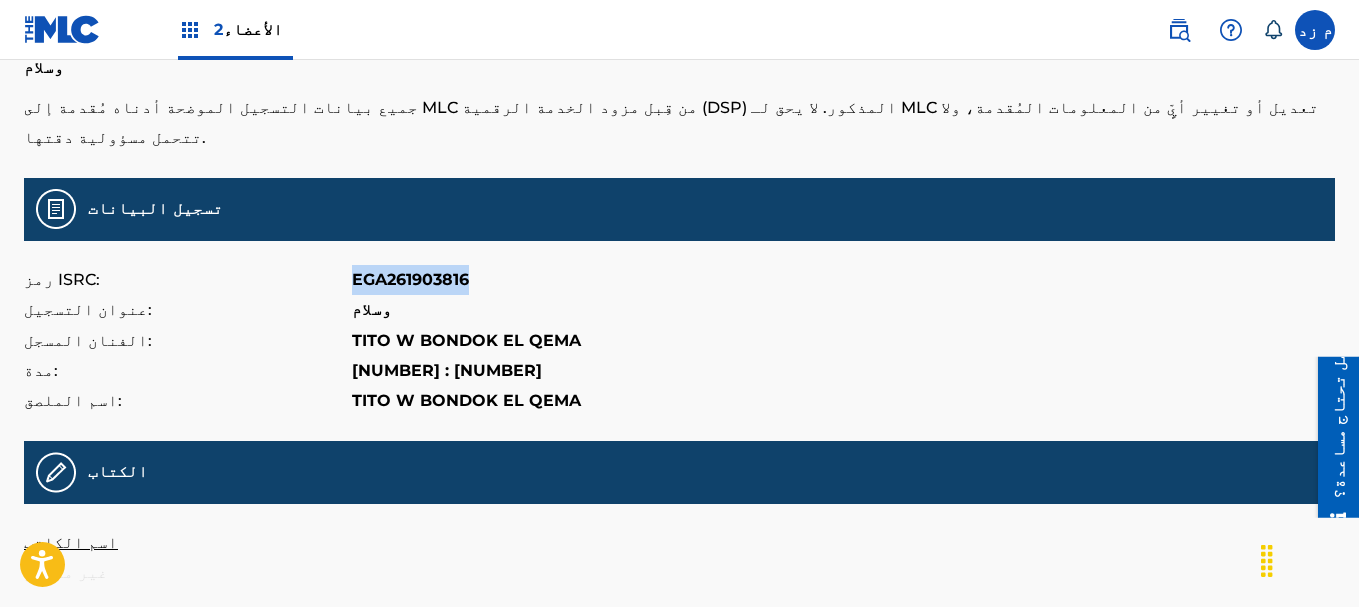 copy on "EGA261903816" 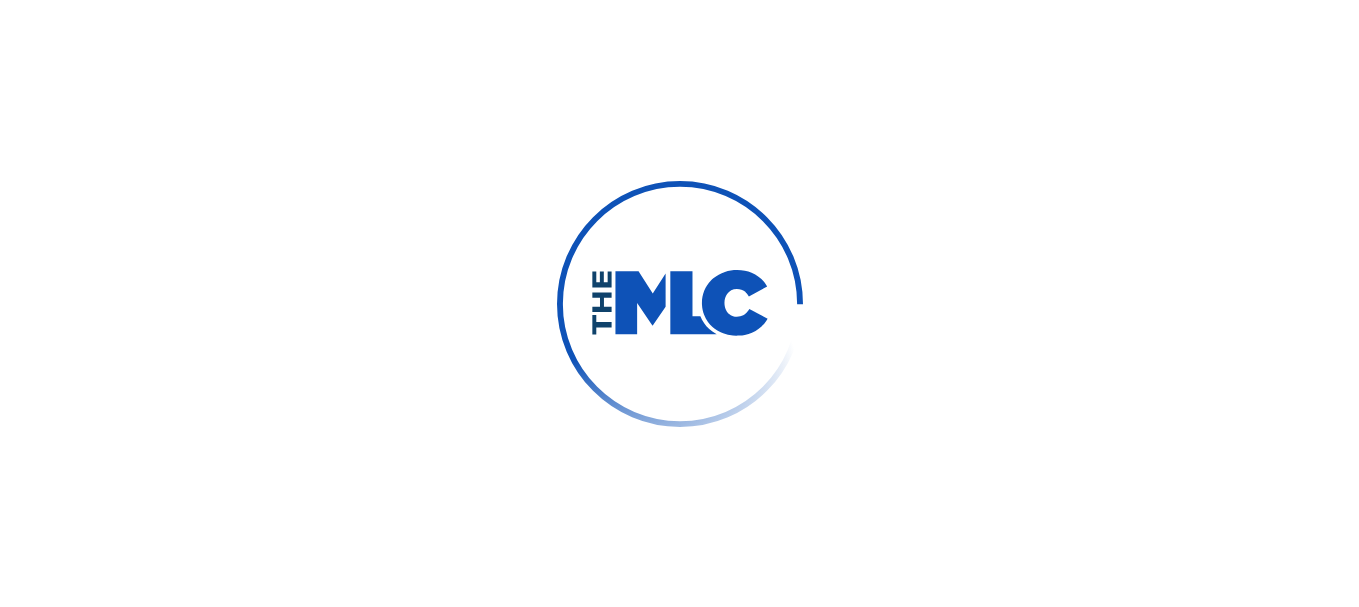 scroll, scrollTop: 0, scrollLeft: 0, axis: both 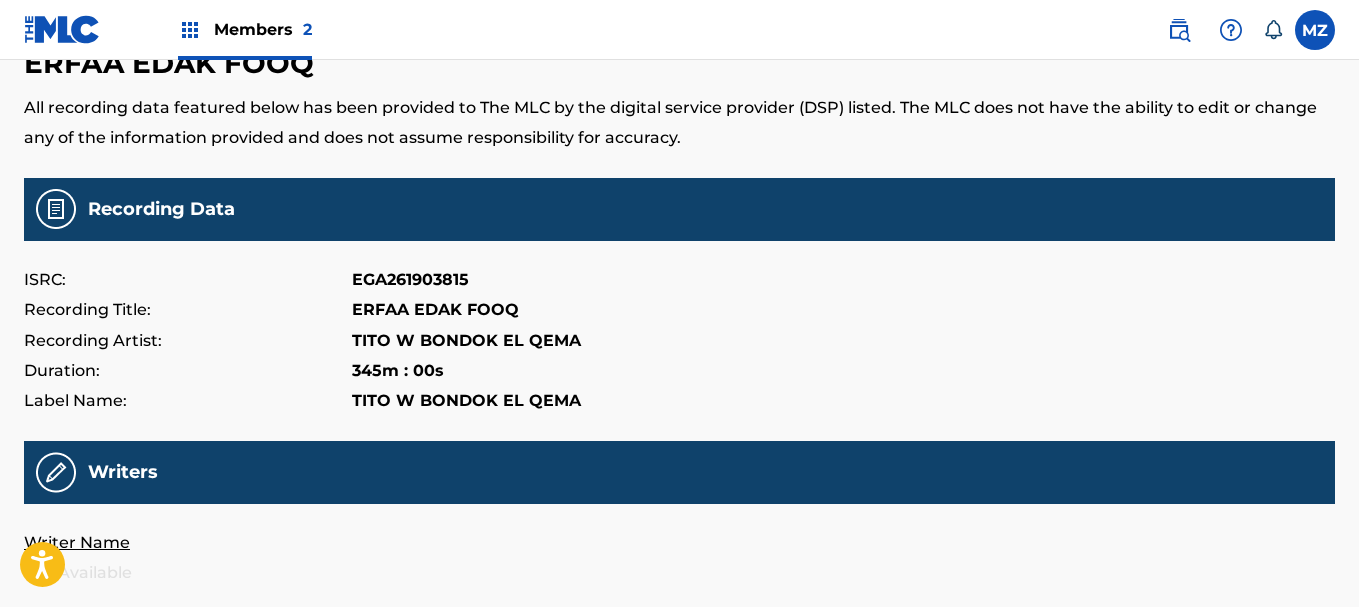 click on "EGA261903815" at bounding box center (410, 280) 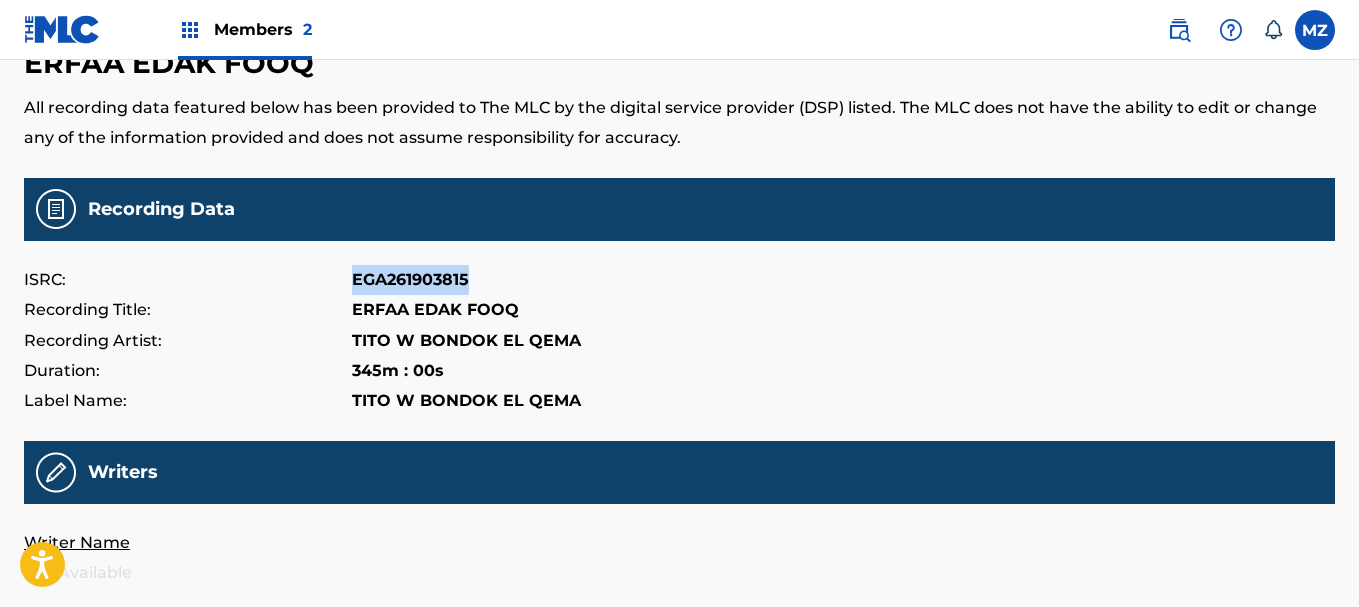 click on "EGA261903815" at bounding box center [410, 280] 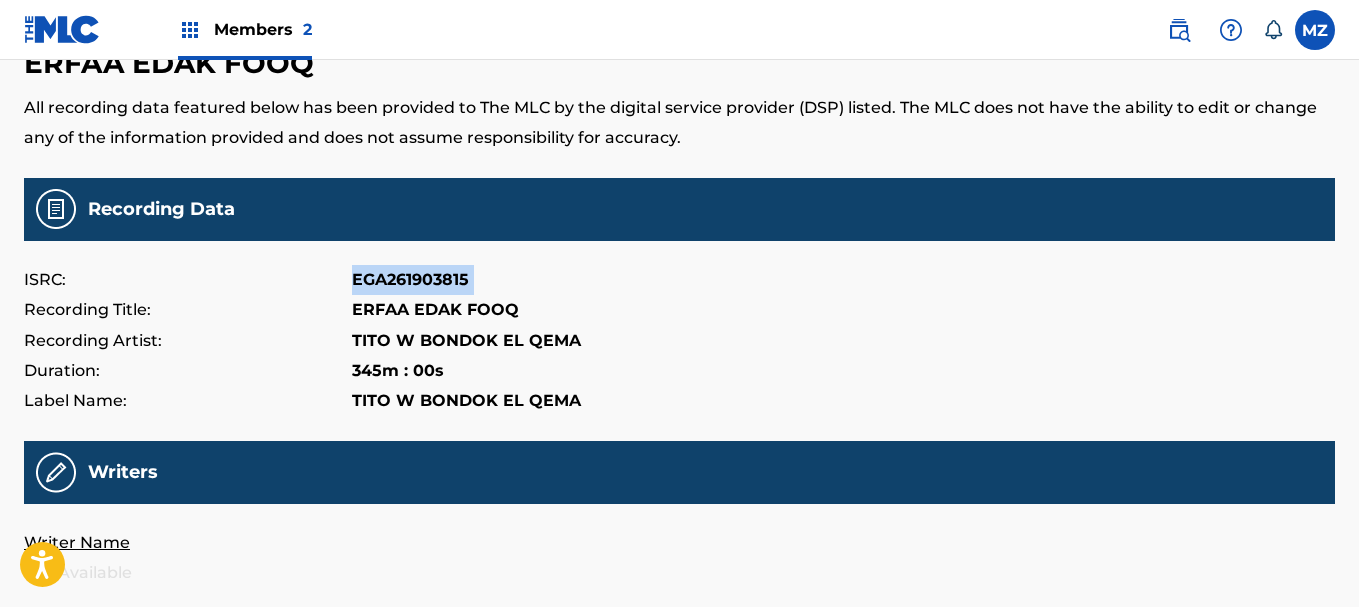 click on "EGA261903815" at bounding box center [410, 280] 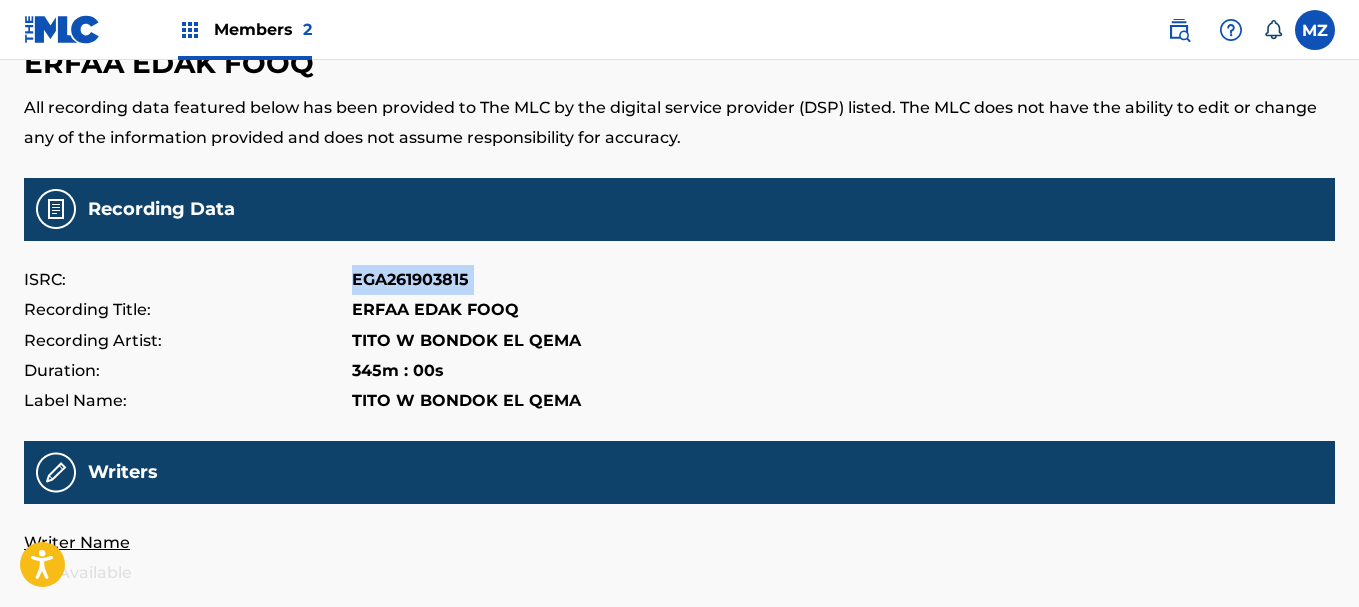 copy on "EGA261903815" 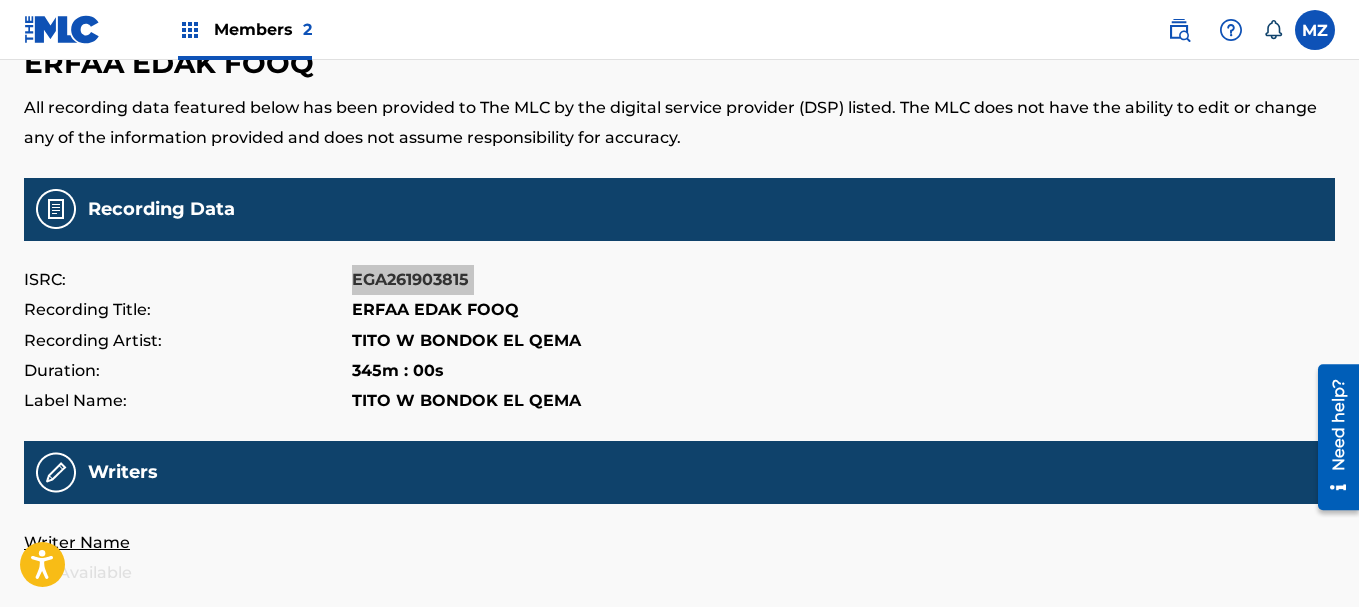 scroll, scrollTop: 0, scrollLeft: 0, axis: both 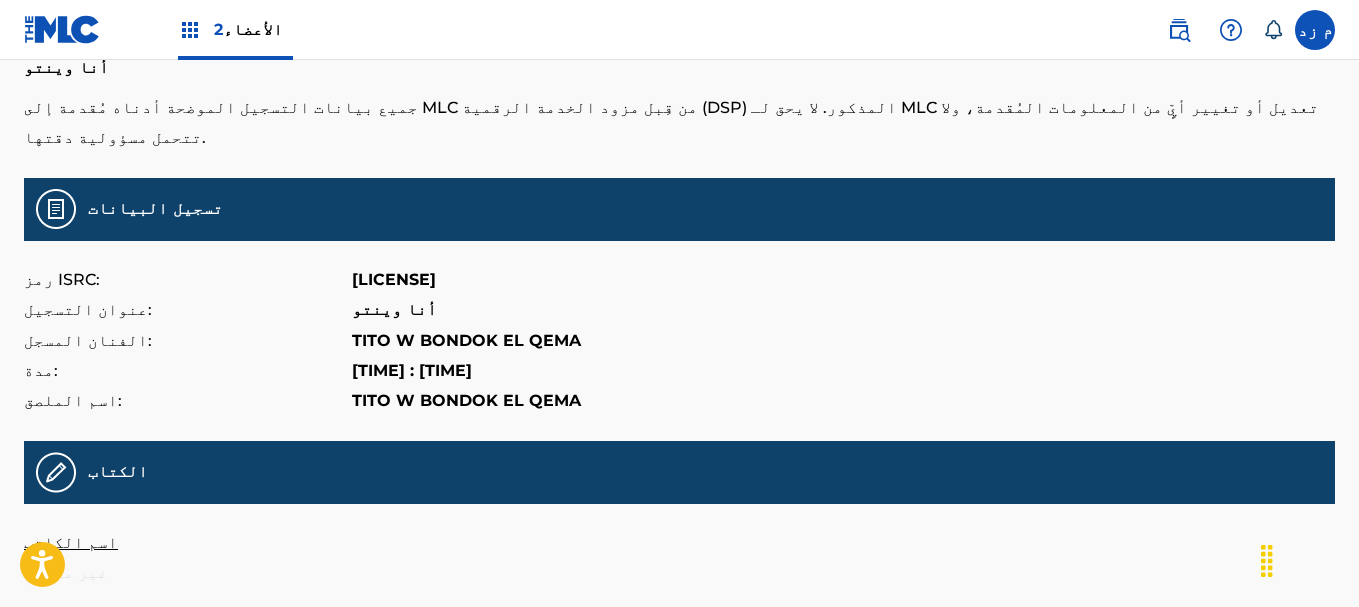 click on "[LICENSE]" at bounding box center (394, 279) 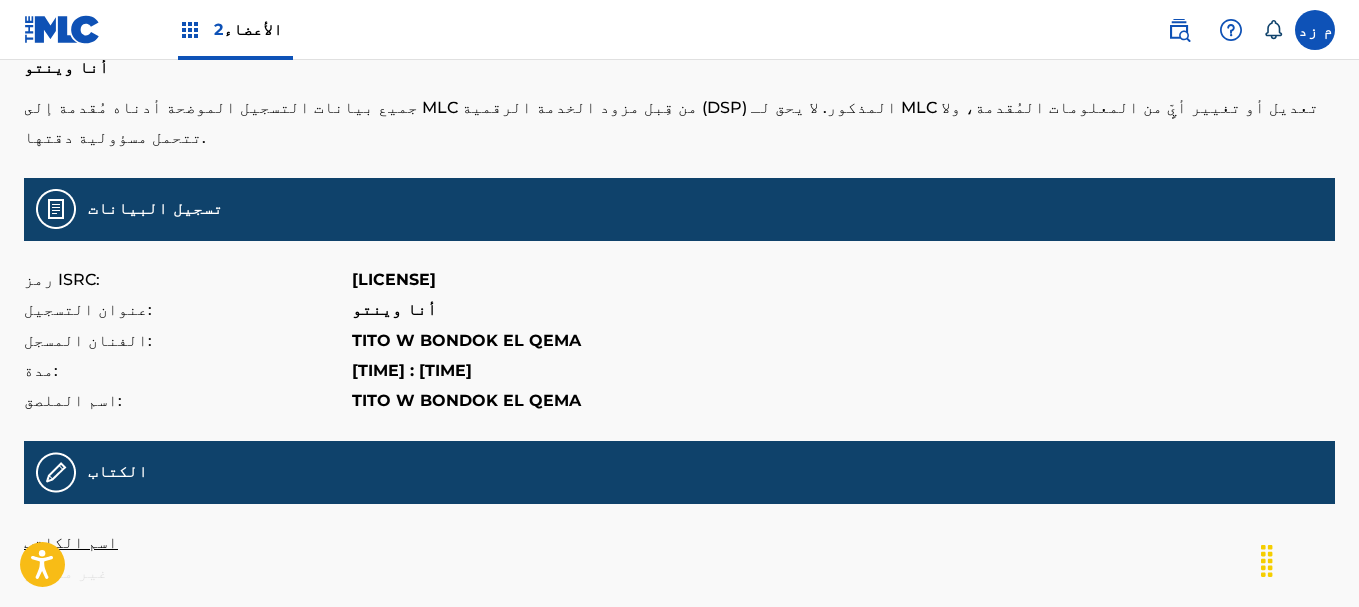 scroll, scrollTop: 0, scrollLeft: 0, axis: both 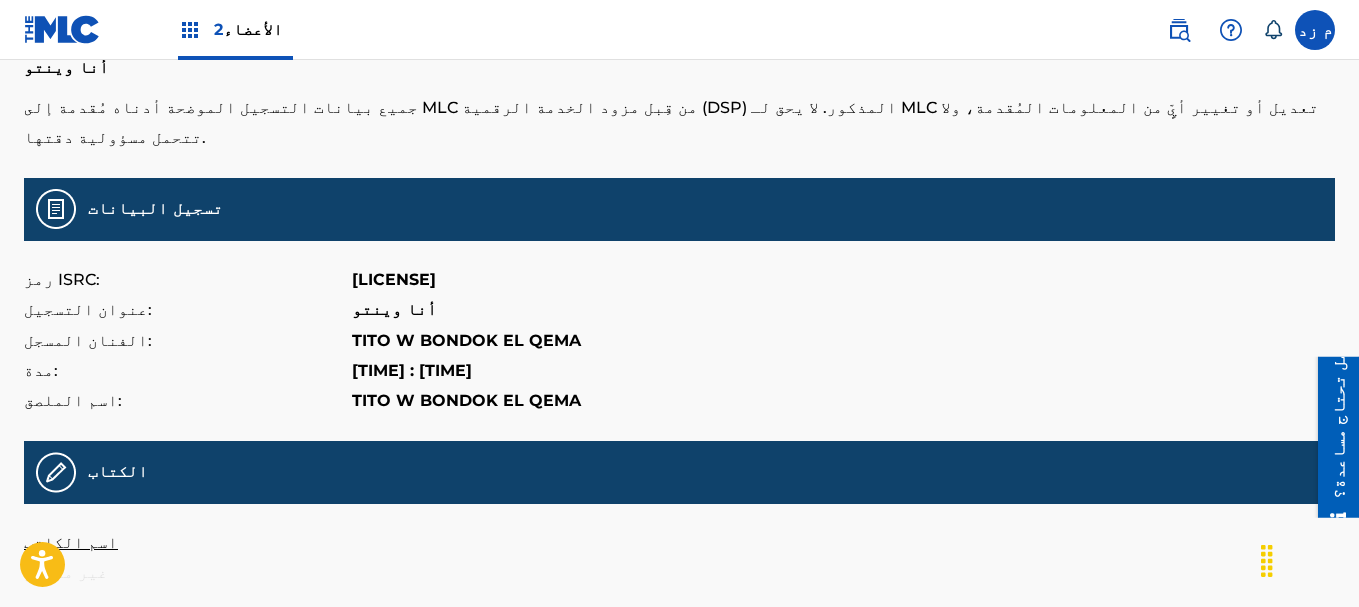copy on "[LICENSE]" 